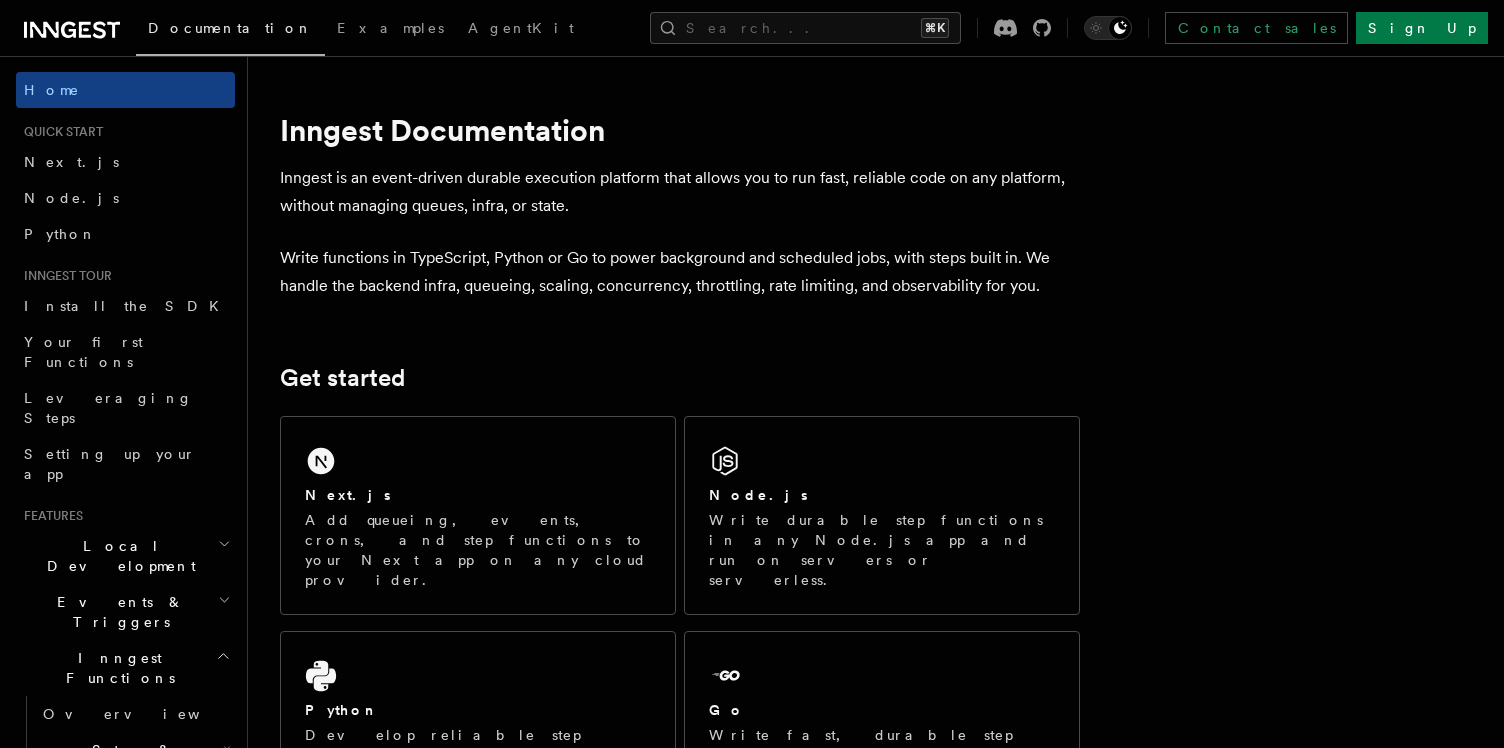 scroll, scrollTop: 0, scrollLeft: 0, axis: both 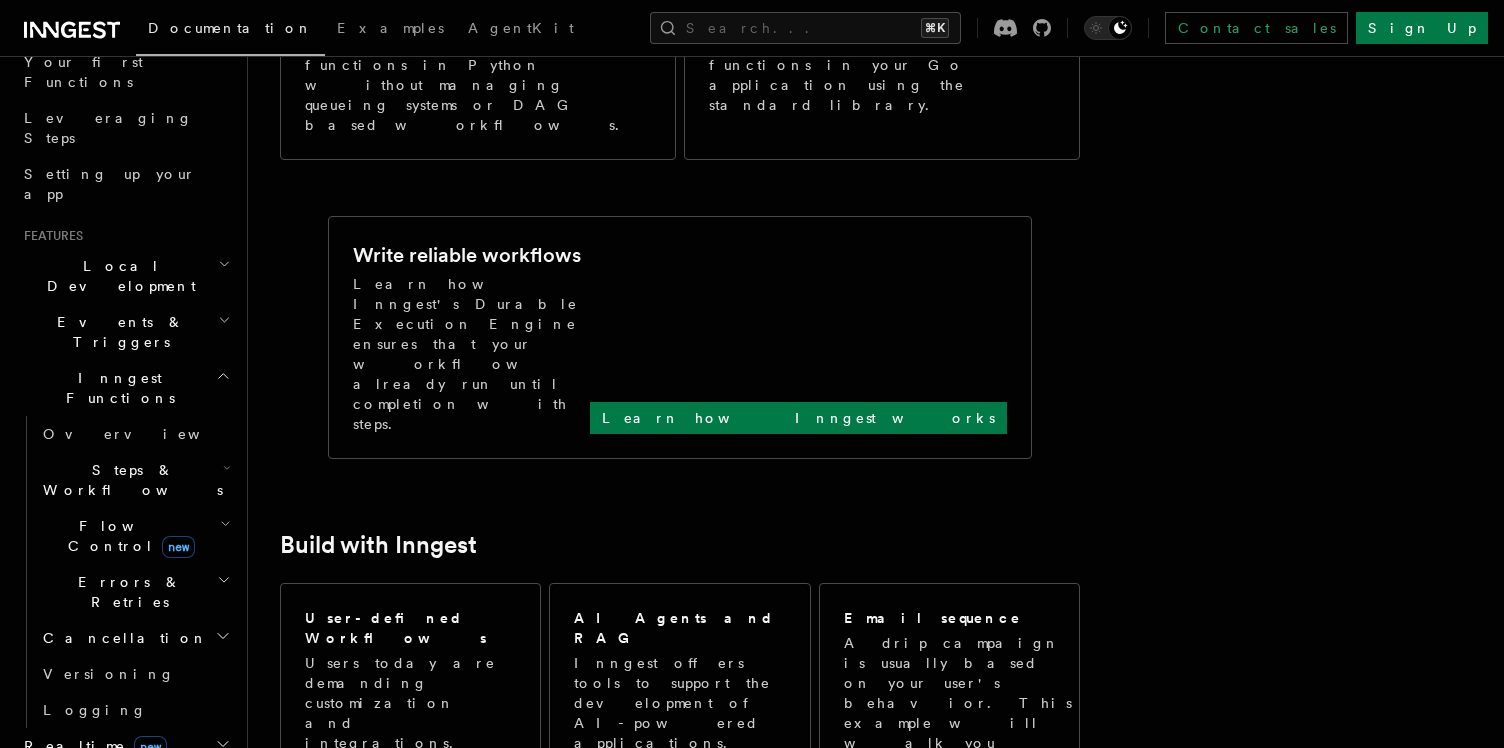 click on "Flow Control new" at bounding box center (135, 536) 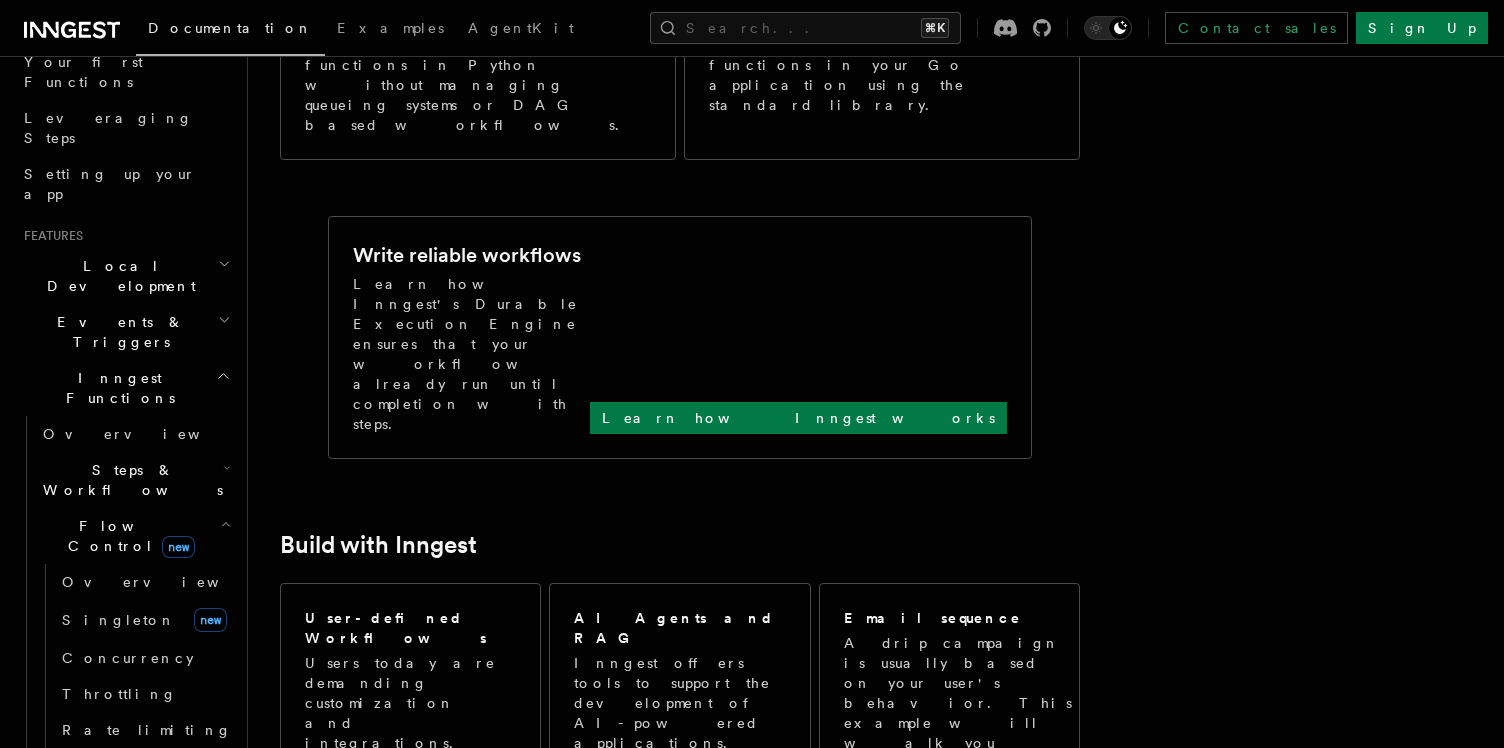 click on "Debouncing" at bounding box center [144, 766] 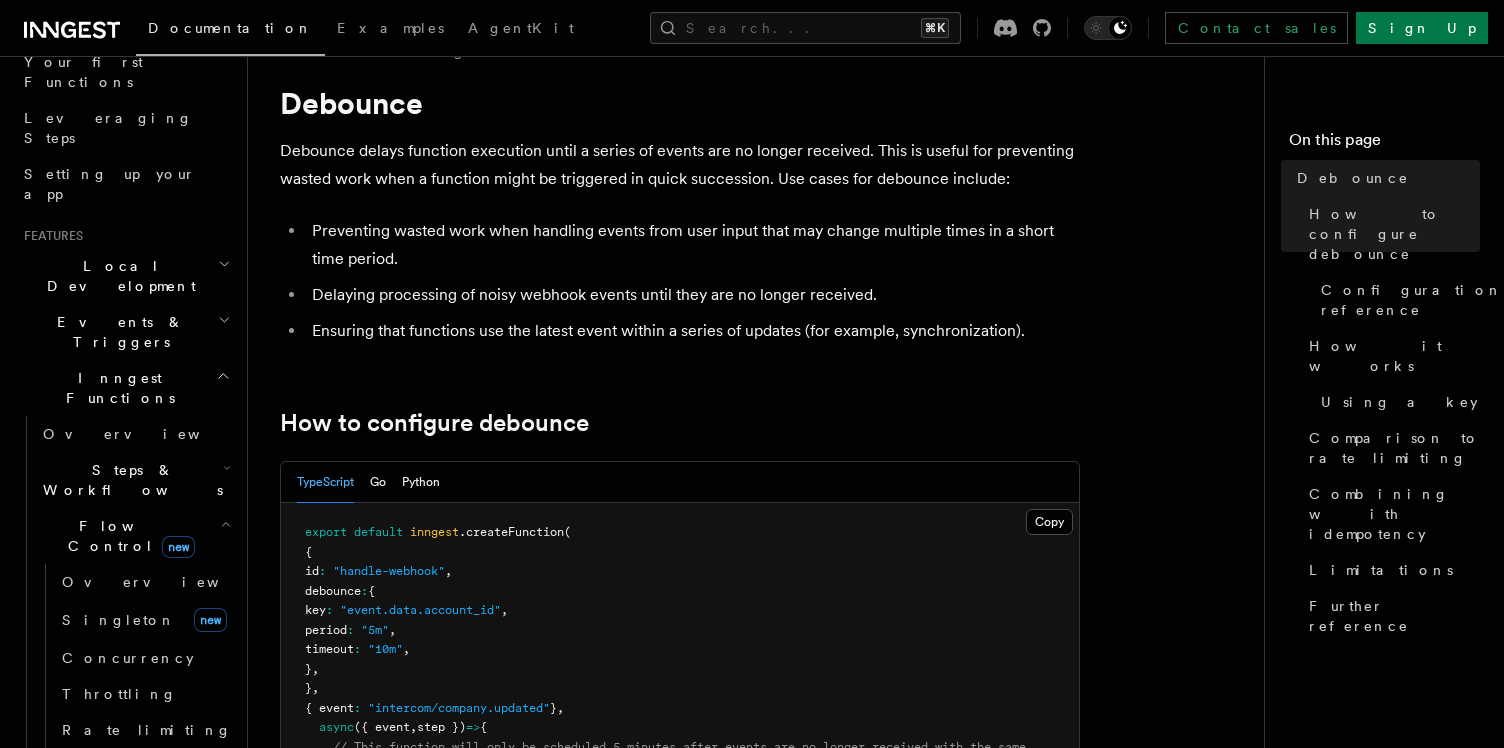 scroll, scrollTop: 49, scrollLeft: 0, axis: vertical 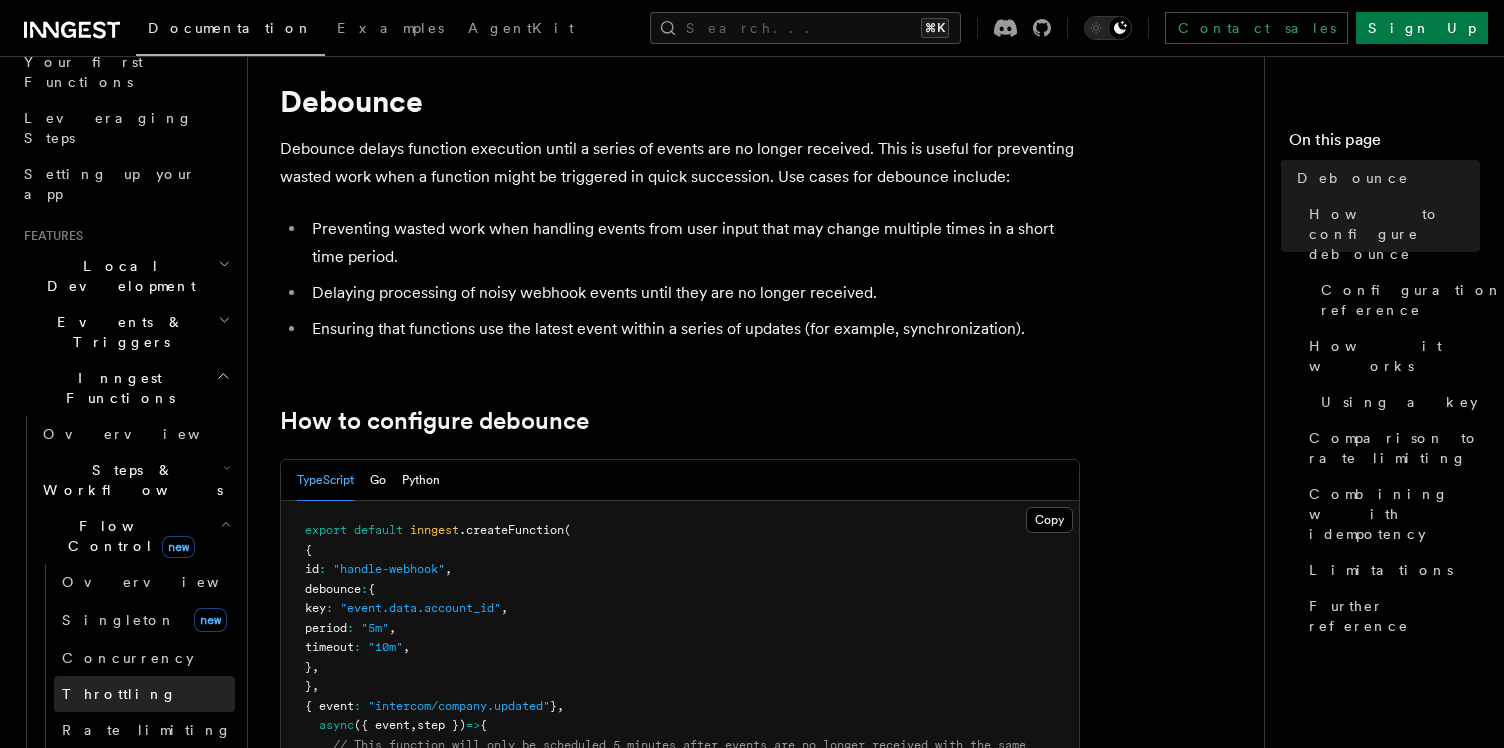 click on "Throttling" at bounding box center (144, 694) 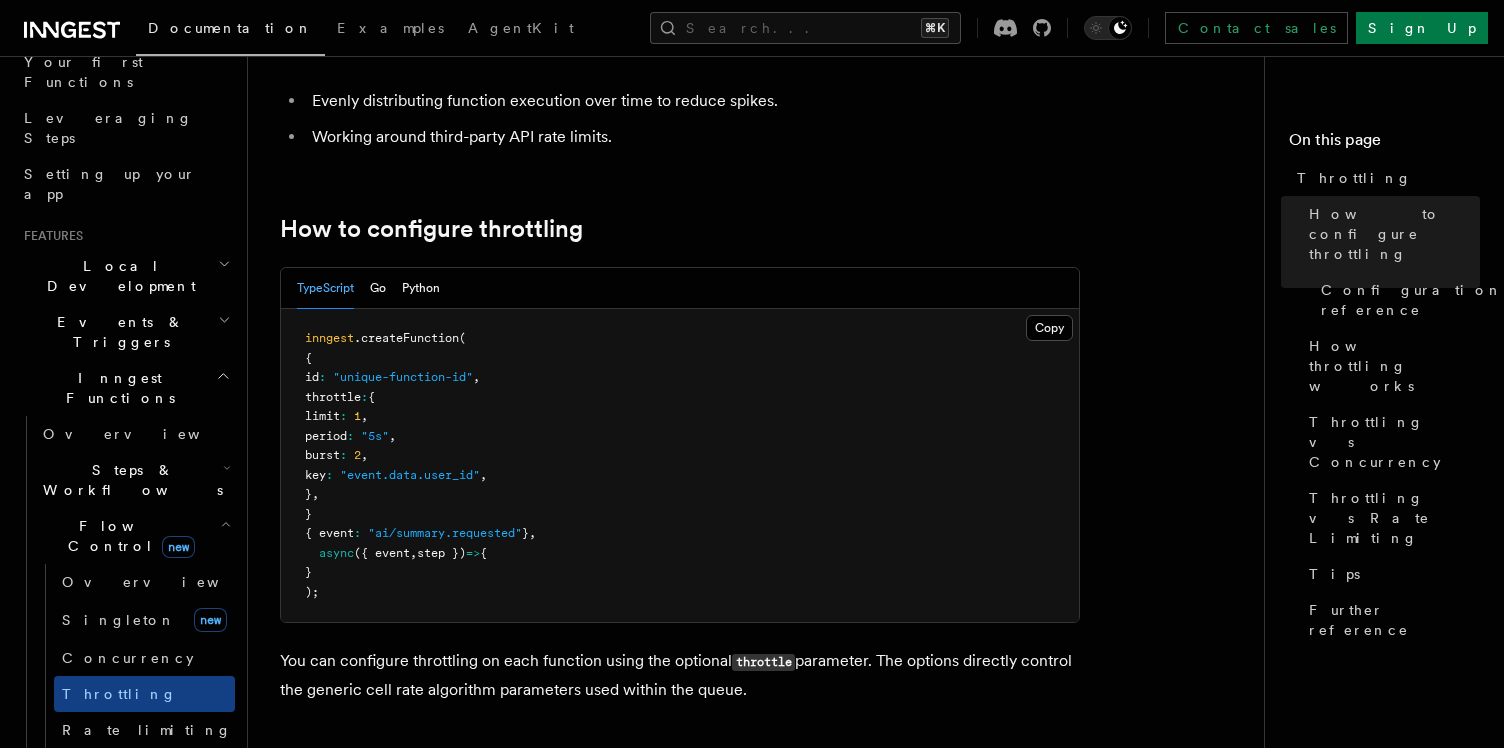 scroll, scrollTop: 0, scrollLeft: 0, axis: both 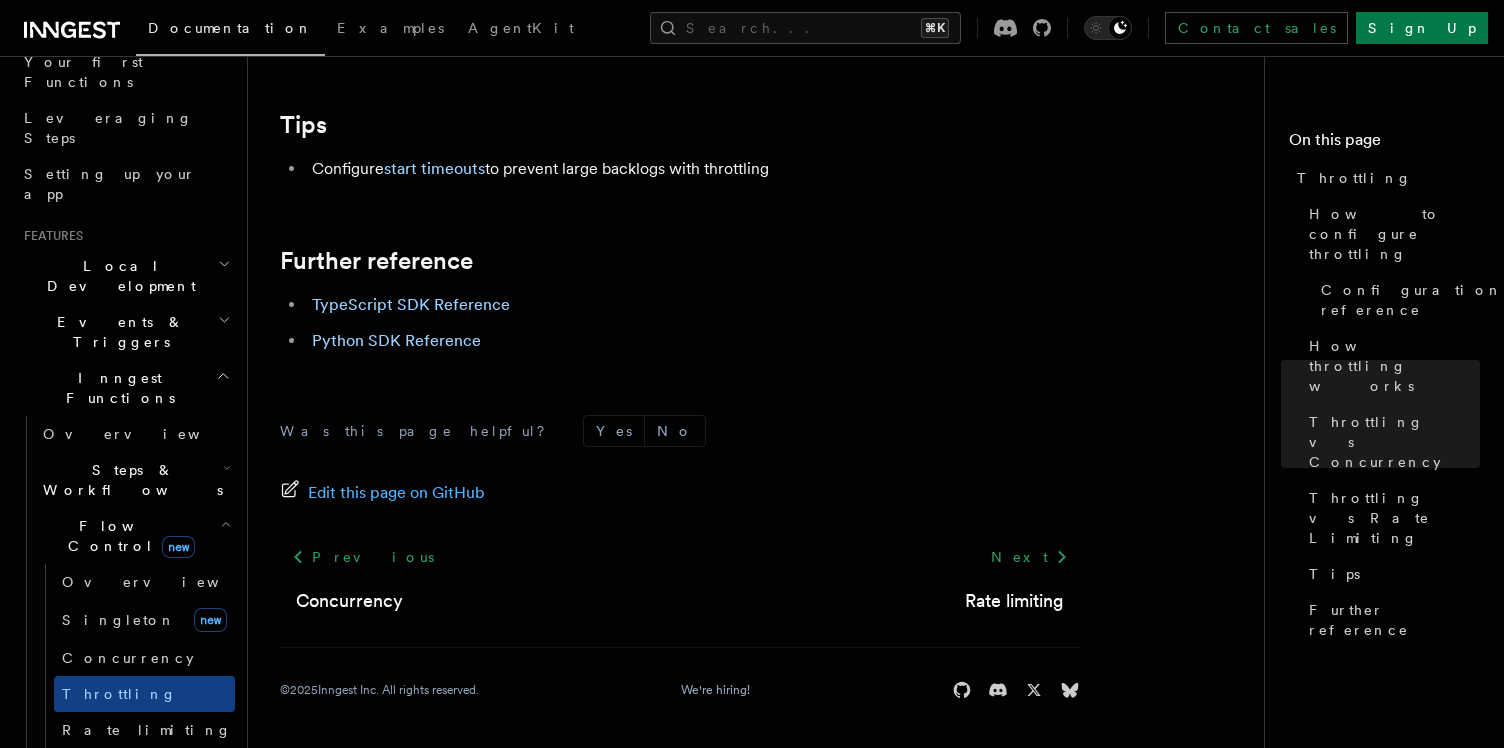 drag, startPoint x: 281, startPoint y: 151, endPoint x: 533, endPoint y: 80, distance: 261.811 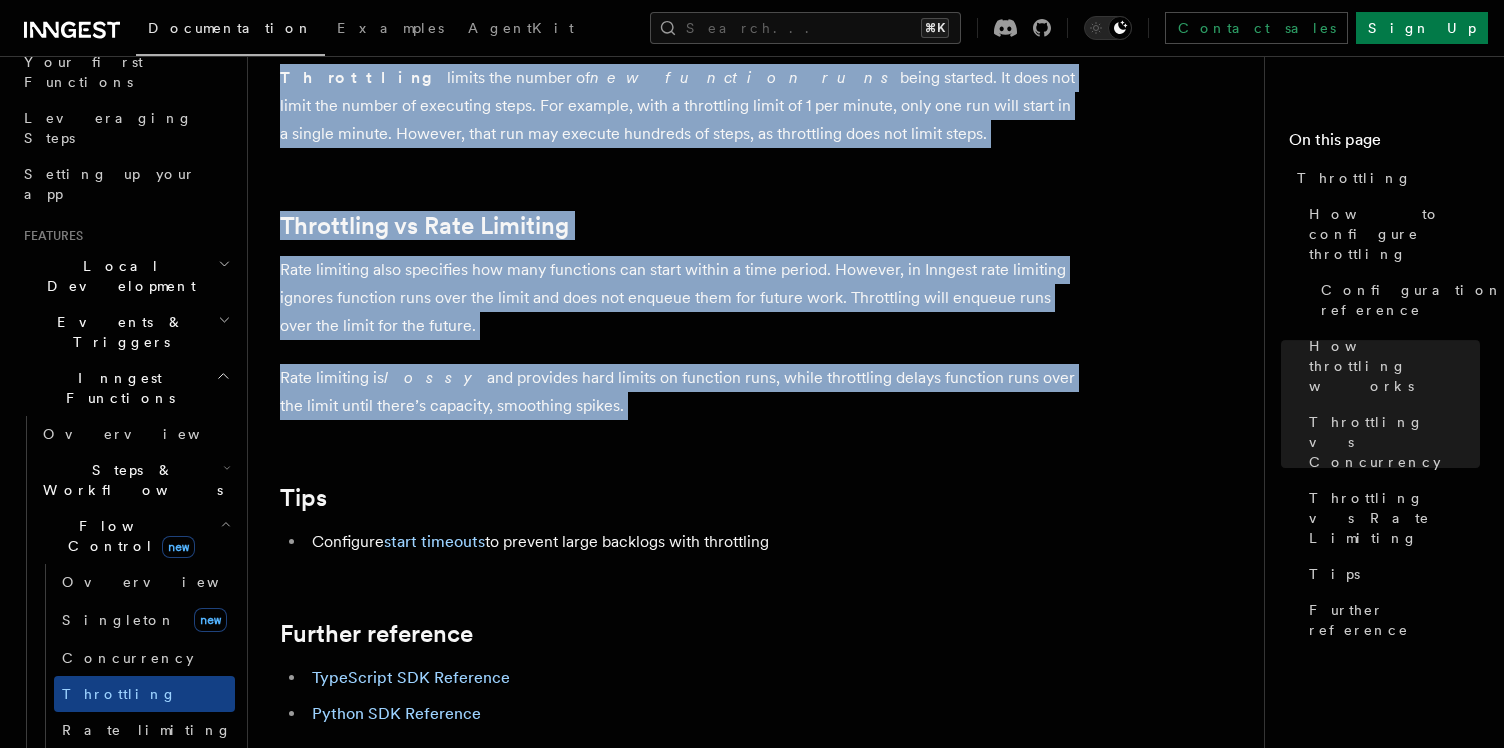 scroll, scrollTop: 2013, scrollLeft: 0, axis: vertical 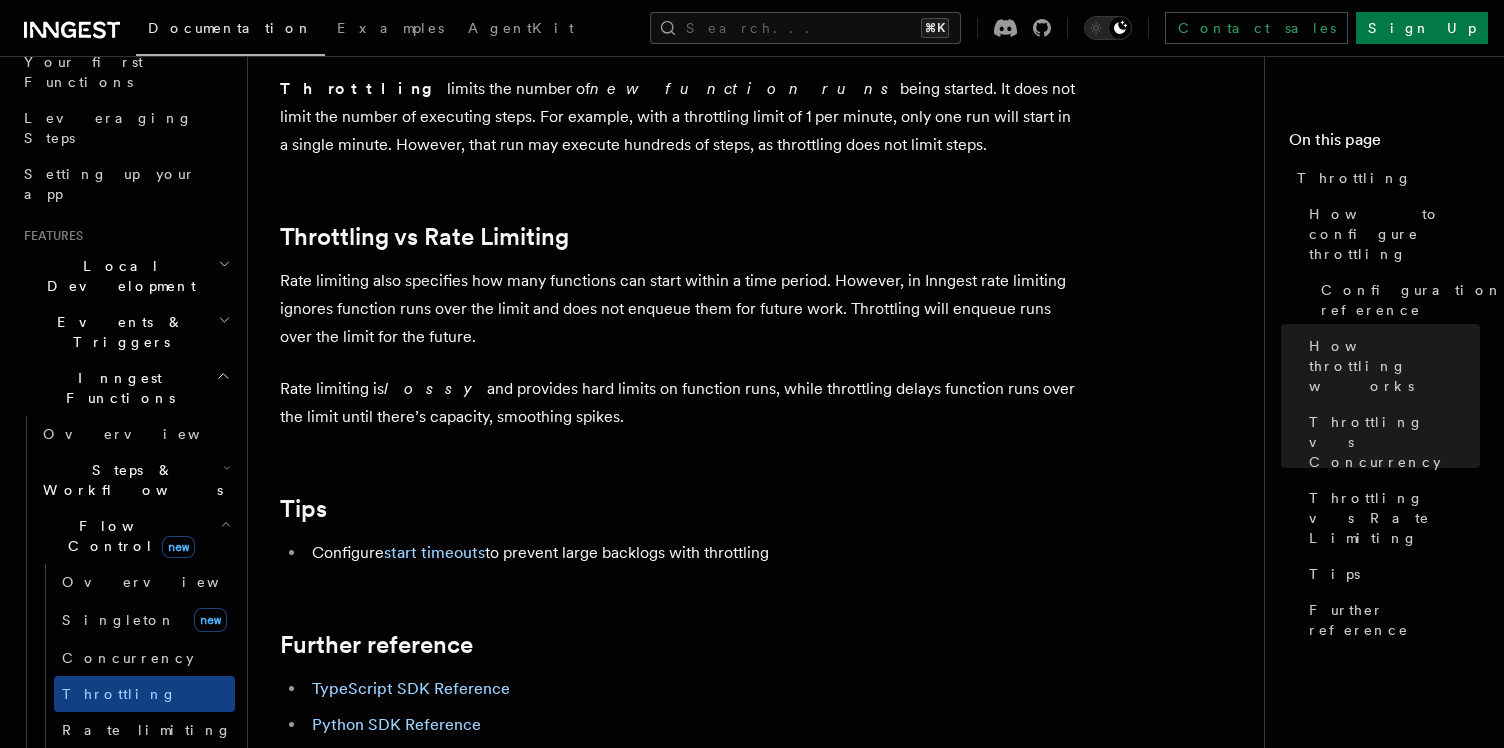click on "Features Inngest Functions Flow Control Throttling
Throttling allows you to specify how many function runs can start within a time period. When the limit is reached, new function runs over the throttling limit will be  enqueued for the future . Throttling is FIFO (first in first out). Some use cases for priority include:
Evenly distributing function execution over time to reduce spikes.
Working around third-party API rate limits.
How to configure throttling
TypeScript Go Python Copy Copied inngest .createFunction (
{
id :   "unique-function-id" ,
throttle :  {
limit :   1 ,
period :   "5s" ,
burst :   2 ,
key :   "event.data.user_id" ,
} ,
}
{ event :   "ai/summary.requested"  } ,
async  ({ event ,  step })  =>  {
}
);
You can configure throttling on each function using the optional  throttle  parameter.  The options directly control the generic cell rate algorithm parameters used within the queue.
limit period ." at bounding box center [764, -397] 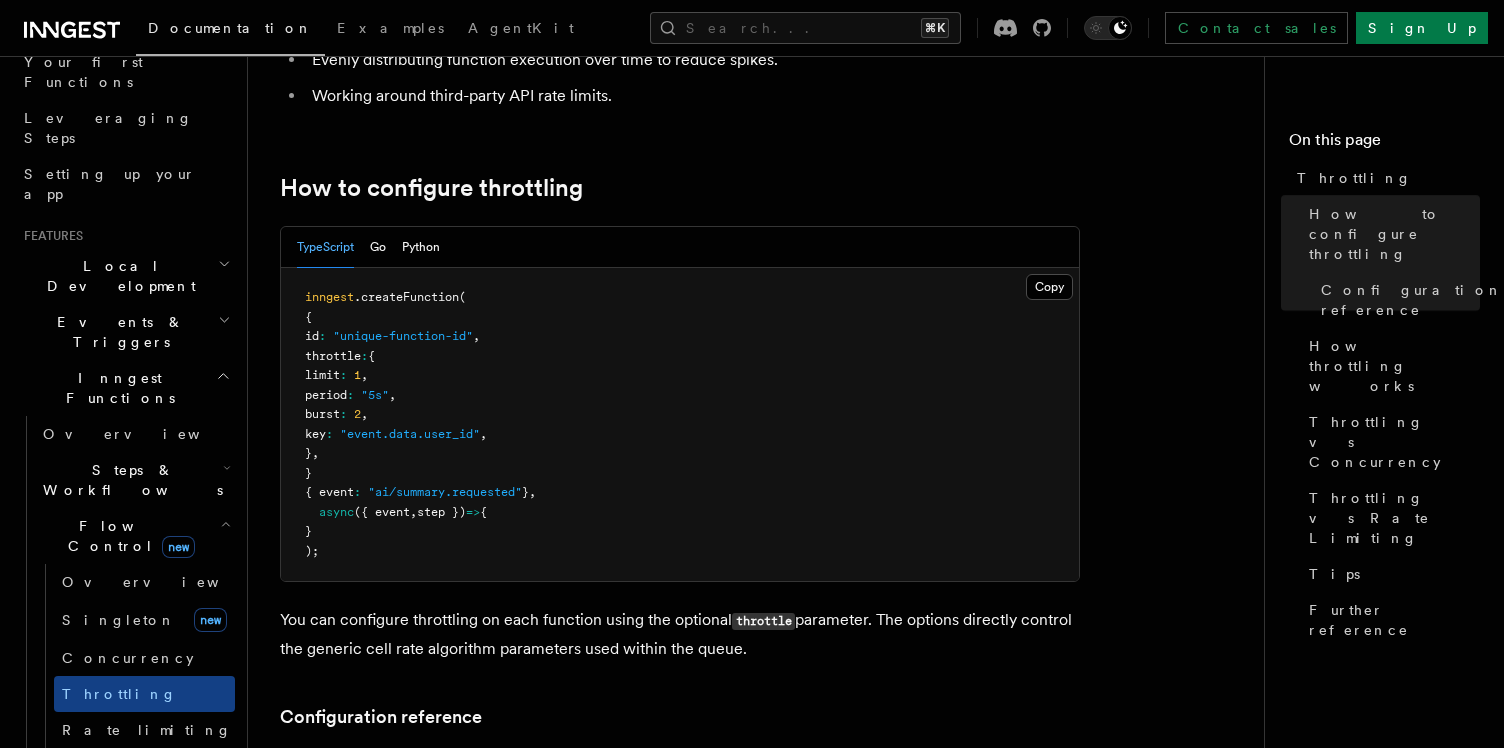 scroll, scrollTop: 0, scrollLeft: 0, axis: both 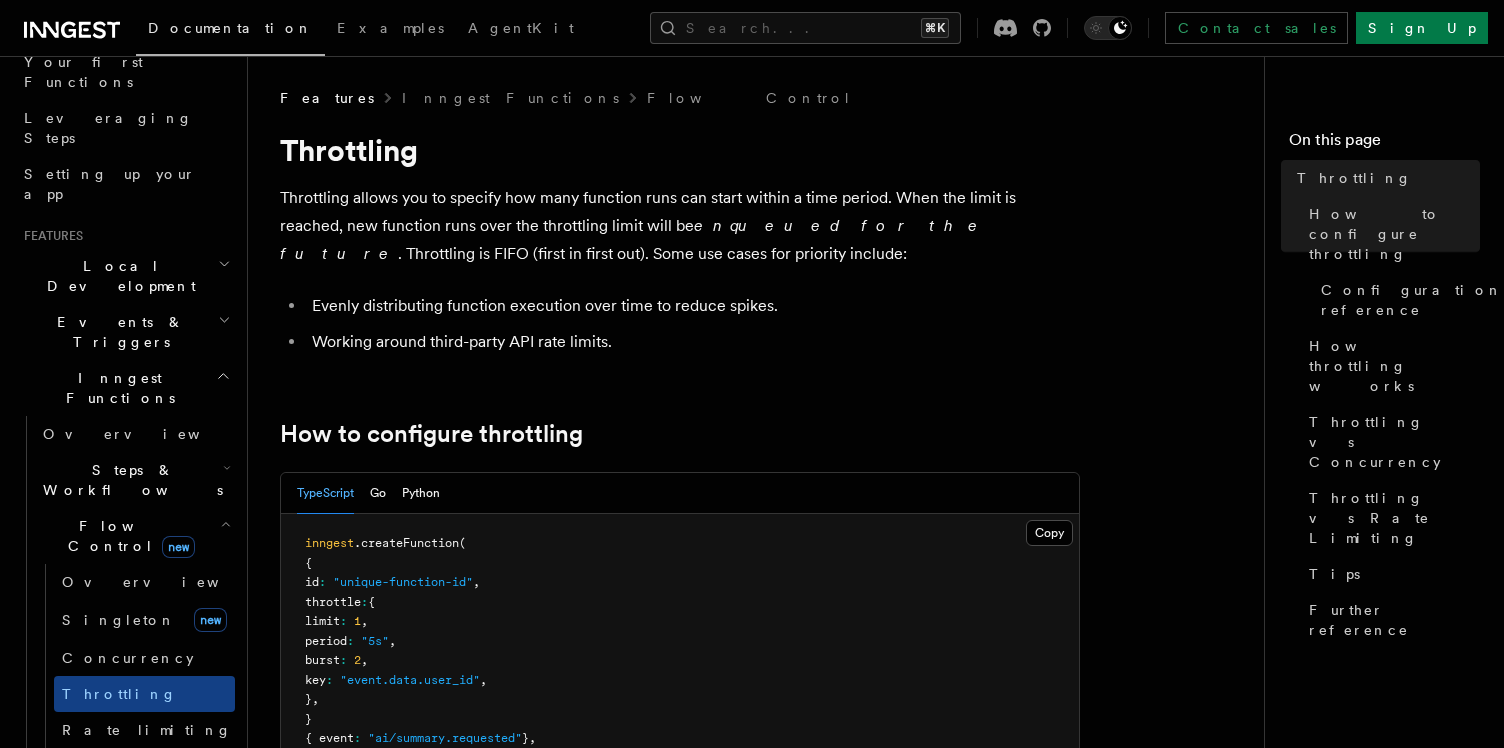 click on "Throttling" at bounding box center (680, 150) 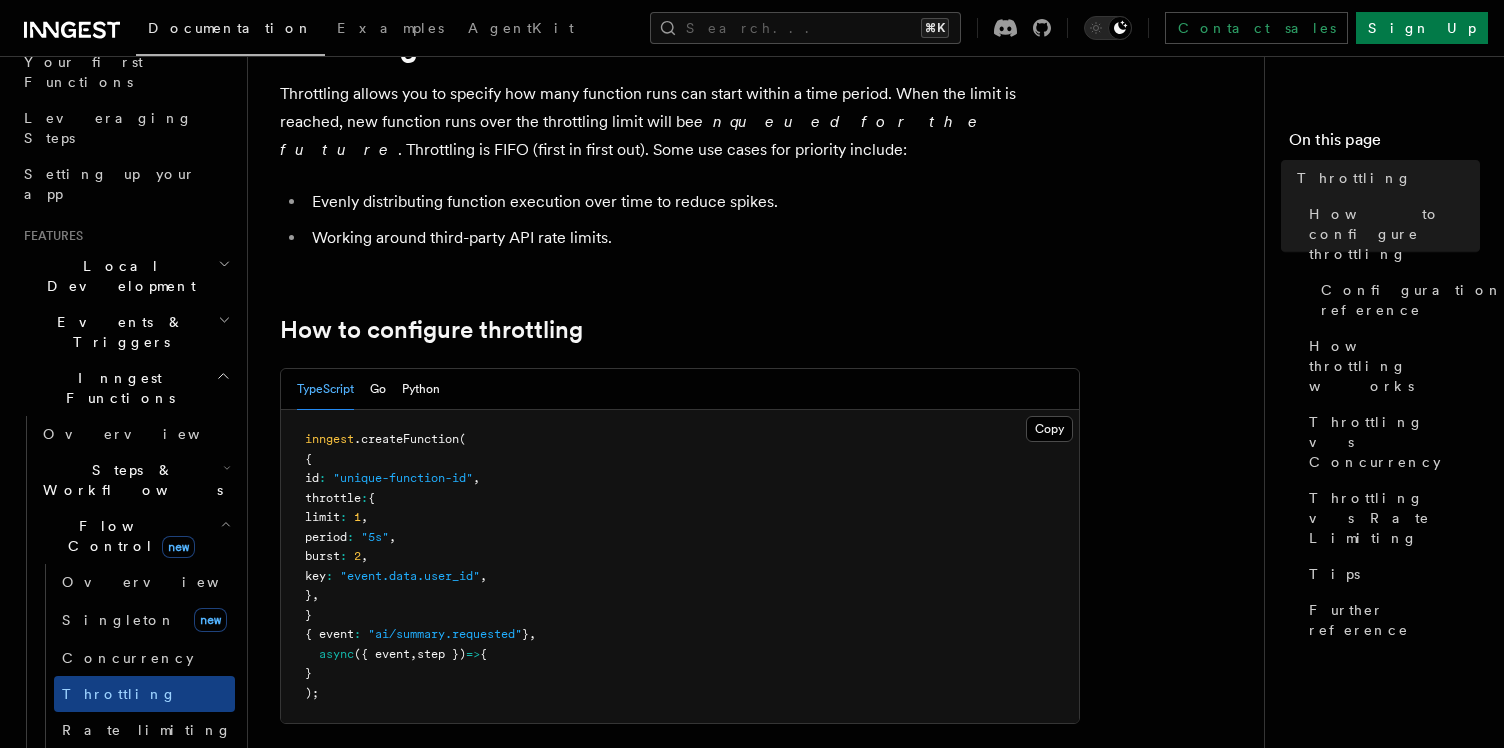 scroll, scrollTop: 244, scrollLeft: 0, axis: vertical 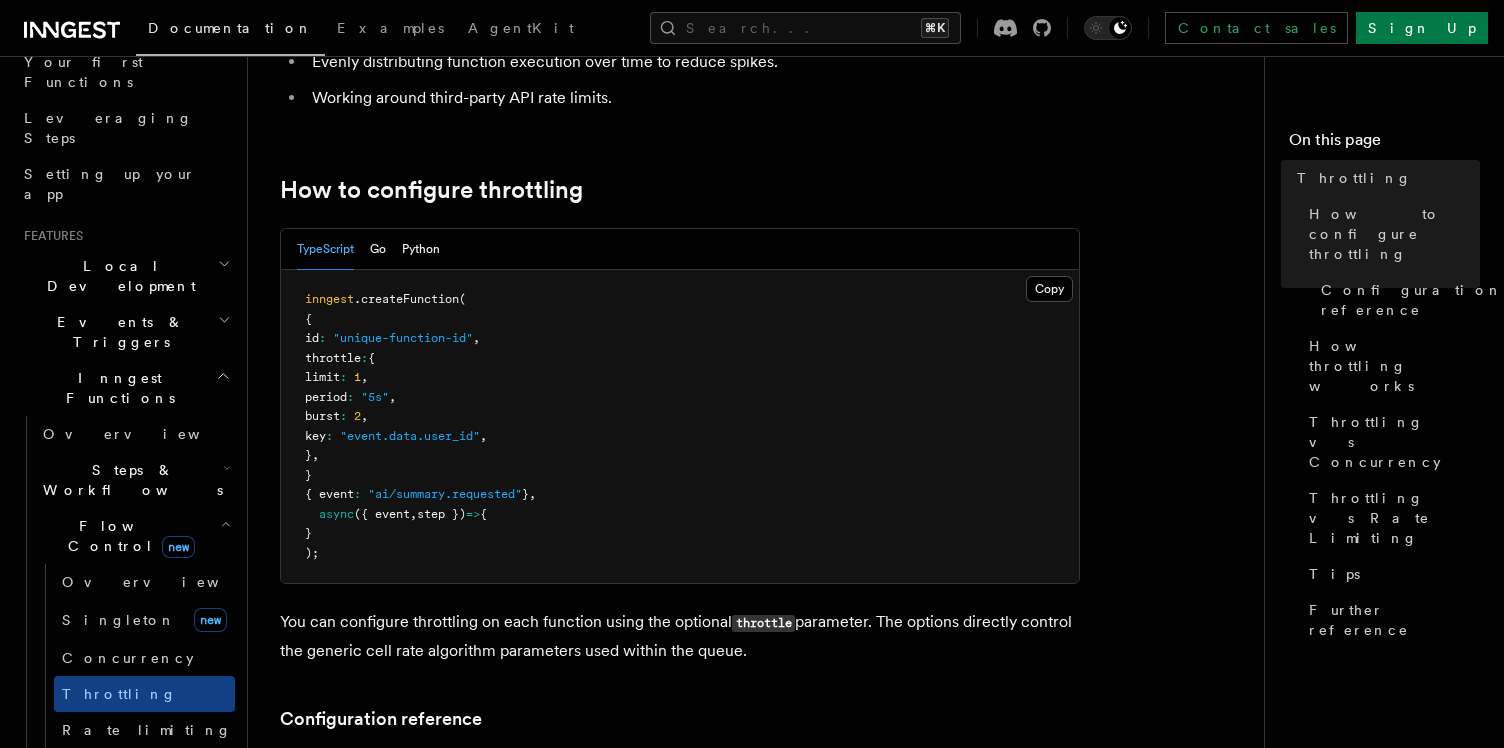 click on "Priority" at bounding box center [144, 802] 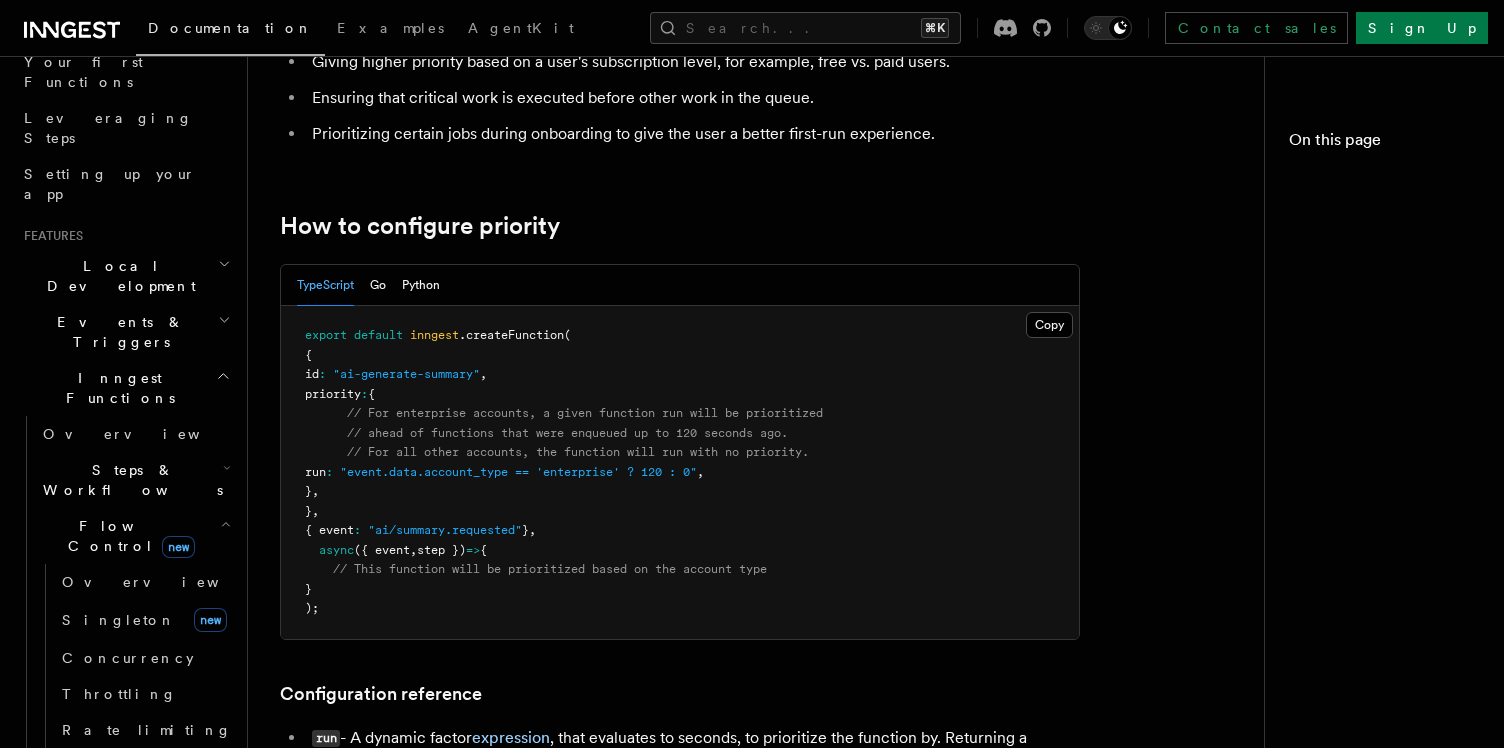 scroll, scrollTop: 0, scrollLeft: 0, axis: both 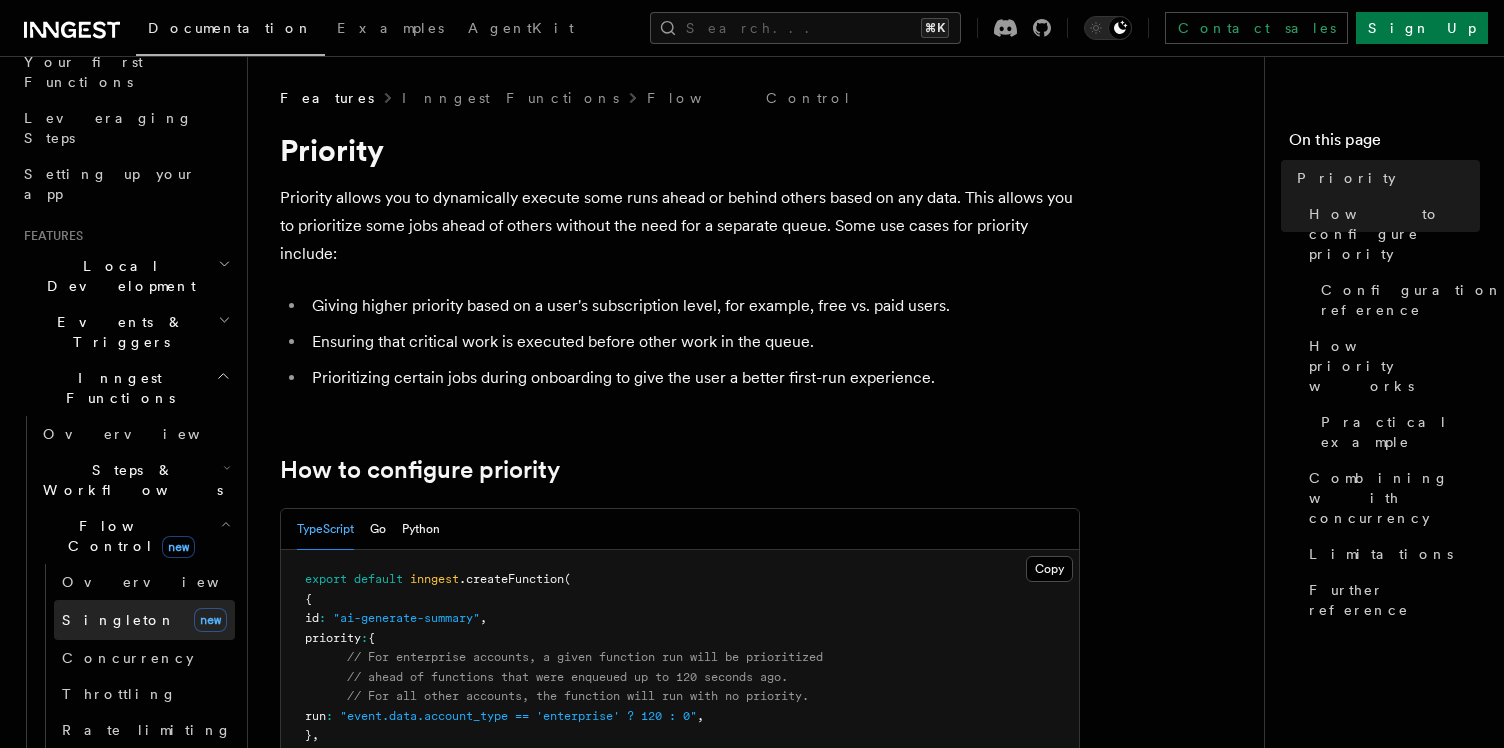 click on "Singleton new" at bounding box center (144, 620) 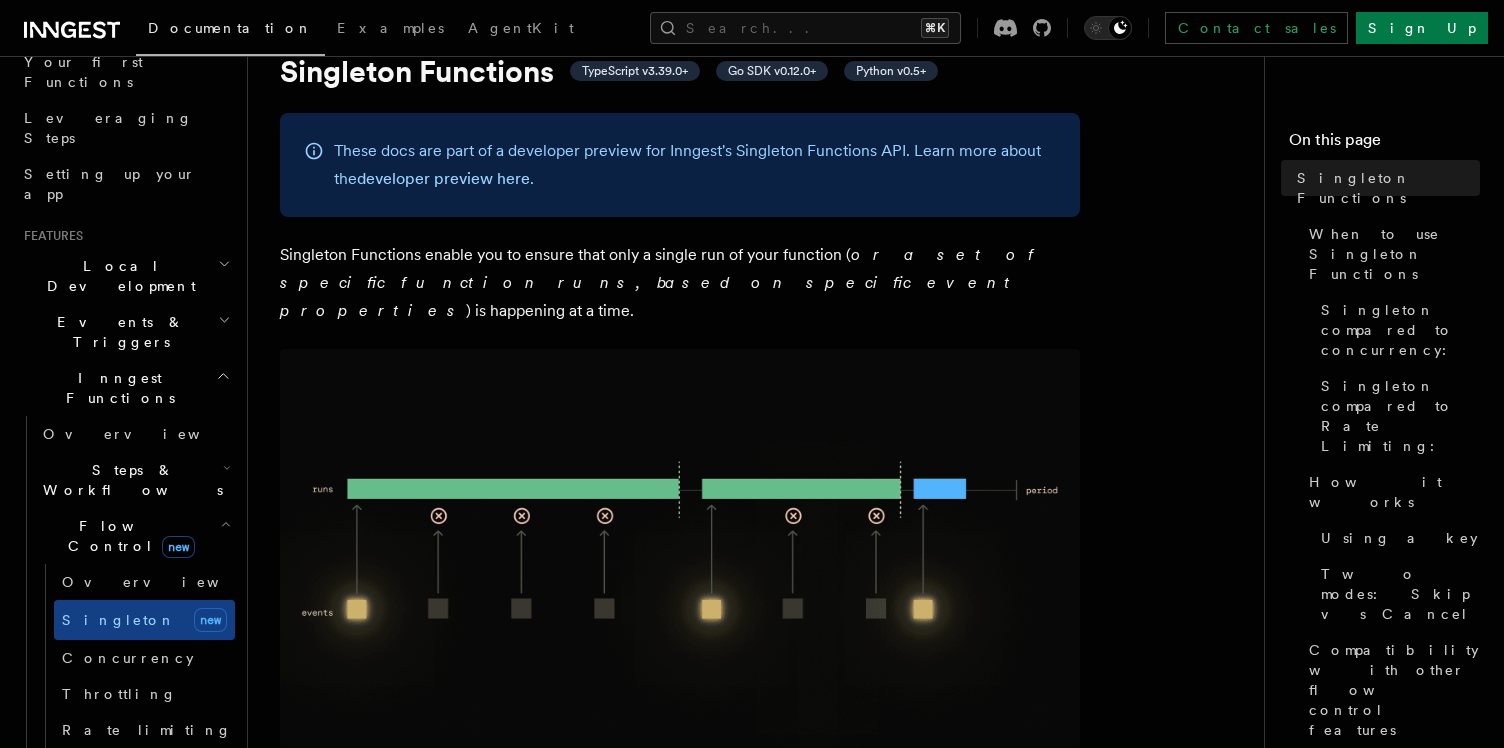scroll, scrollTop: 81, scrollLeft: 0, axis: vertical 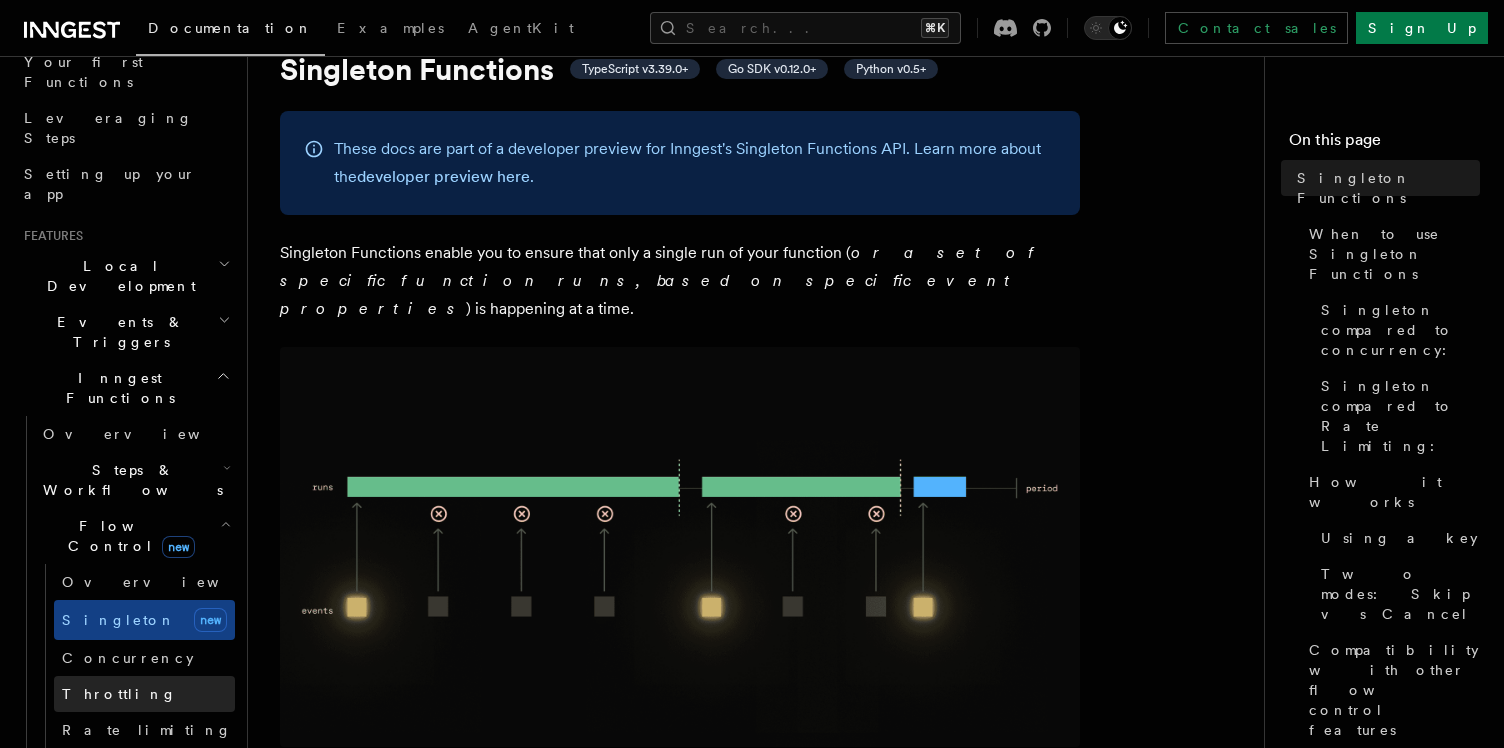 click on "Throttling" at bounding box center [119, 694] 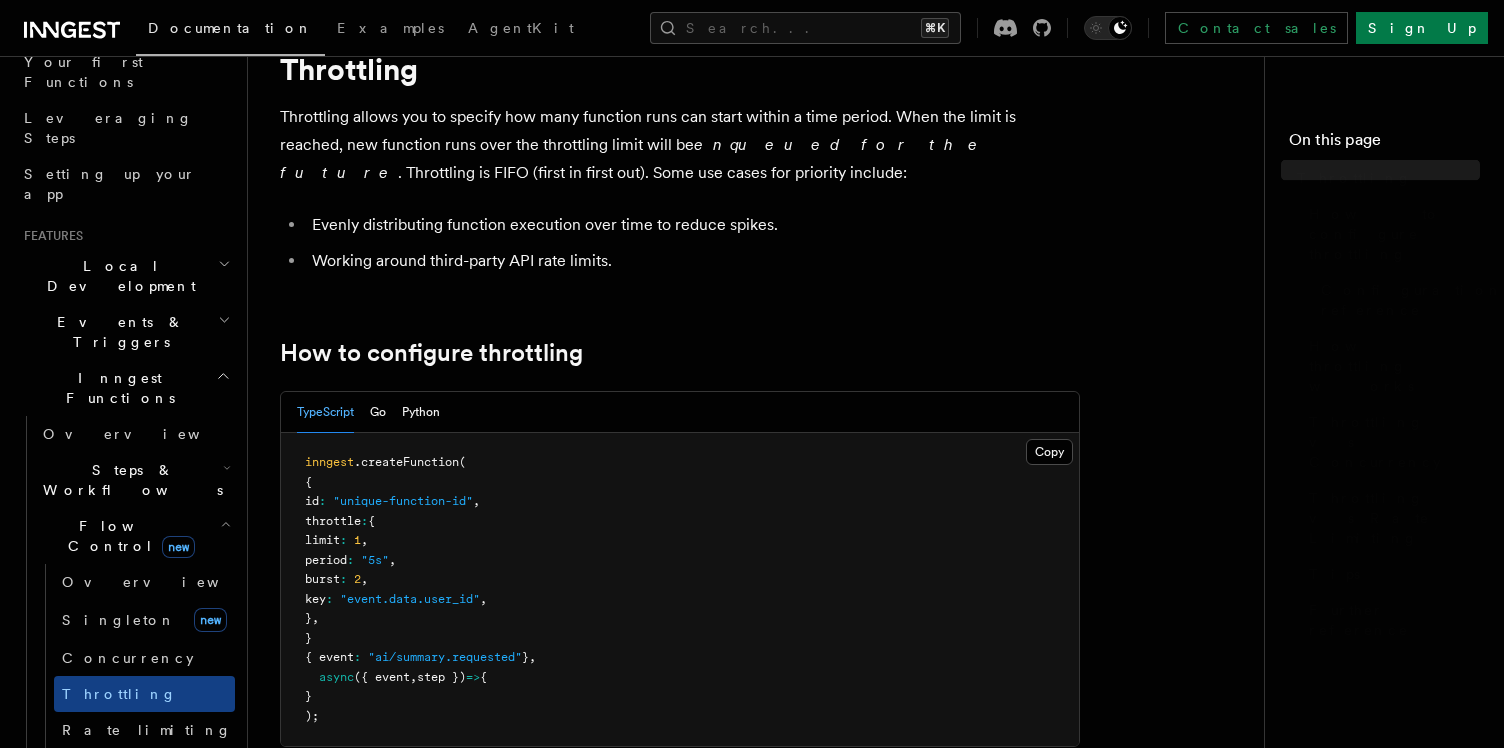 scroll, scrollTop: 0, scrollLeft: 0, axis: both 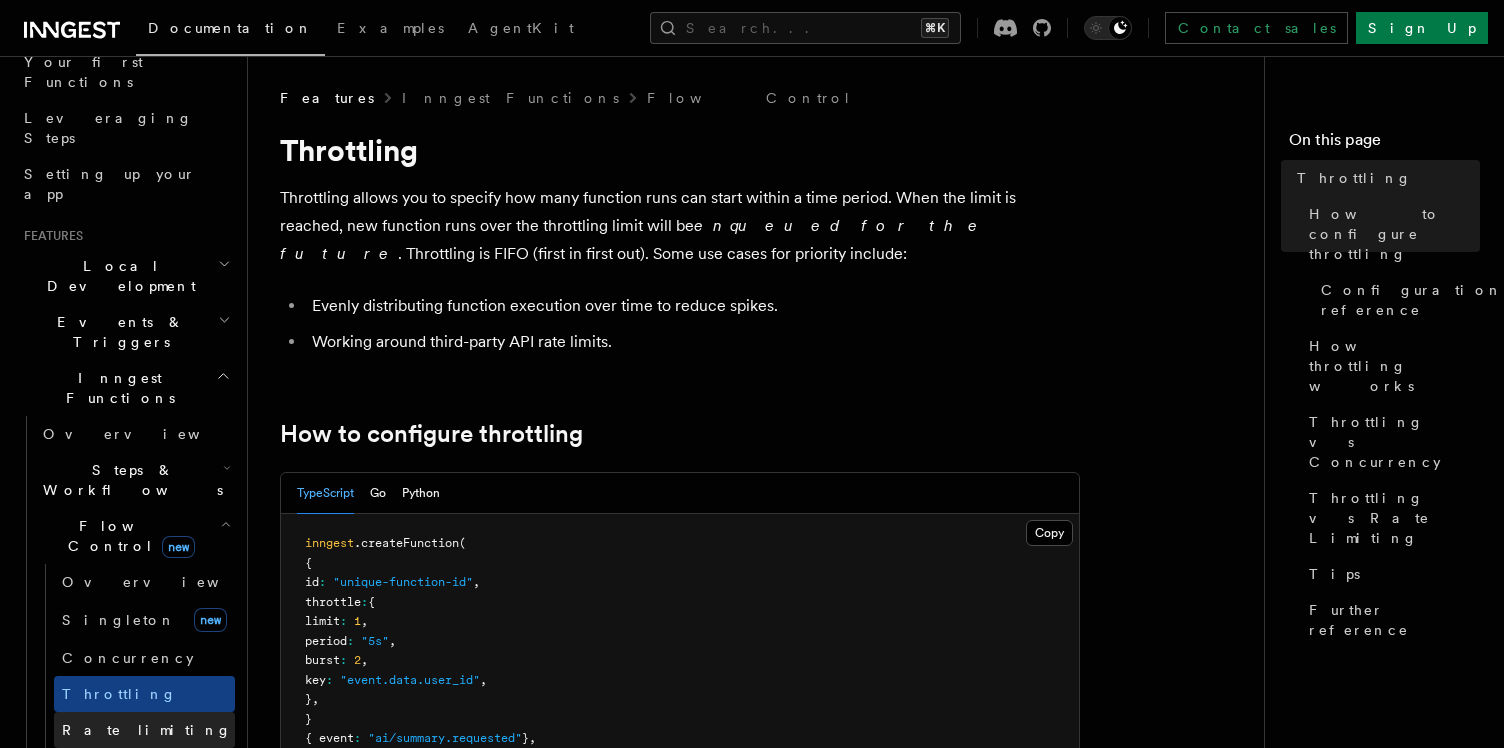 click on "Rate limiting" at bounding box center (144, 730) 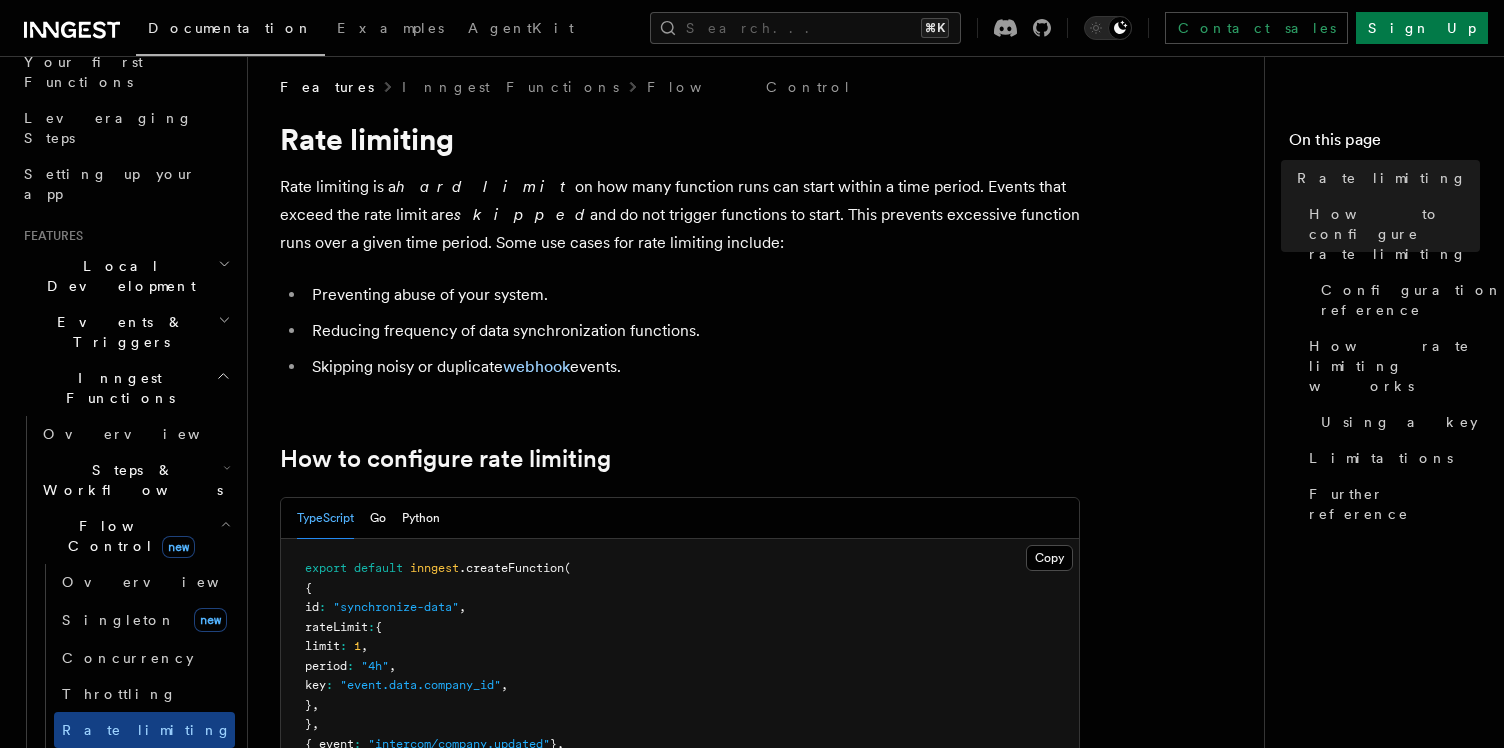 scroll, scrollTop: 0, scrollLeft: 0, axis: both 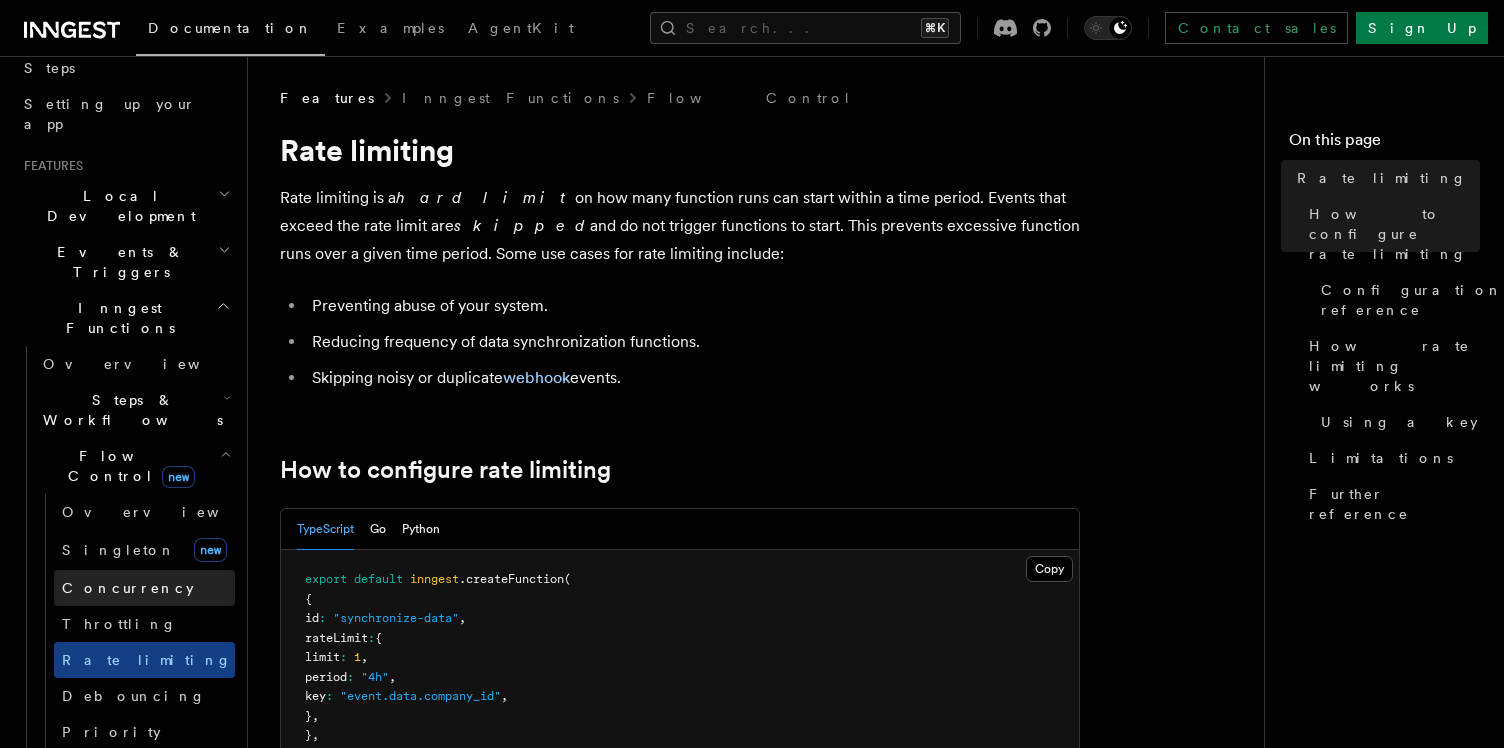 click on "Concurrency" at bounding box center [128, 588] 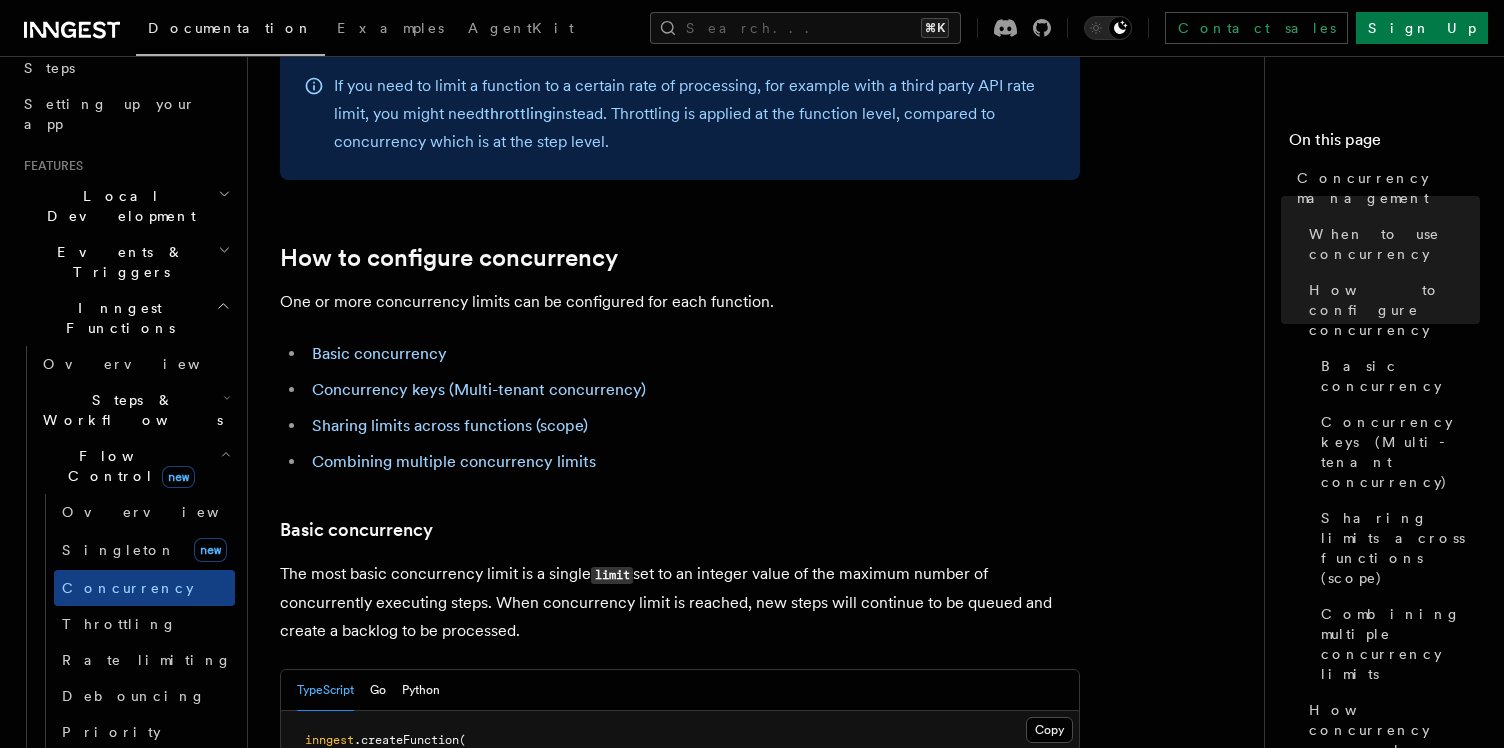 scroll, scrollTop: 939, scrollLeft: 0, axis: vertical 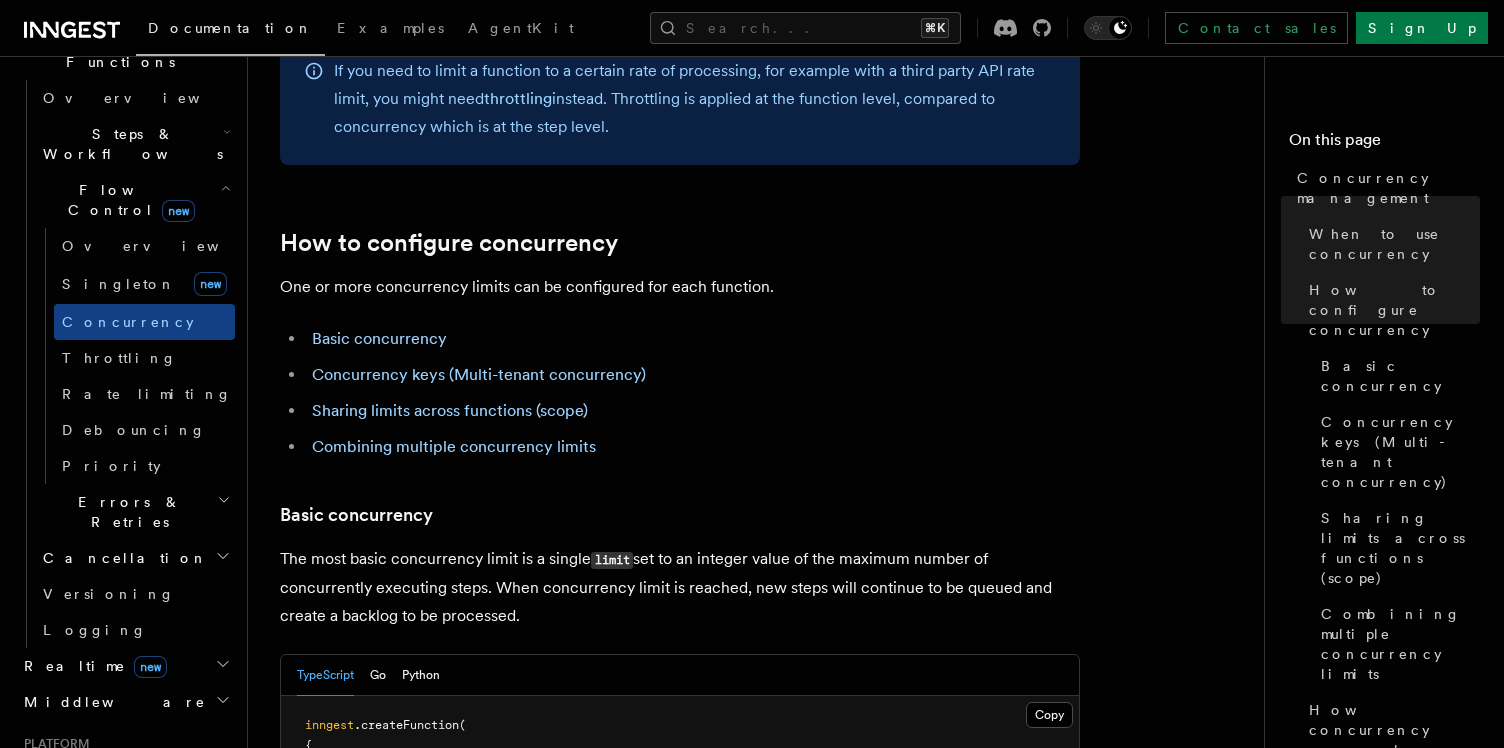 click on "Errors & Retries" at bounding box center (135, 512) 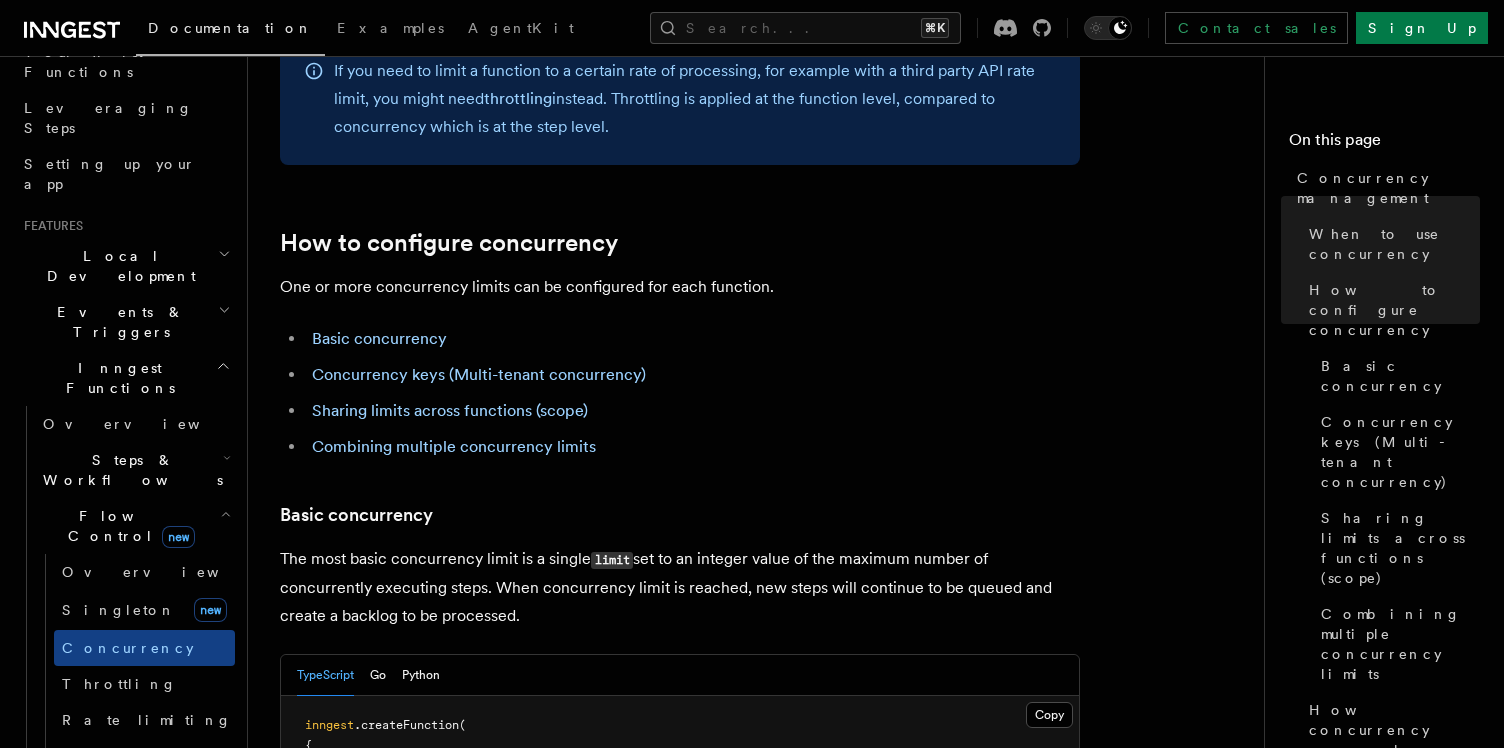 scroll, scrollTop: 283, scrollLeft: 0, axis: vertical 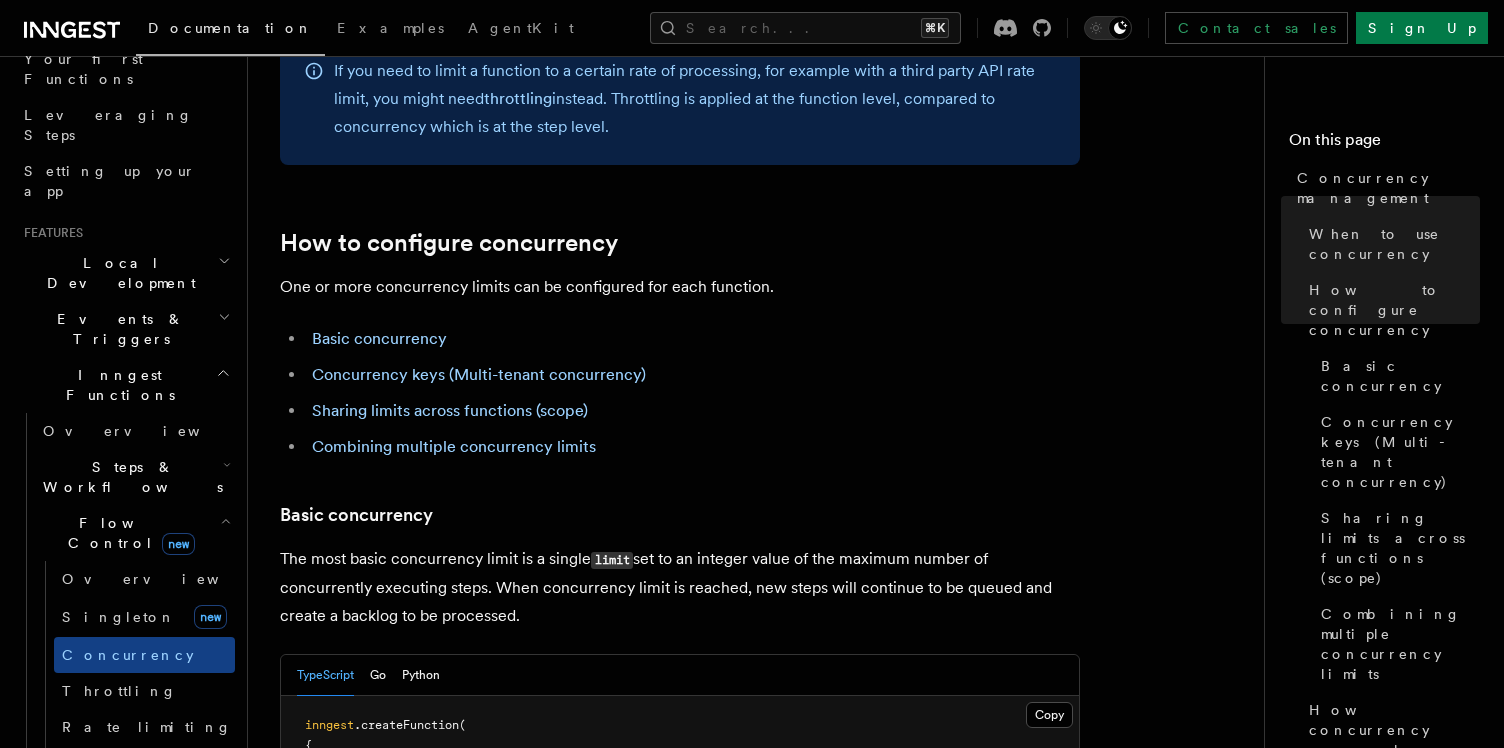 click 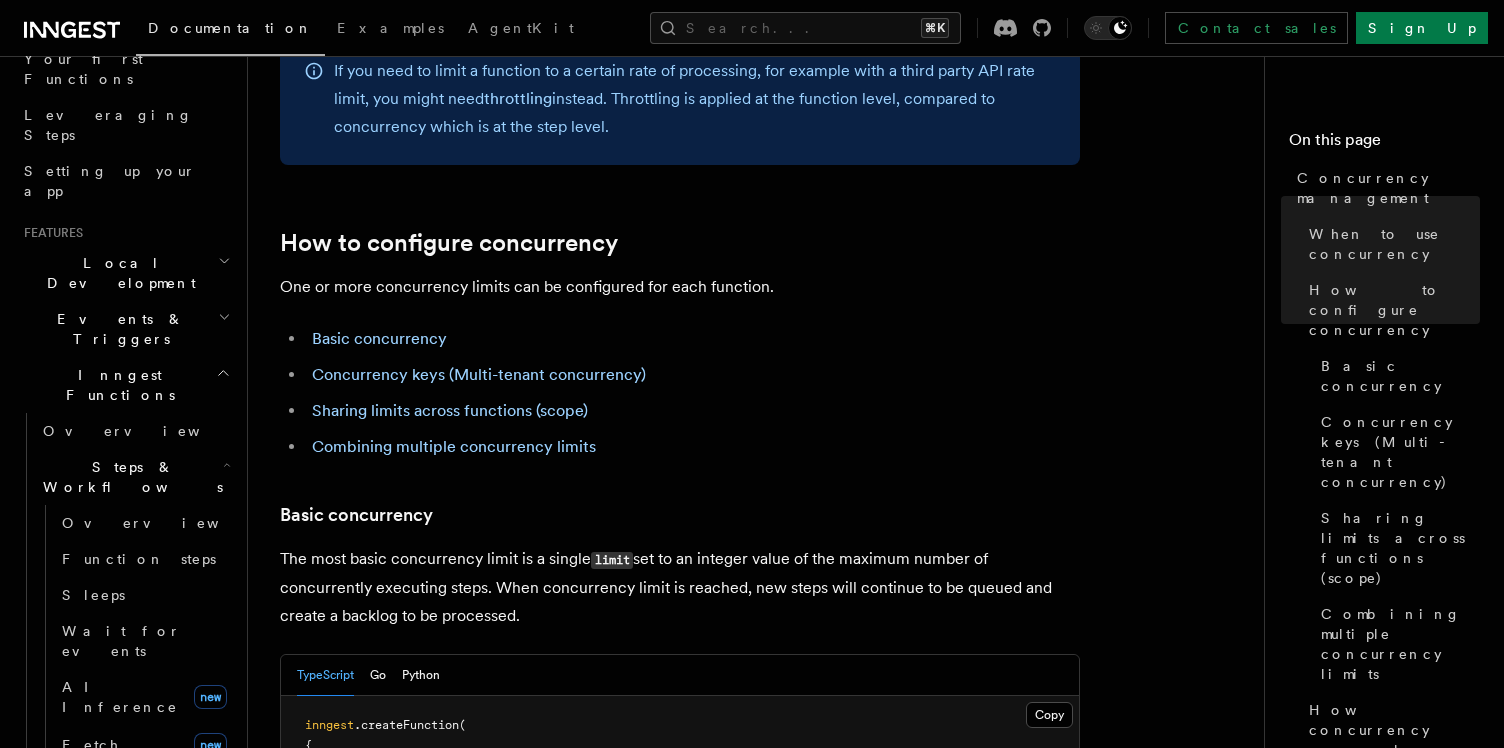 click 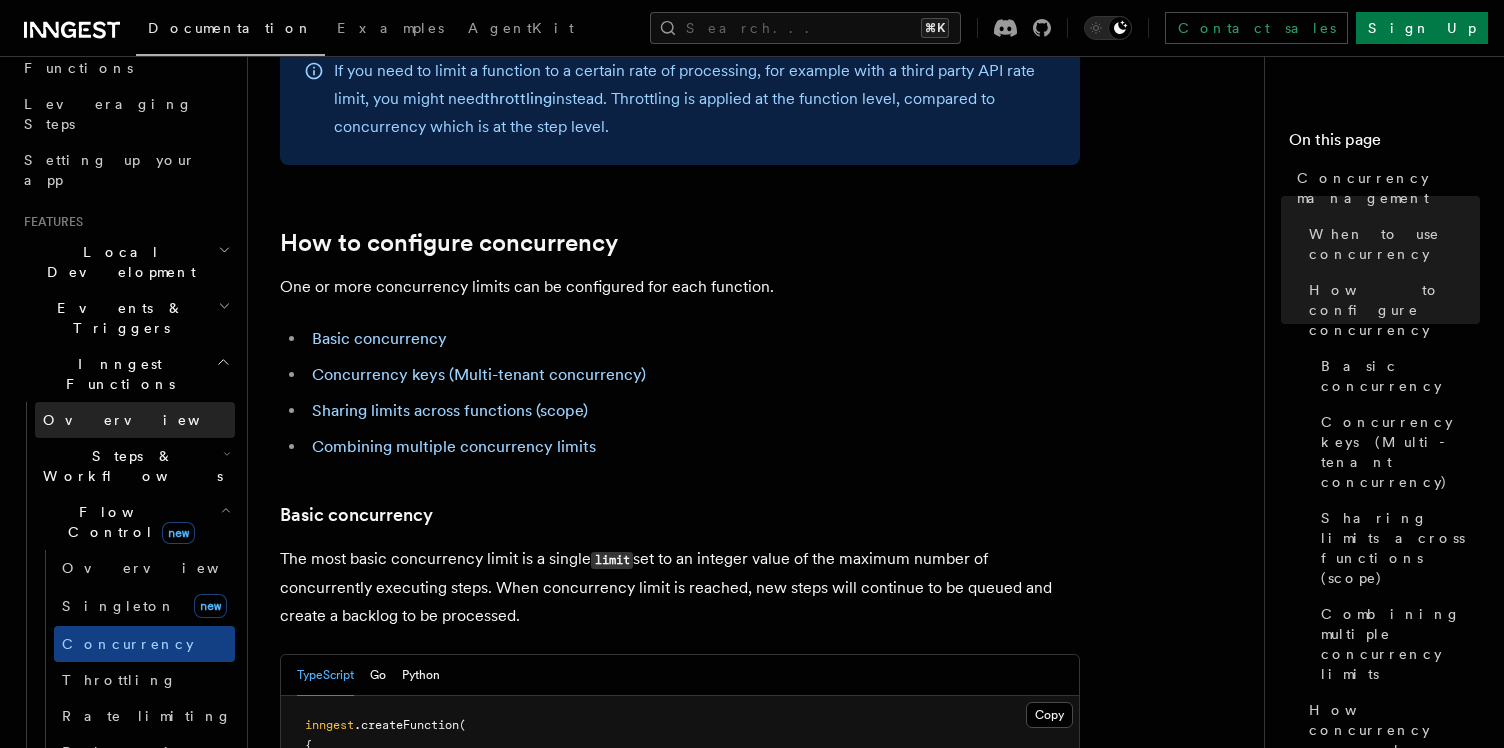scroll, scrollTop: 290, scrollLeft: 0, axis: vertical 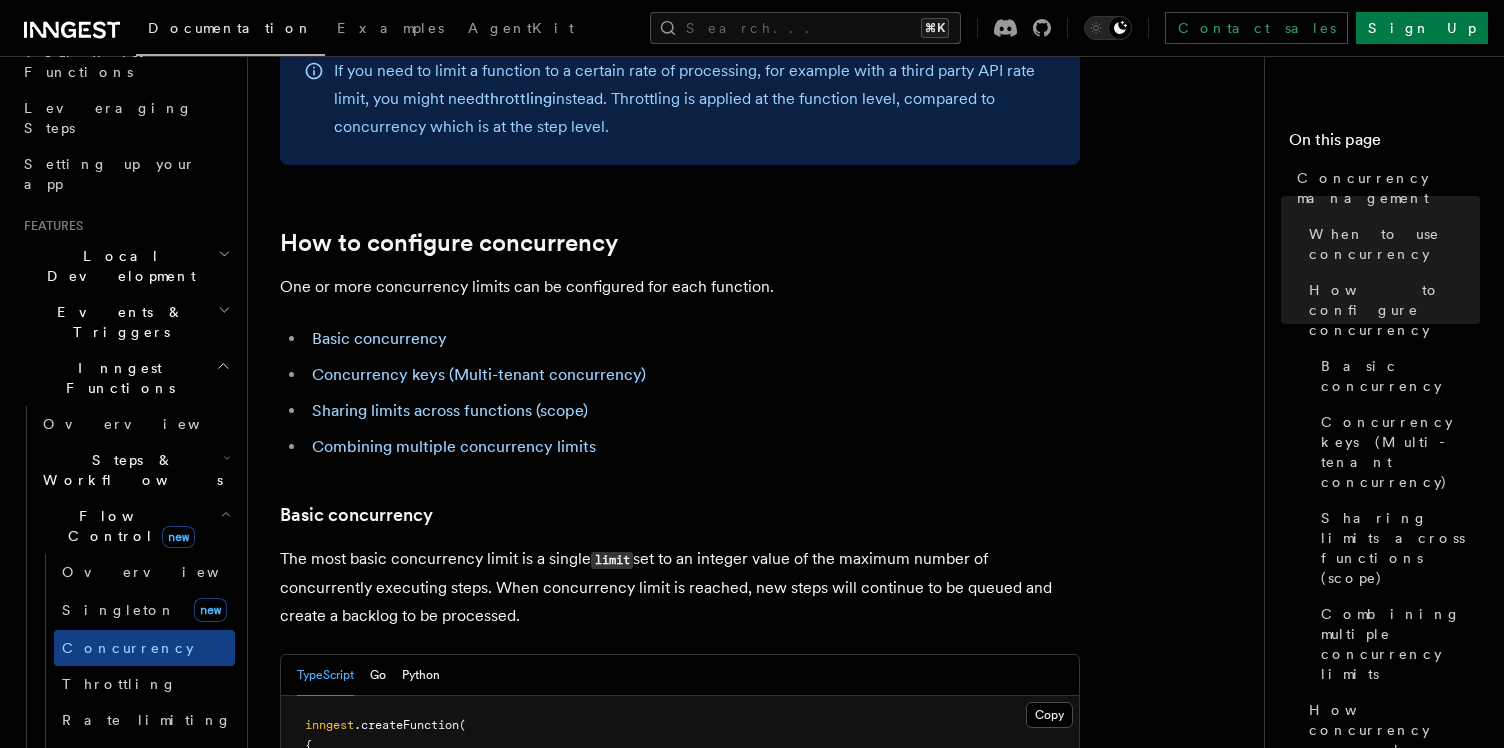 click 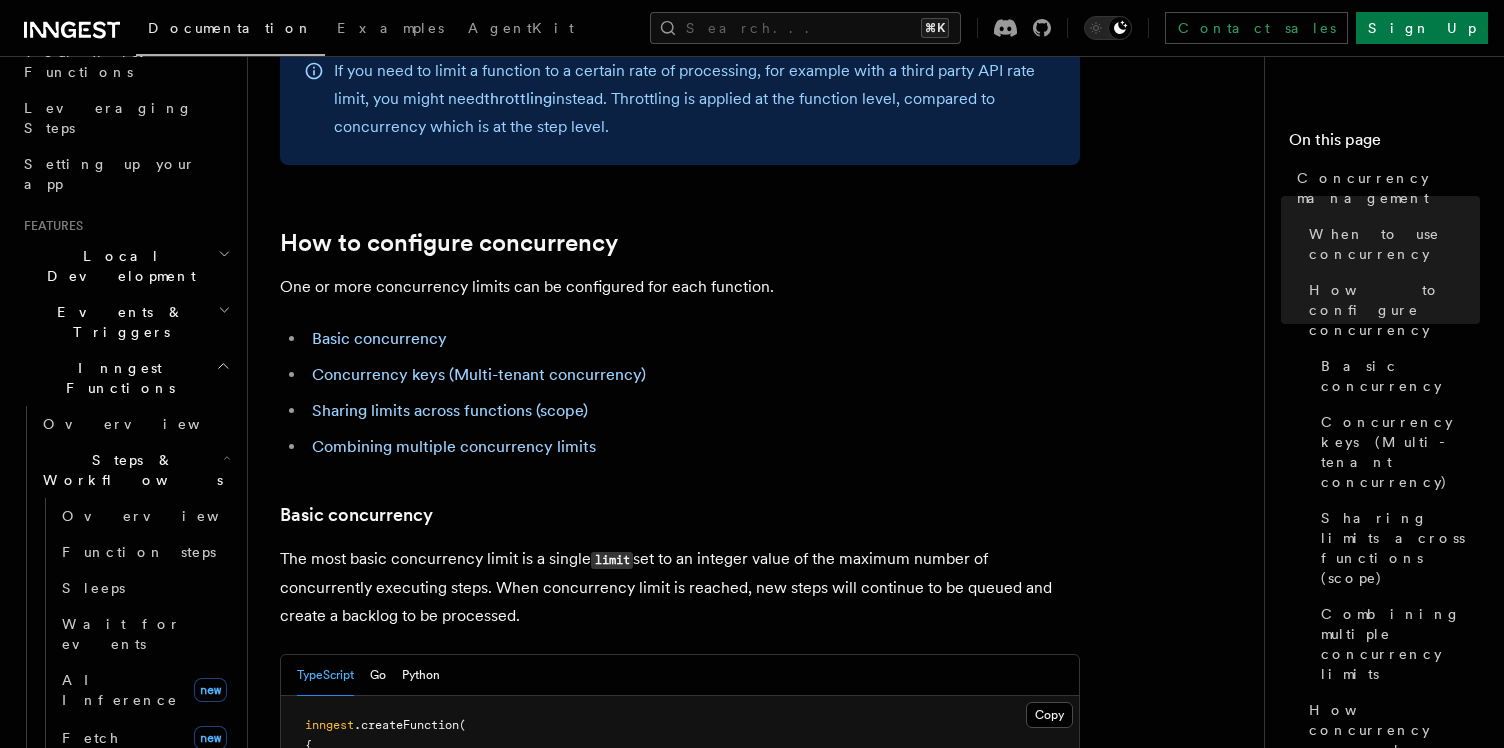 click 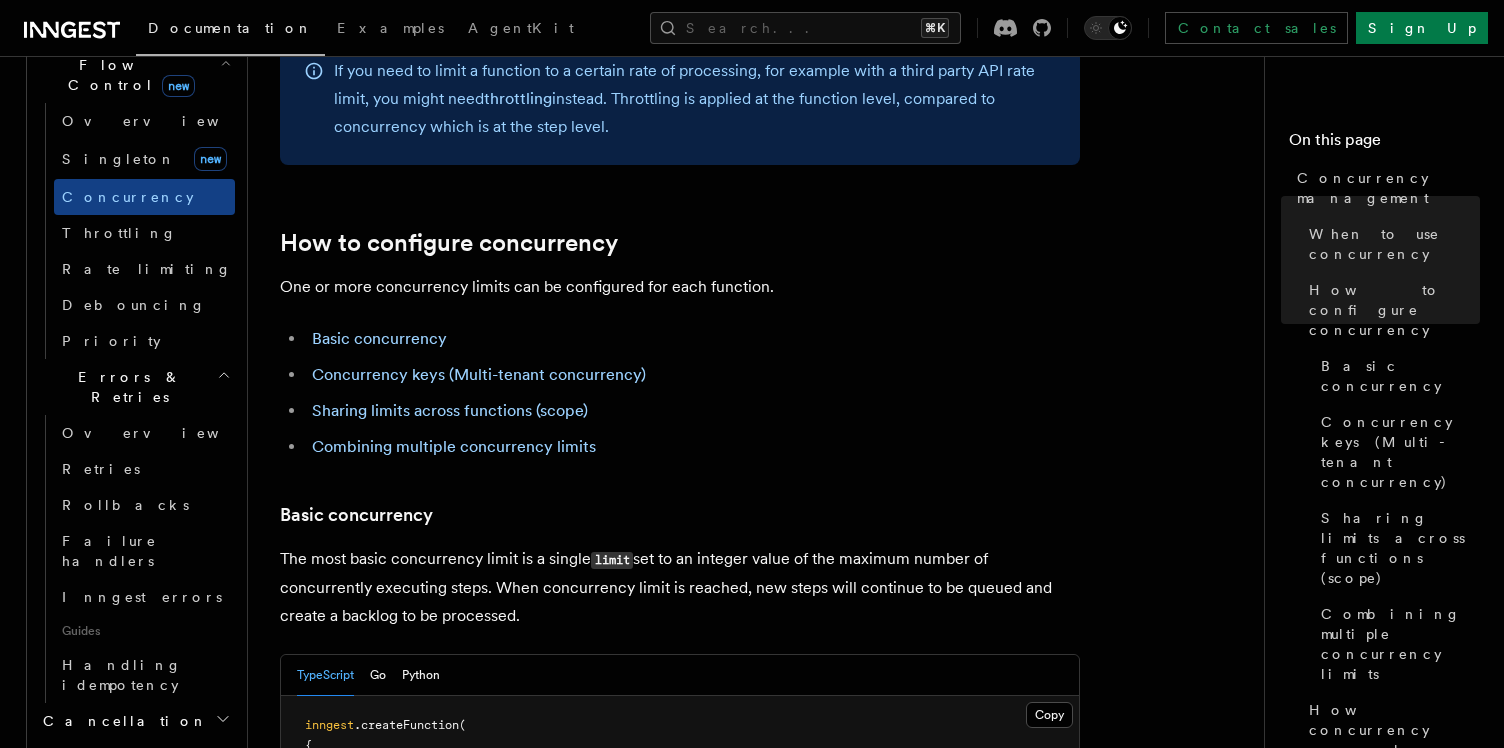 scroll, scrollTop: 768, scrollLeft: 0, axis: vertical 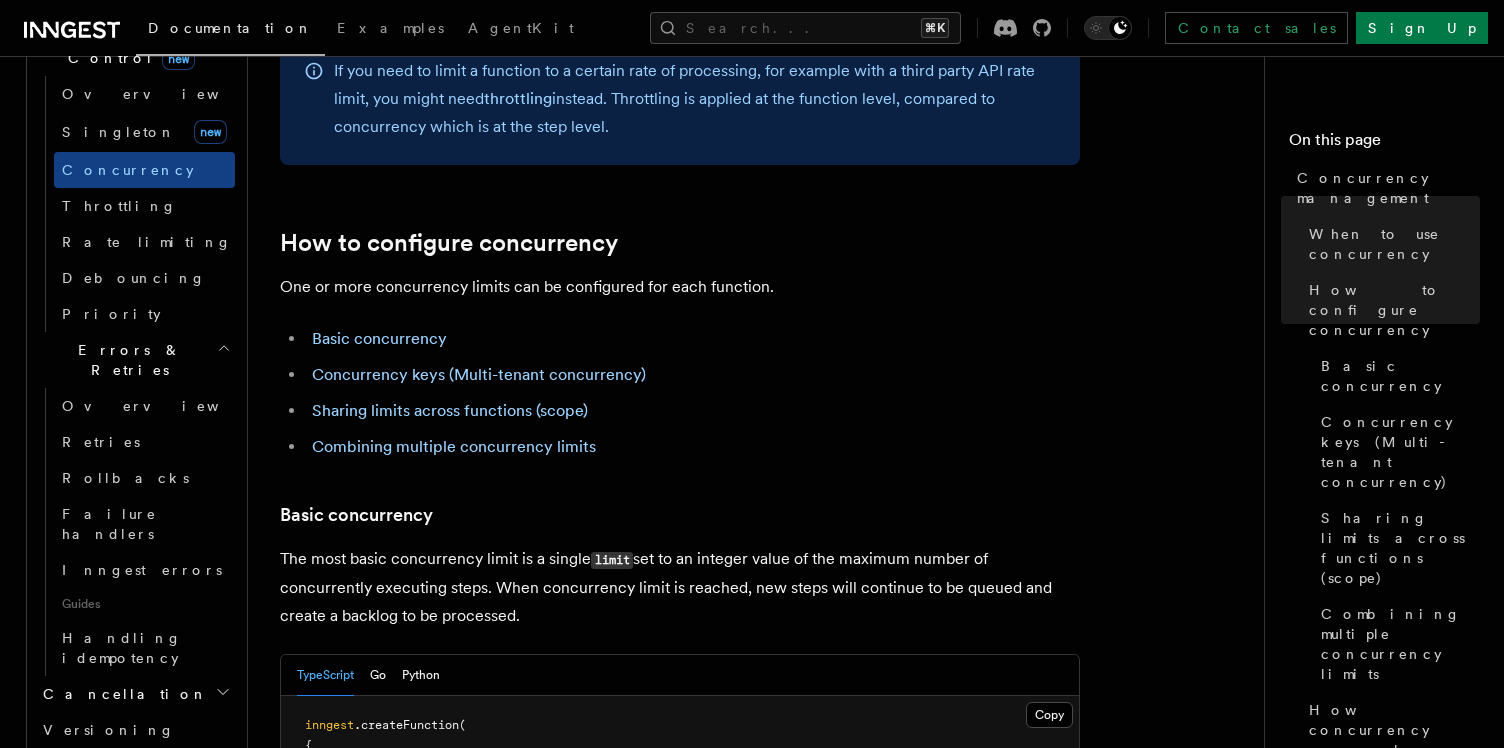 click 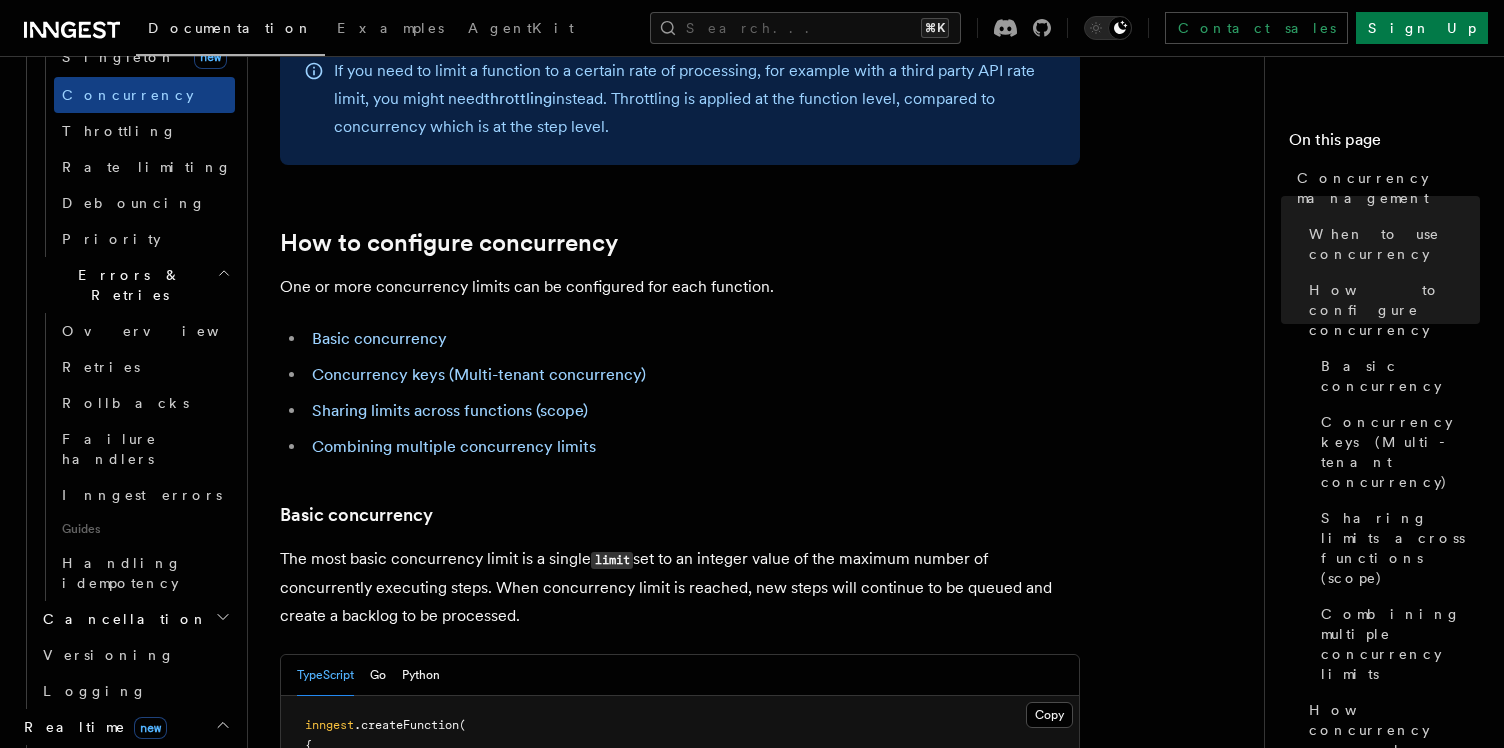 scroll, scrollTop: 890, scrollLeft: 0, axis: vertical 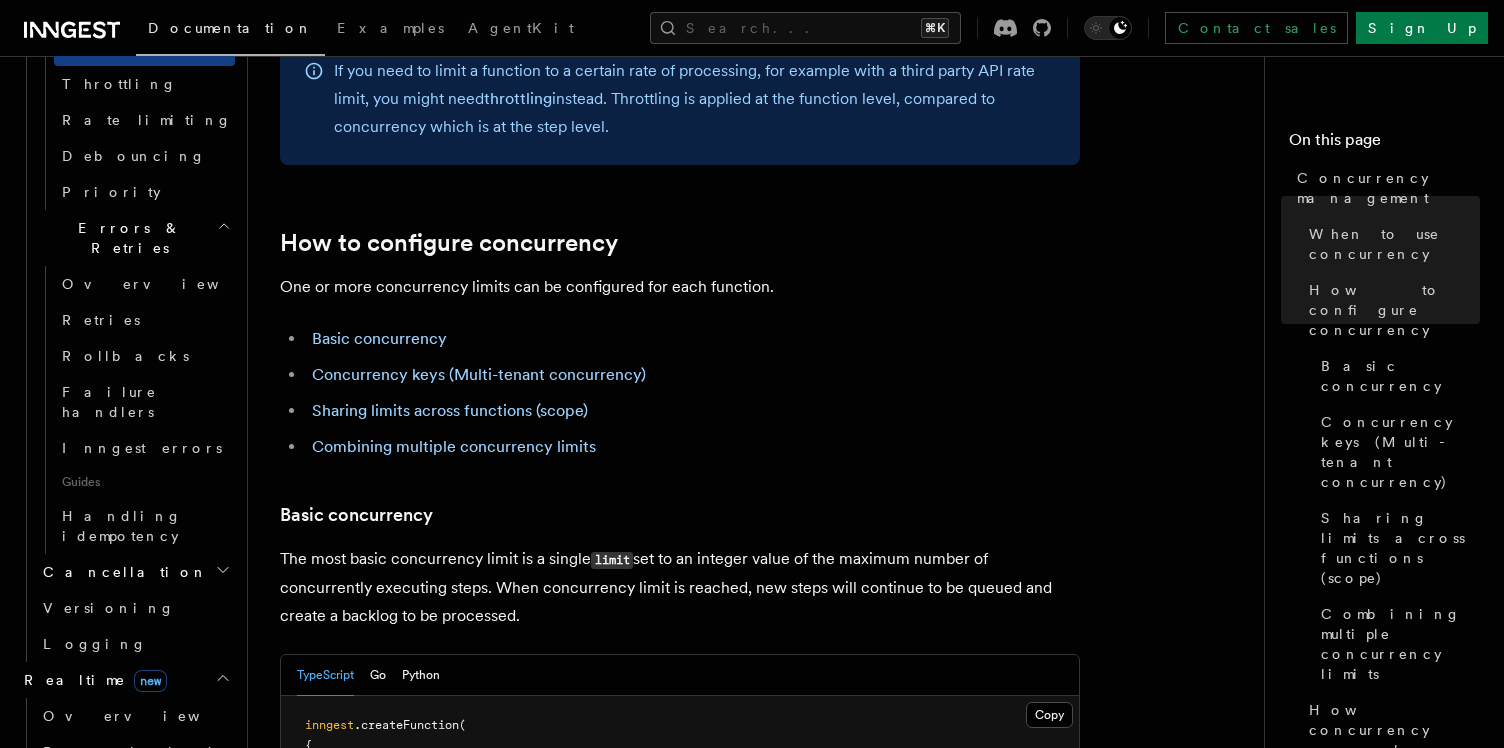 click 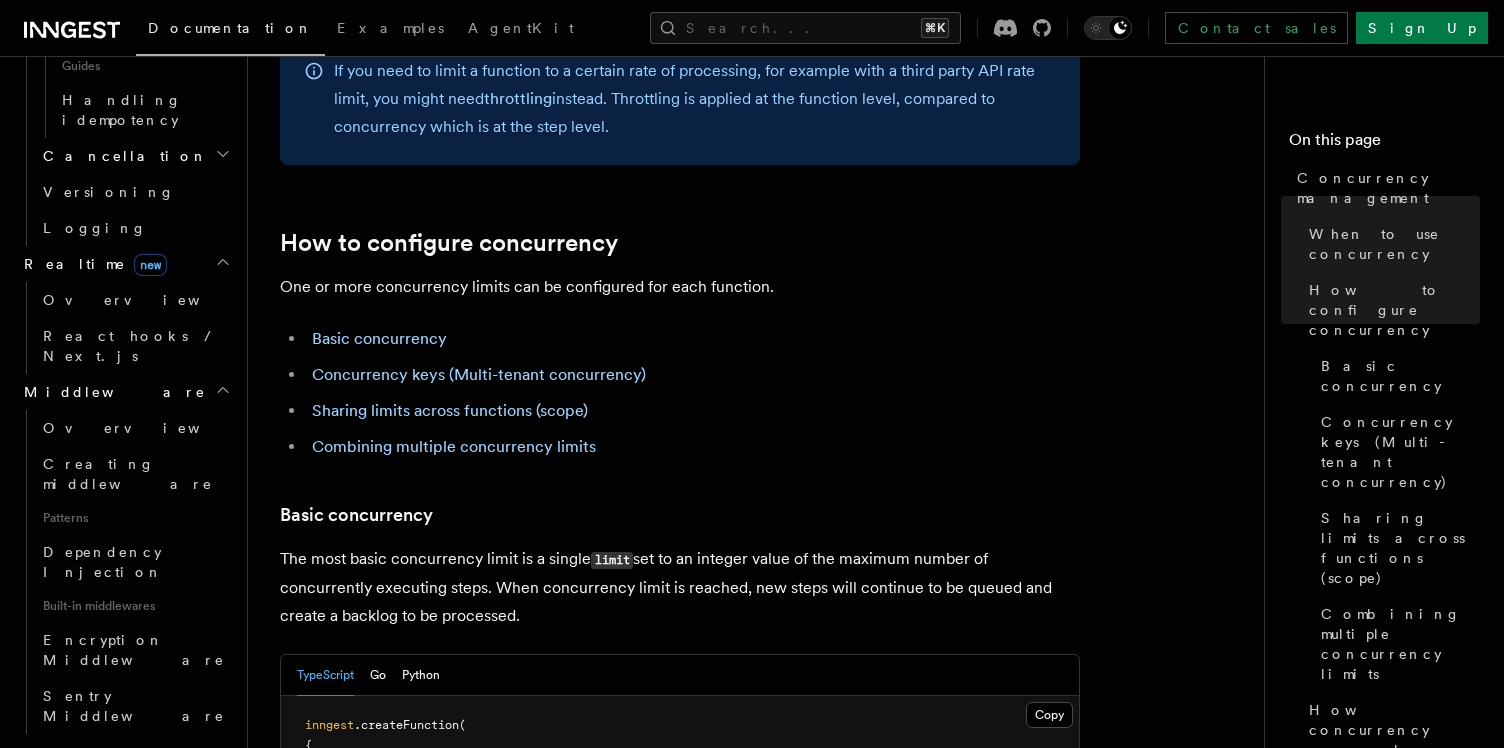 scroll, scrollTop: 1324, scrollLeft: 0, axis: vertical 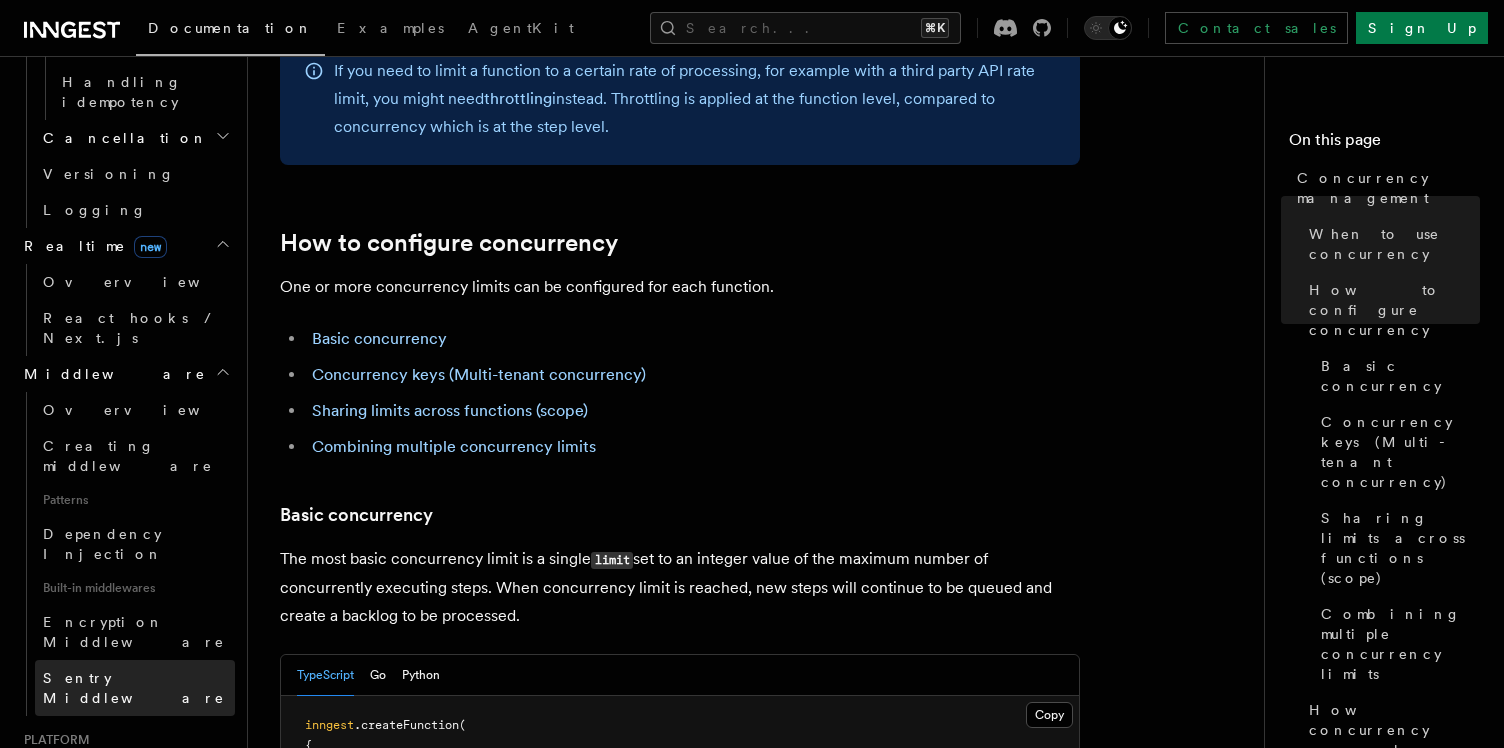click on "Sentry Middleware" at bounding box center (134, 688) 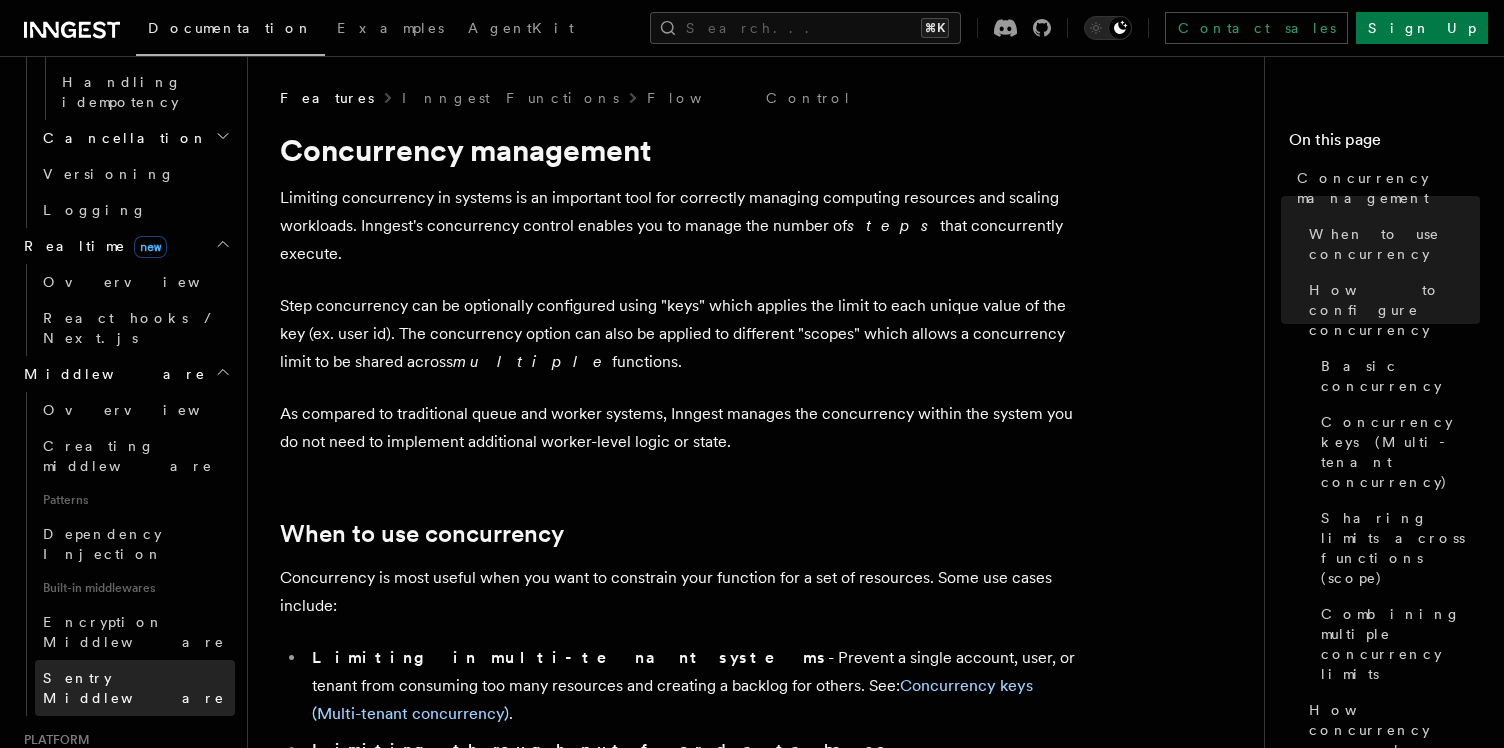 scroll, scrollTop: 1096, scrollLeft: 0, axis: vertical 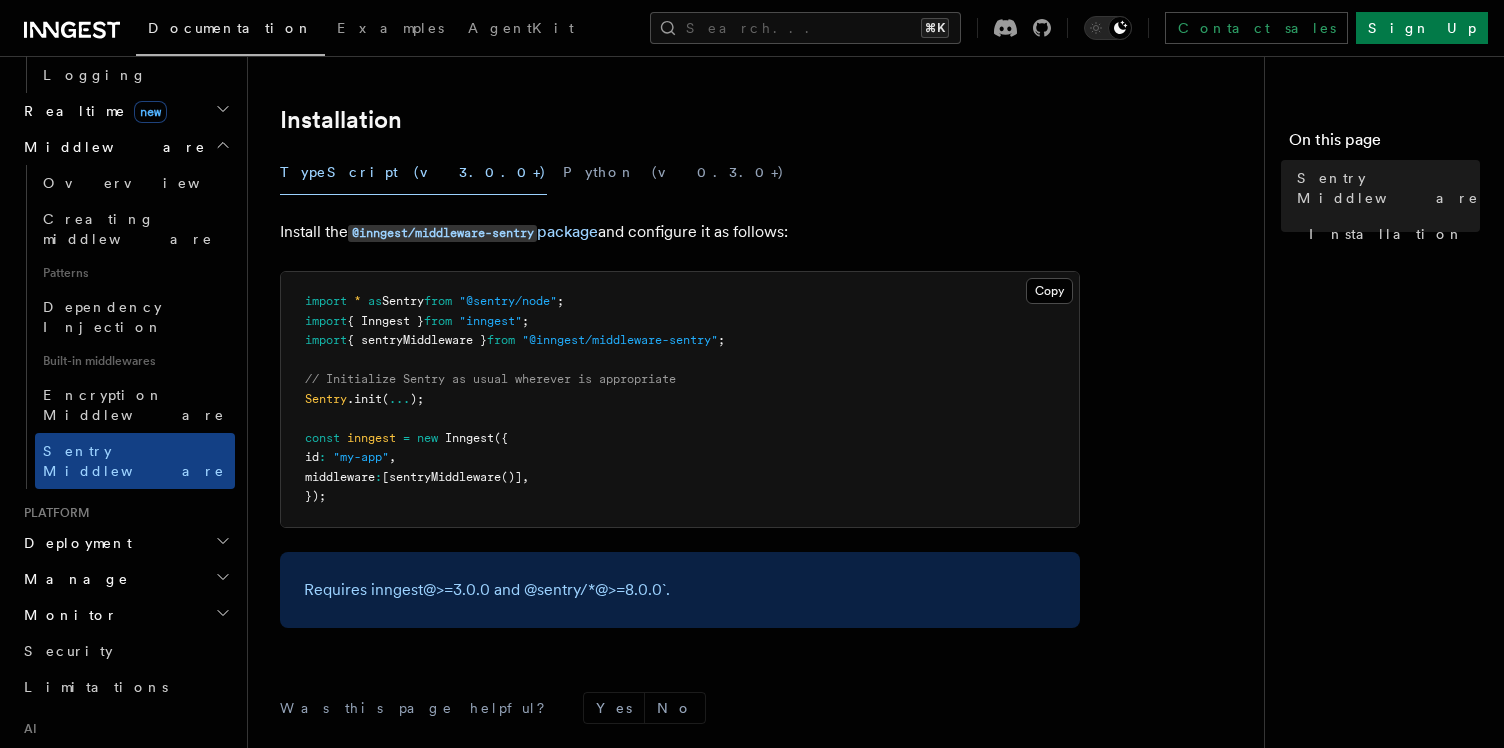 click 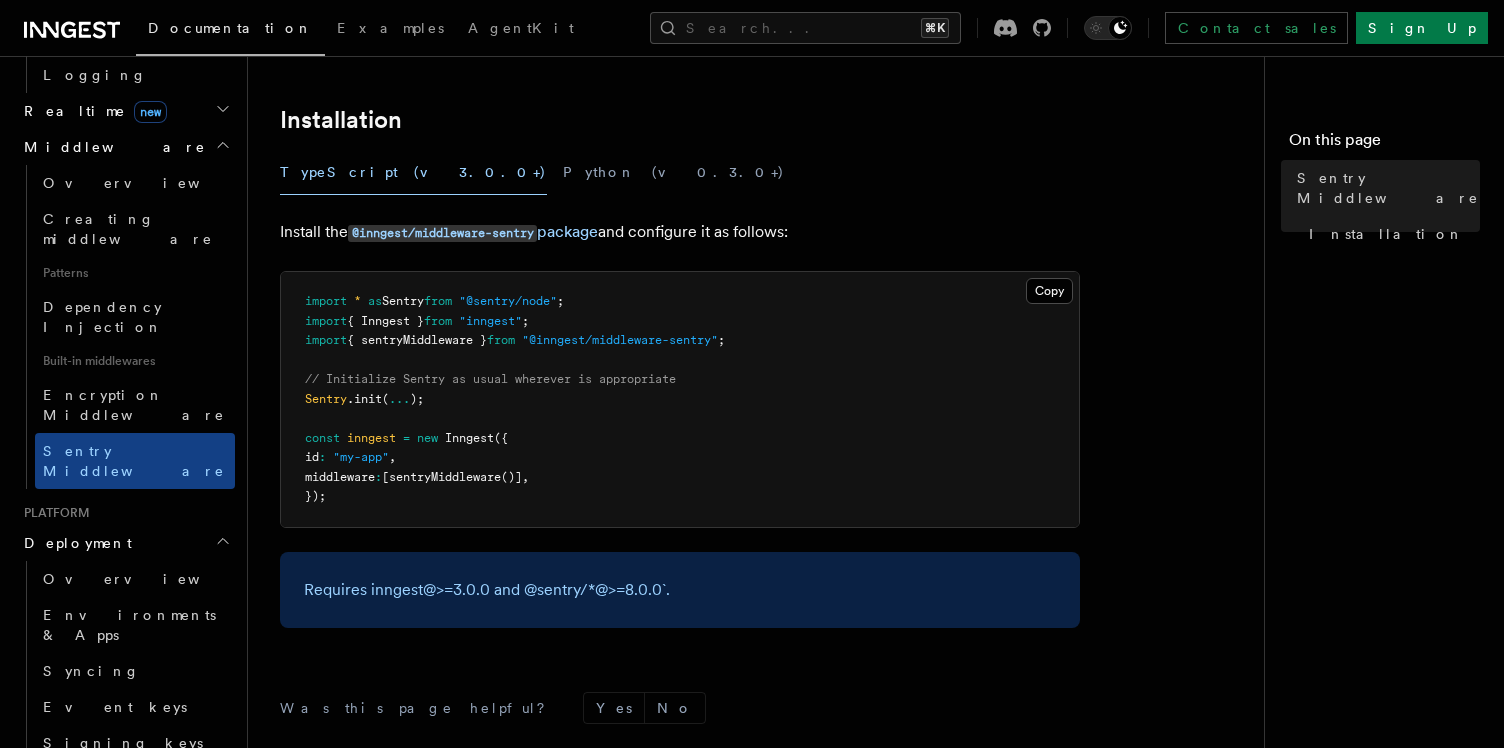click on "Platform Deployment Overview Environments & Apps Syncing Event keys Signing keys Cloud Providers Setup Guides Connect new Self hosting Manage Monitor Security Limitations" at bounding box center [125, 797] 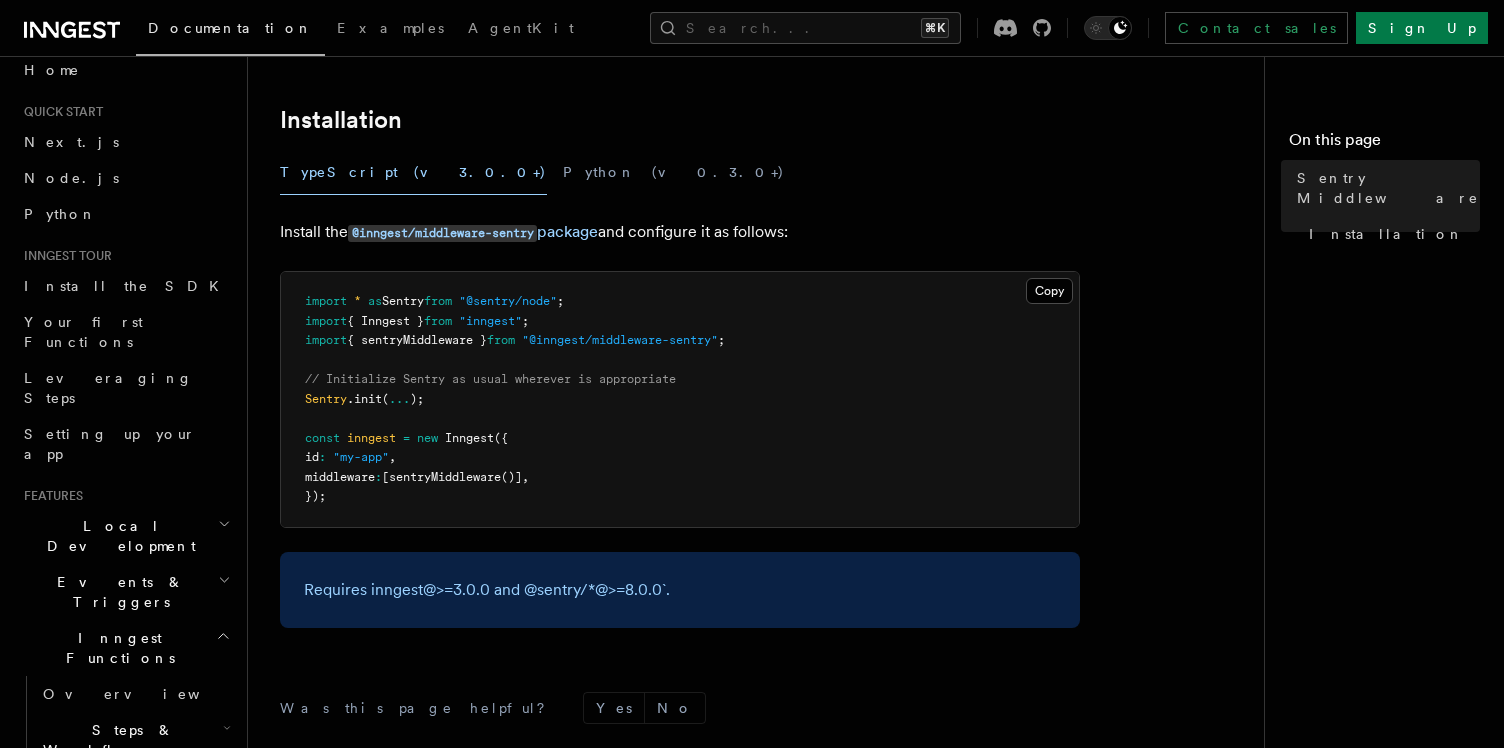 scroll, scrollTop: 0, scrollLeft: 0, axis: both 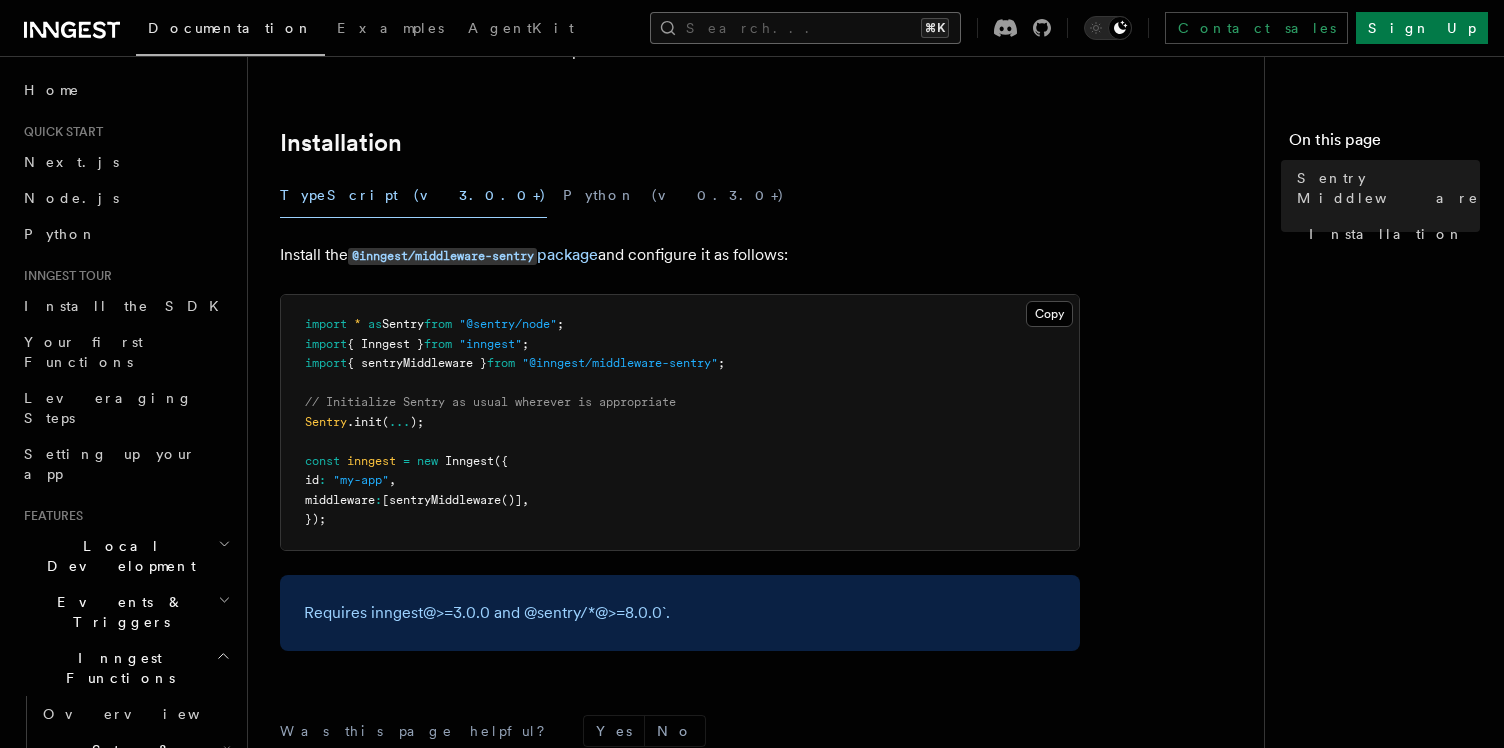 click 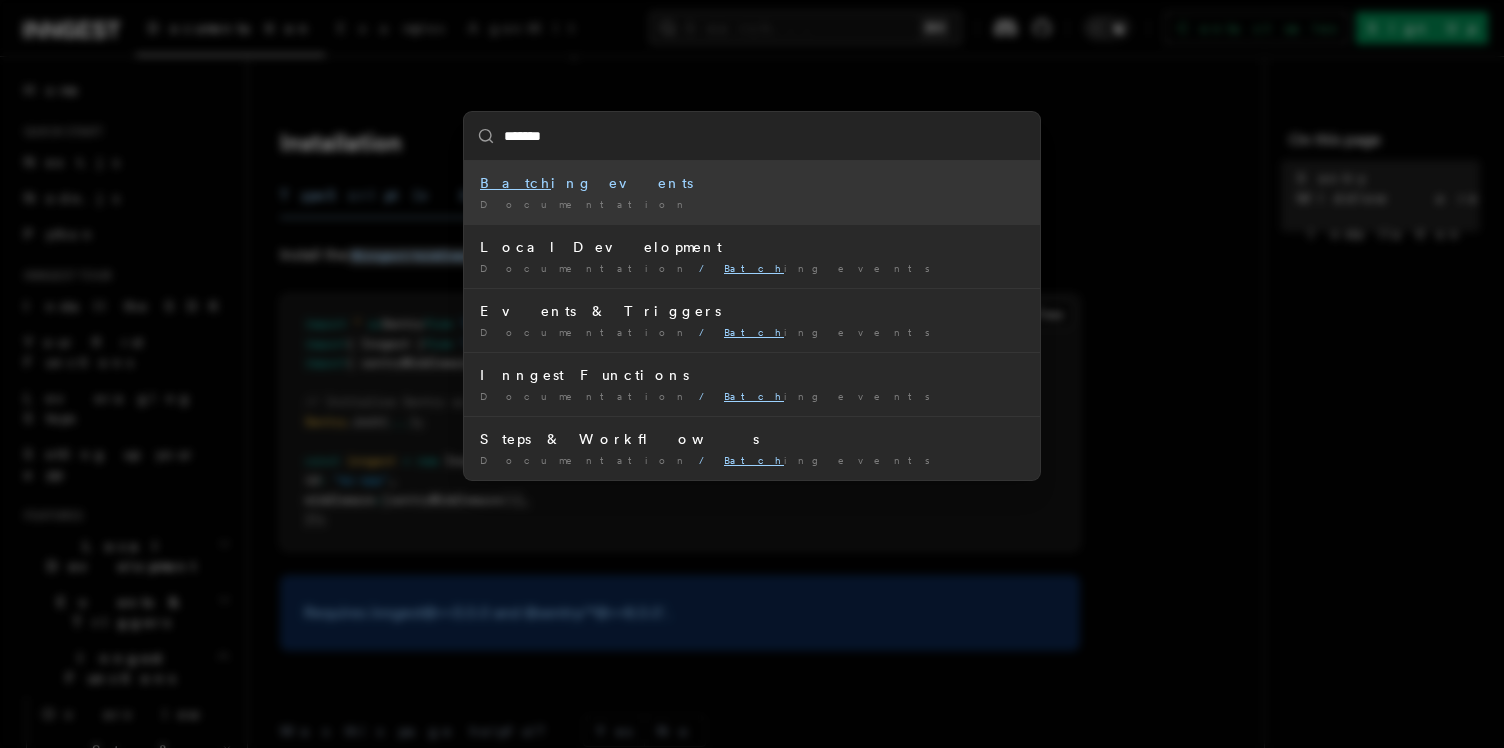 type on "********" 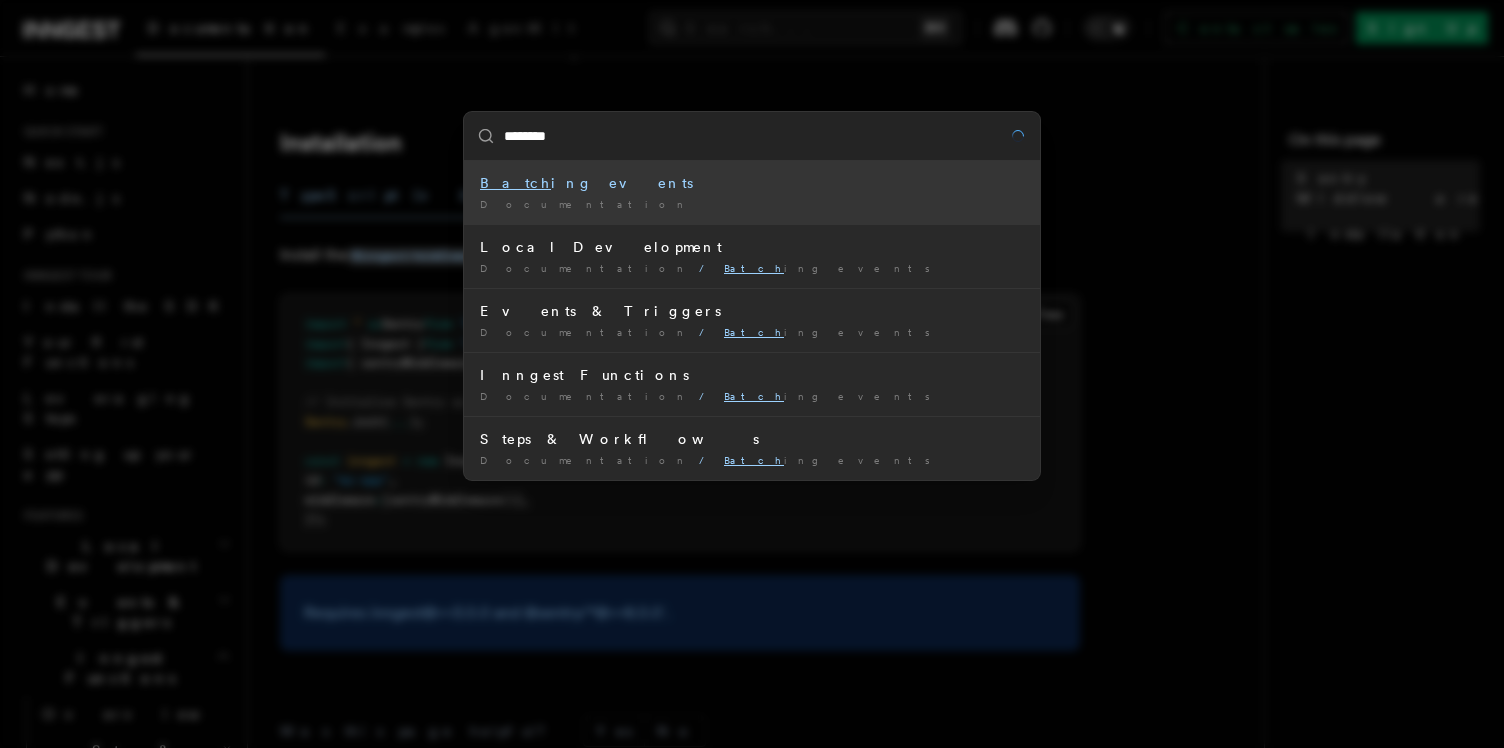 click on "Batch ing events" at bounding box center (752, 183) 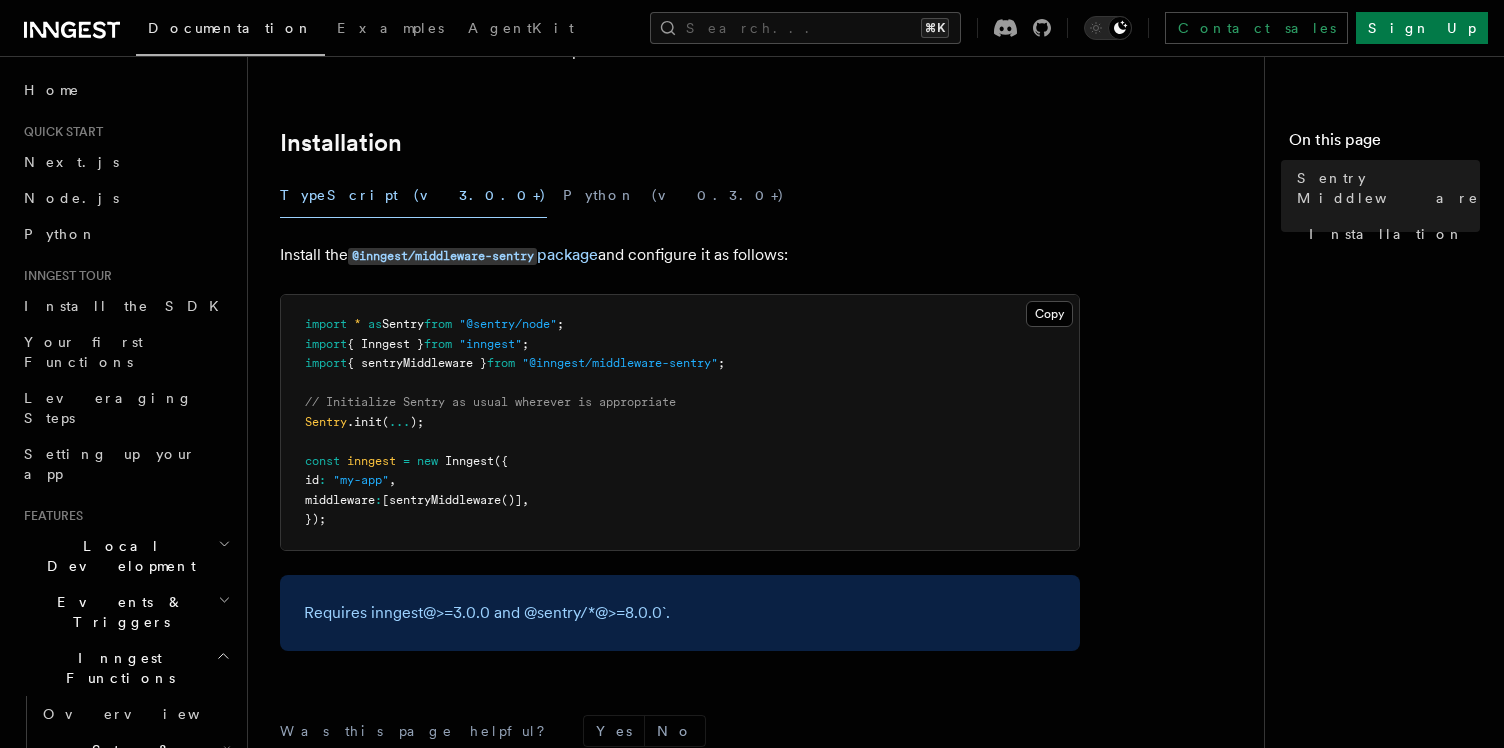 scroll, scrollTop: 0, scrollLeft: 0, axis: both 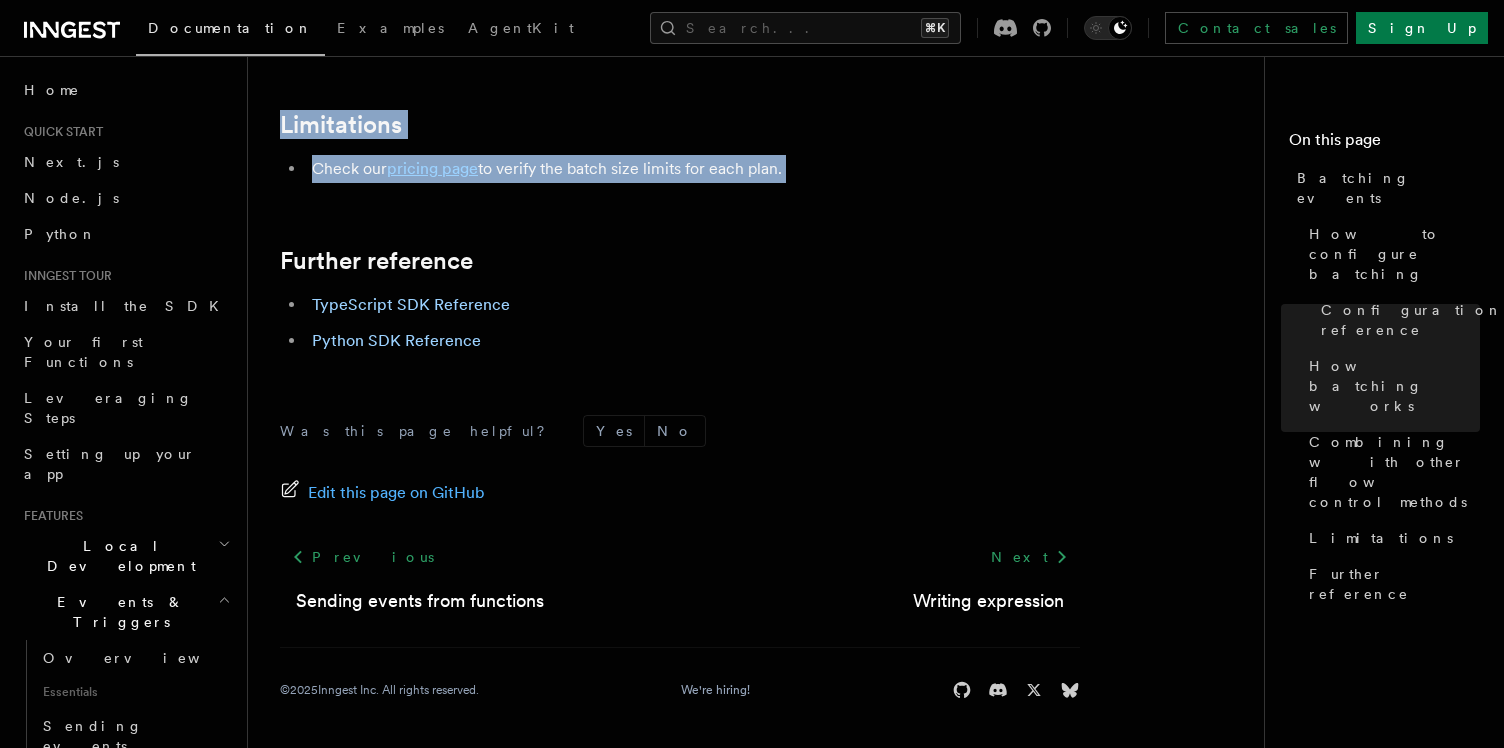 drag, startPoint x: 279, startPoint y: 148, endPoint x: 536, endPoint y: 219, distance: 266.62708 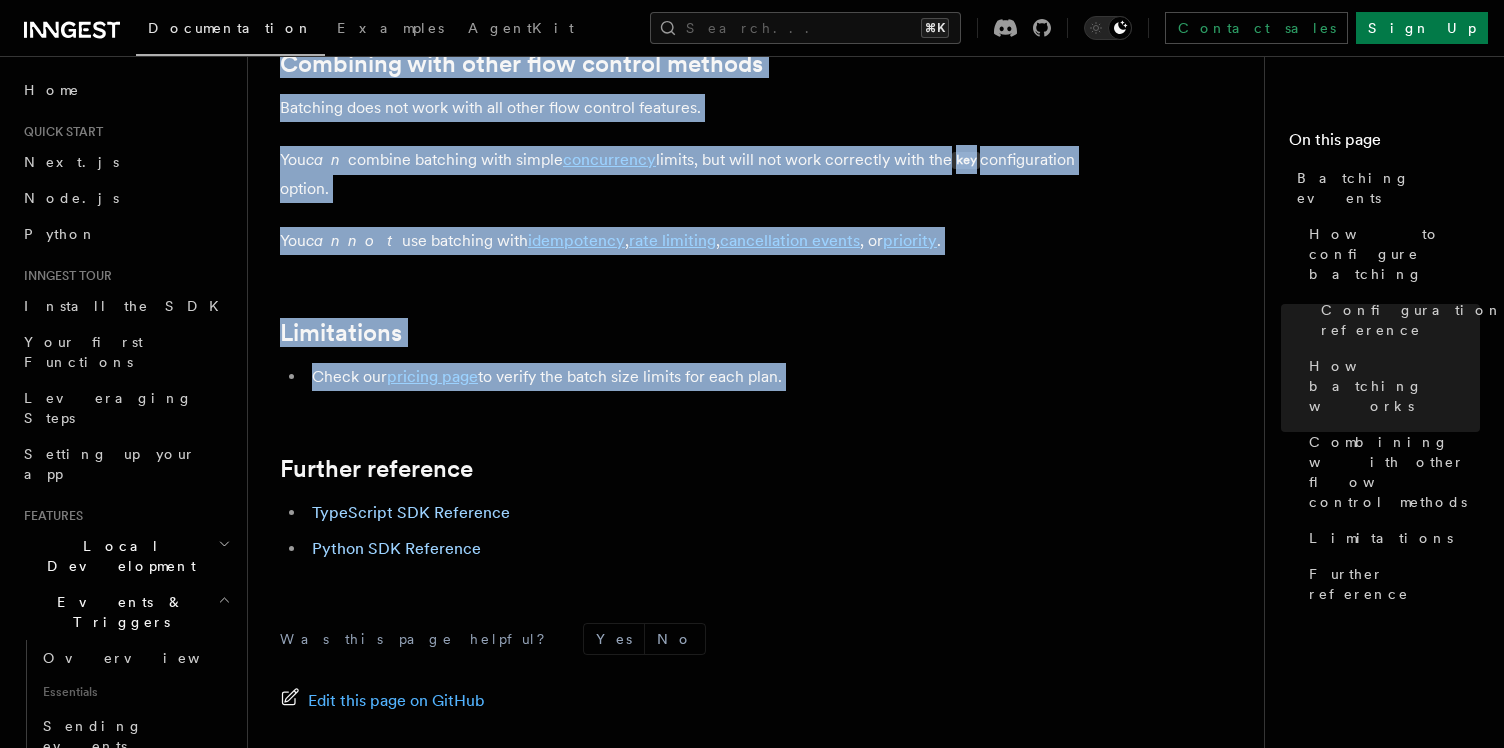 scroll, scrollTop: 1936, scrollLeft: 0, axis: vertical 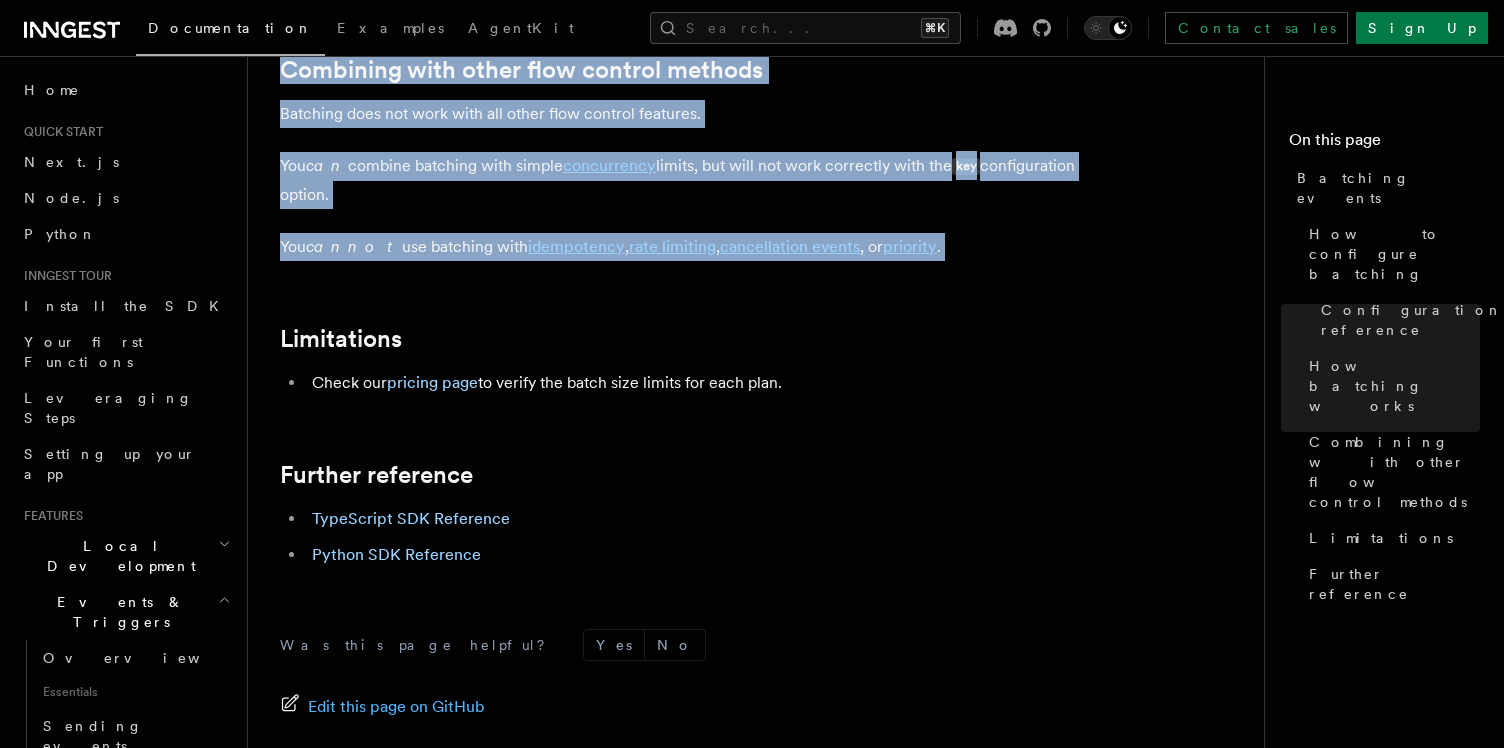 click on "Features Events & Triggers Batching events
Batching allows a function to process multiple events in a single run. This is useful for high load systems where it's more efficient to handle a batch of events together rather than handling each event individually. Some use cases for batching include:
Reducing the number of requests to an external API that supports batch operations.
Creating a batch of database writes to reduce the number of transactions.
Reducing the number of requests to your  Inngest app  to improve performance or serverless costs.
How to configure batching
TypeScript Go Python Copy Copied inngest .createFunction (
{
id :   "record-api-calls" ,
batchEvents :  {
maxSize :   100 ,
timeout :   "5s" ,
key :   "event.data.user_id" ,   // Optional: batch events by user ID
} ,
} ,
{ event :   "log/api.call"  } ,
async  ({ events ,  step })  =>  {
// NOTE: Use the `events` argument, which is an array of event payloads" at bounding box center (764, -443) 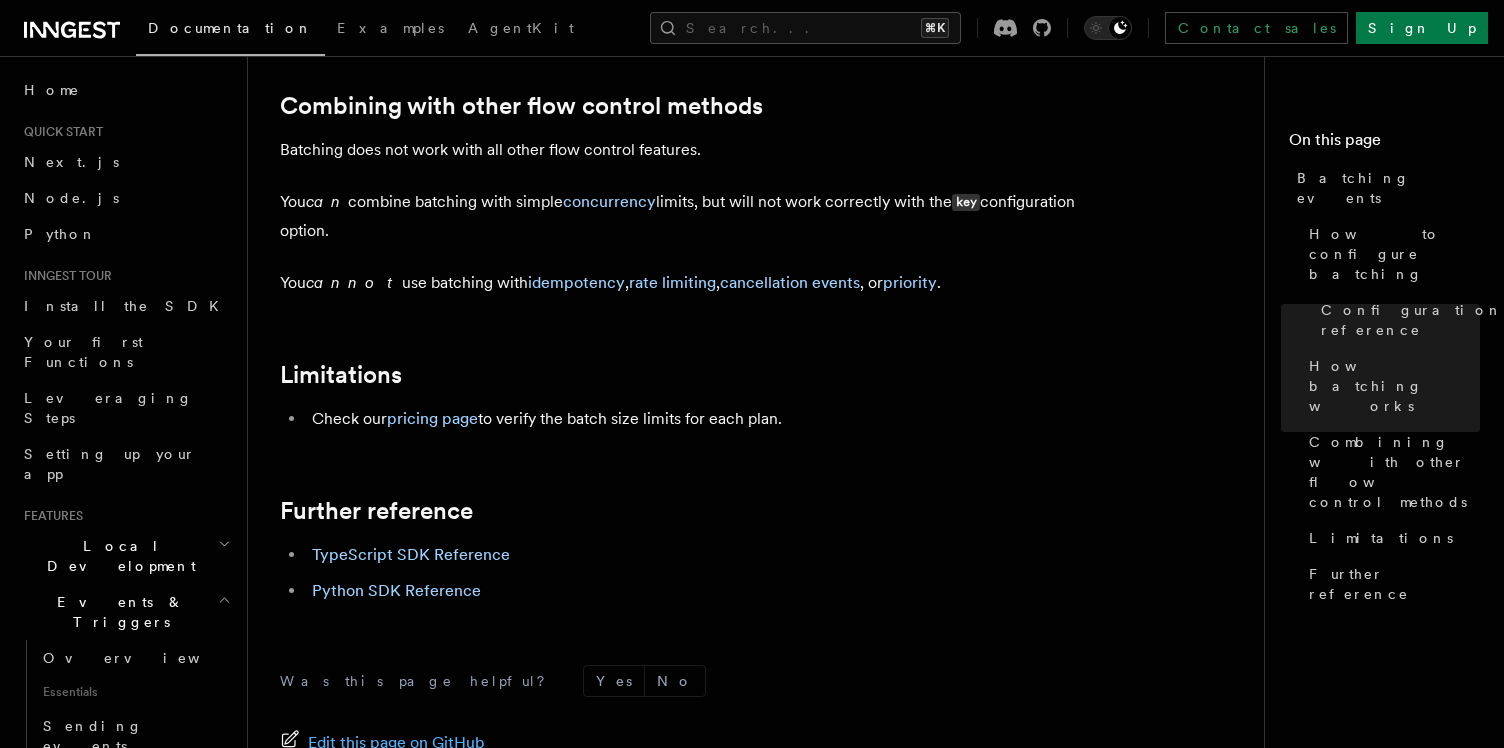 click on "Features Events & Triggers Batching events
Batching allows a function to process multiple events in a single run. This is useful for high load systems where it's more efficient to handle a batch of events together rather than handling each event individually. Some use cases for batching include:
Reducing the number of requests to an external API that supports batch operations.
Creating a batch of database writes to reduce the number of transactions.
Reducing the number of requests to your  Inngest app  to improve performance or serverless costs.
How to configure batching
TypeScript Go Python Copy Copied inngest .createFunction (
{
id :   "record-api-calls" ,
batchEvents :  {
maxSize :   100 ,
timeout :   "5s" ,
key :   "event.data.user_id" ,   // Optional: batch events by user ID
} ,
} ,
{ event :   "log/api.call"  } ,
async  ({ events ,  step })  =>  {
// NOTE: Use the `events` argument, which is an array of event payloads" at bounding box center [764, -407] 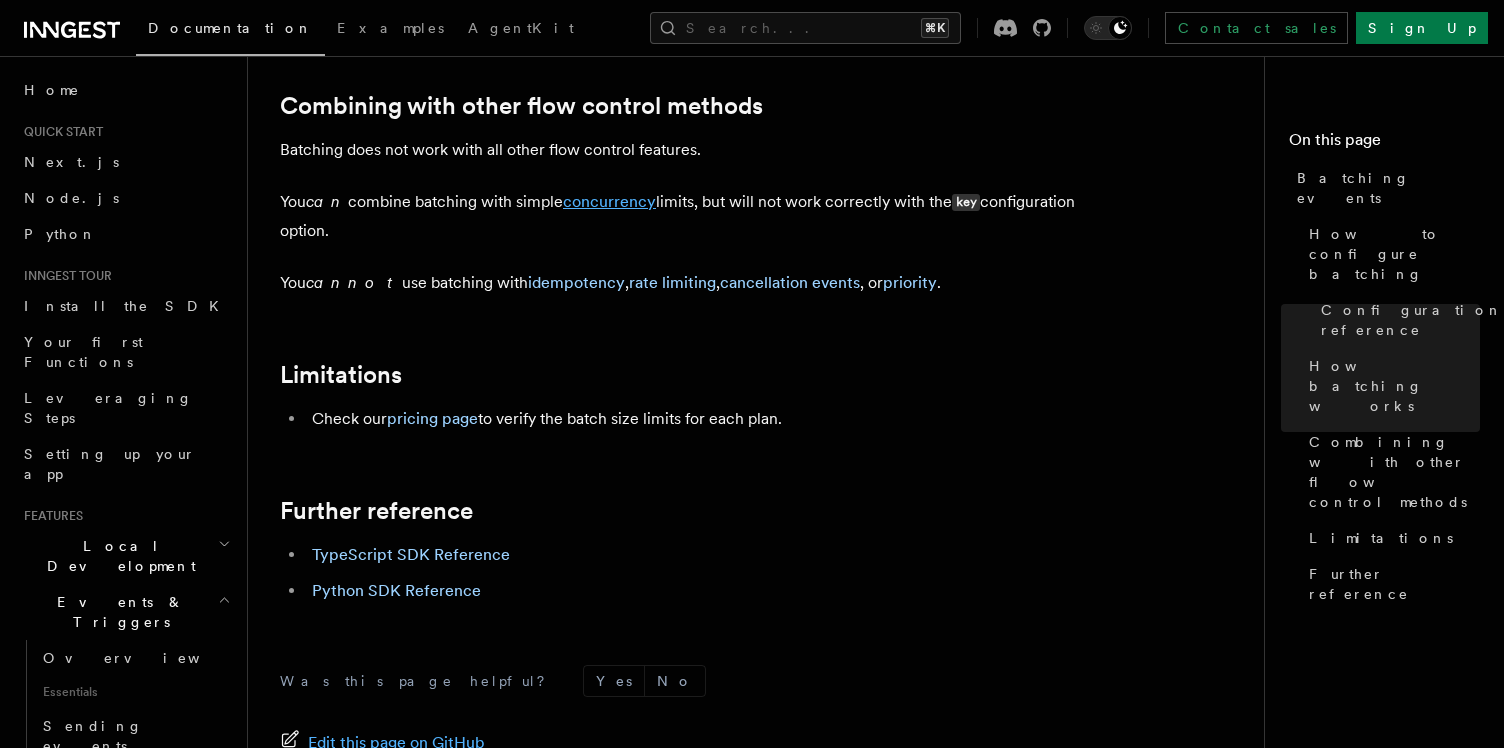 click on "concurrency" at bounding box center [609, 201] 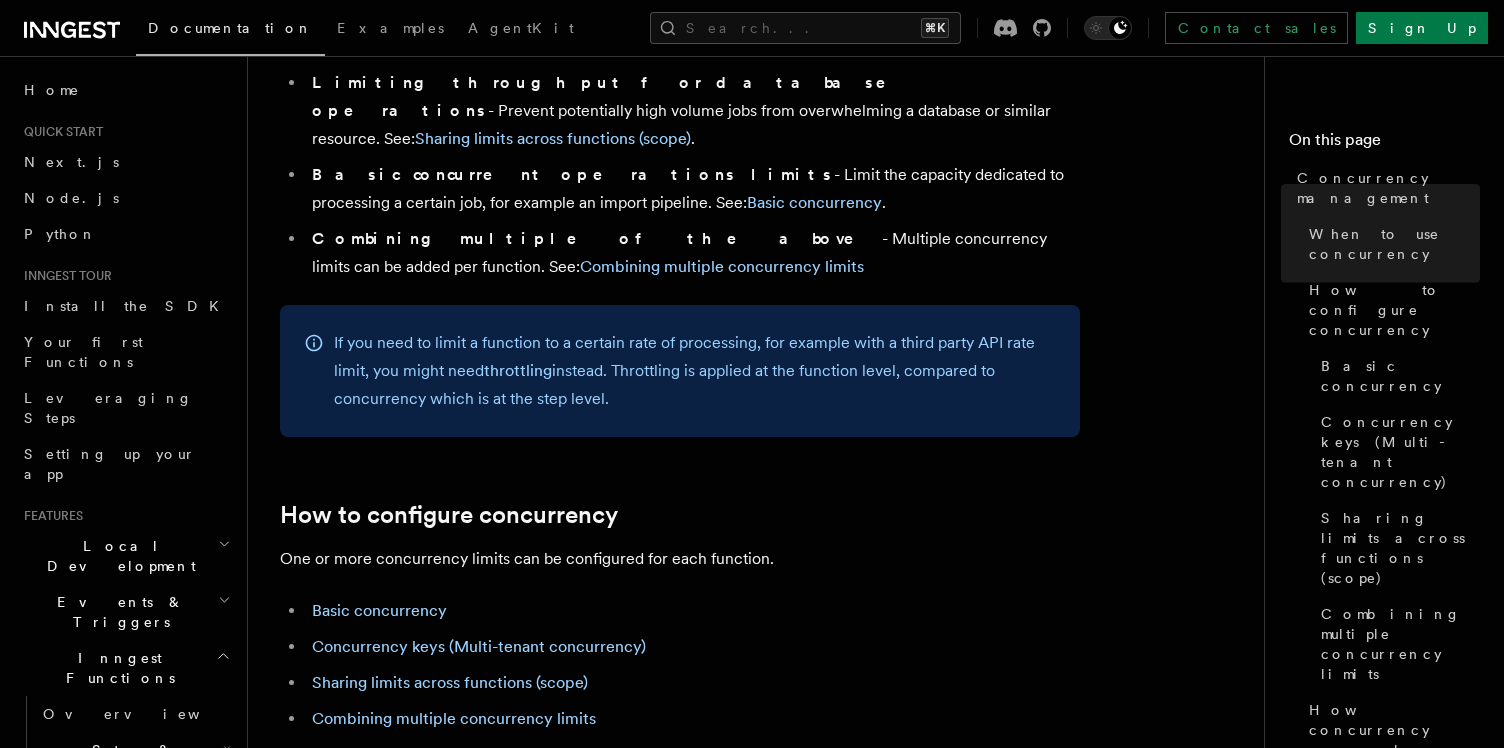 scroll, scrollTop: 729, scrollLeft: 0, axis: vertical 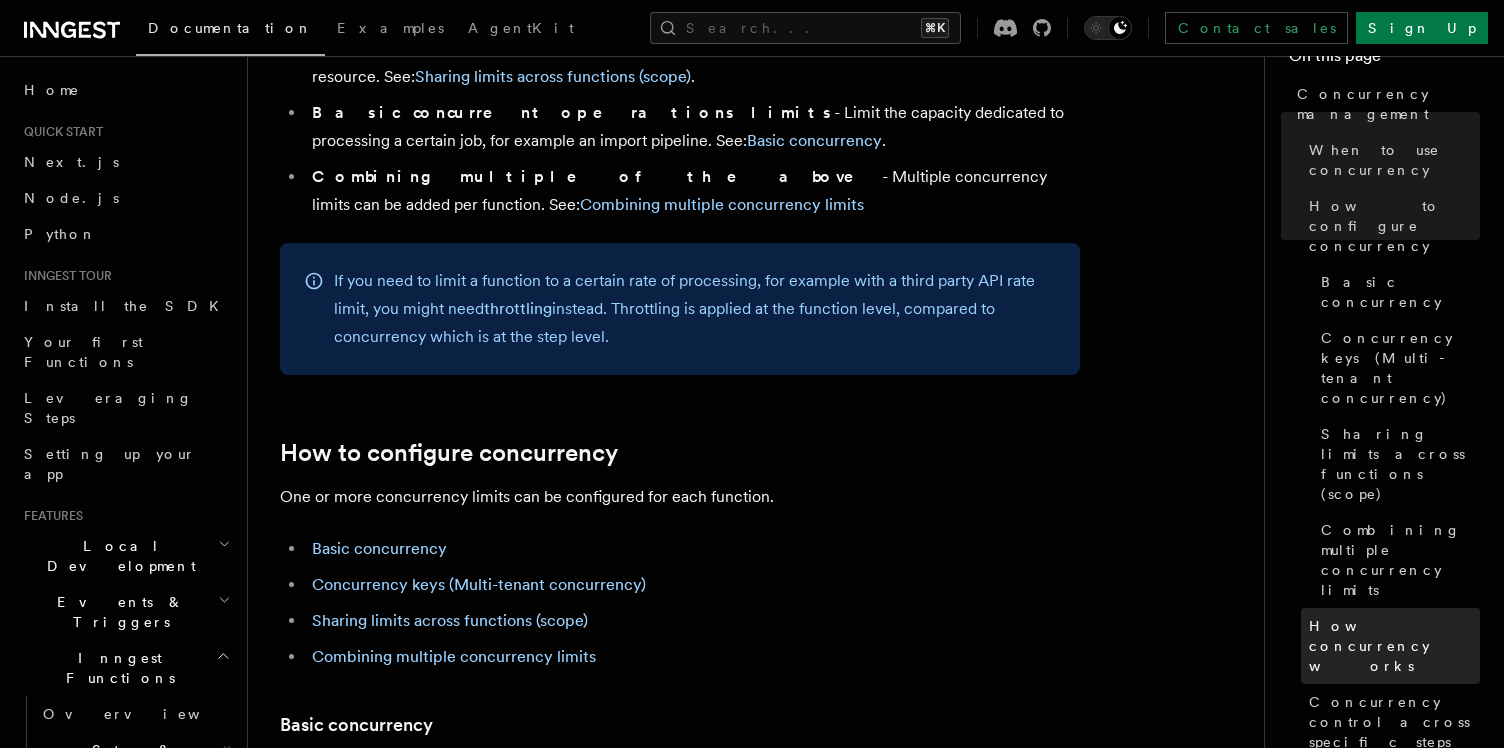 click on "How concurrency works" at bounding box center (1390, 646) 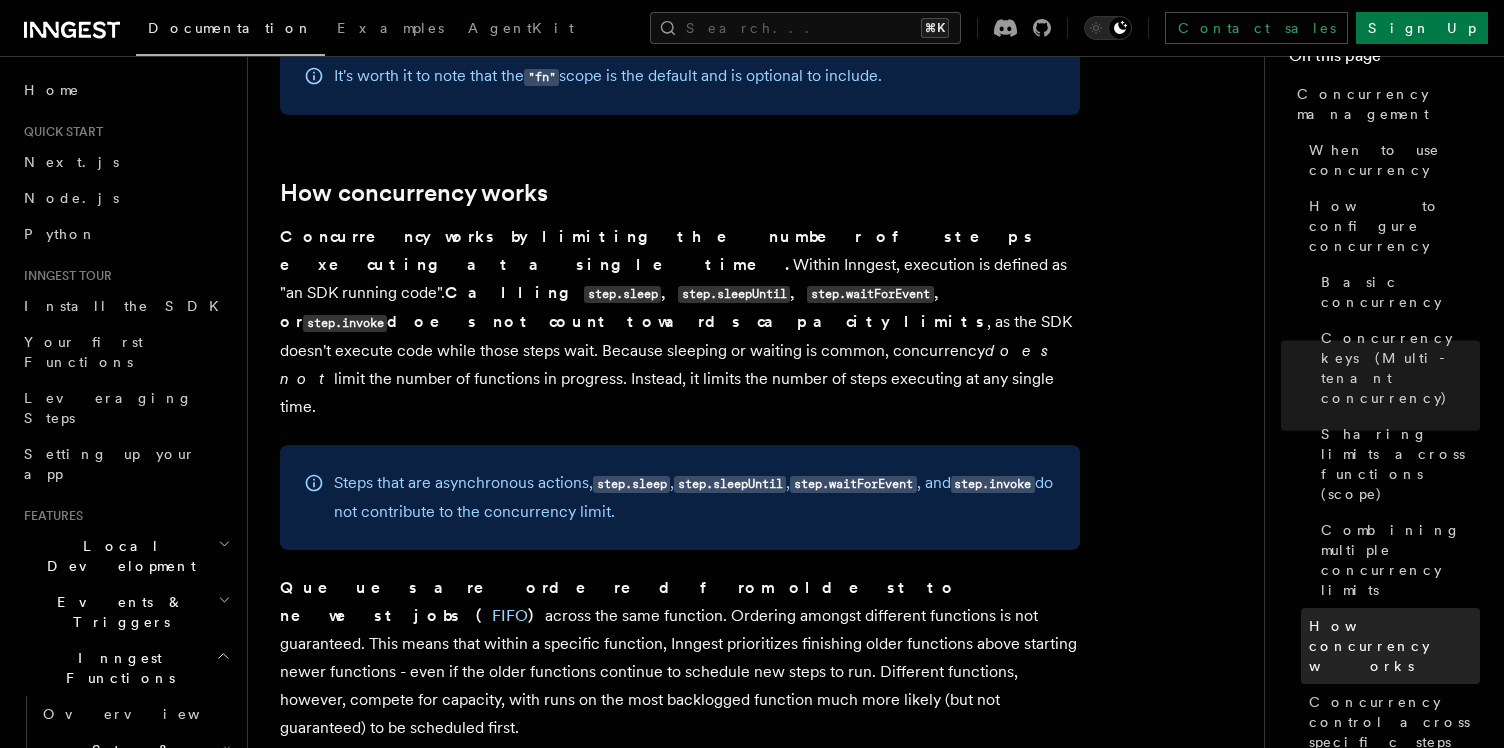 scroll, scrollTop: 4086, scrollLeft: 0, axis: vertical 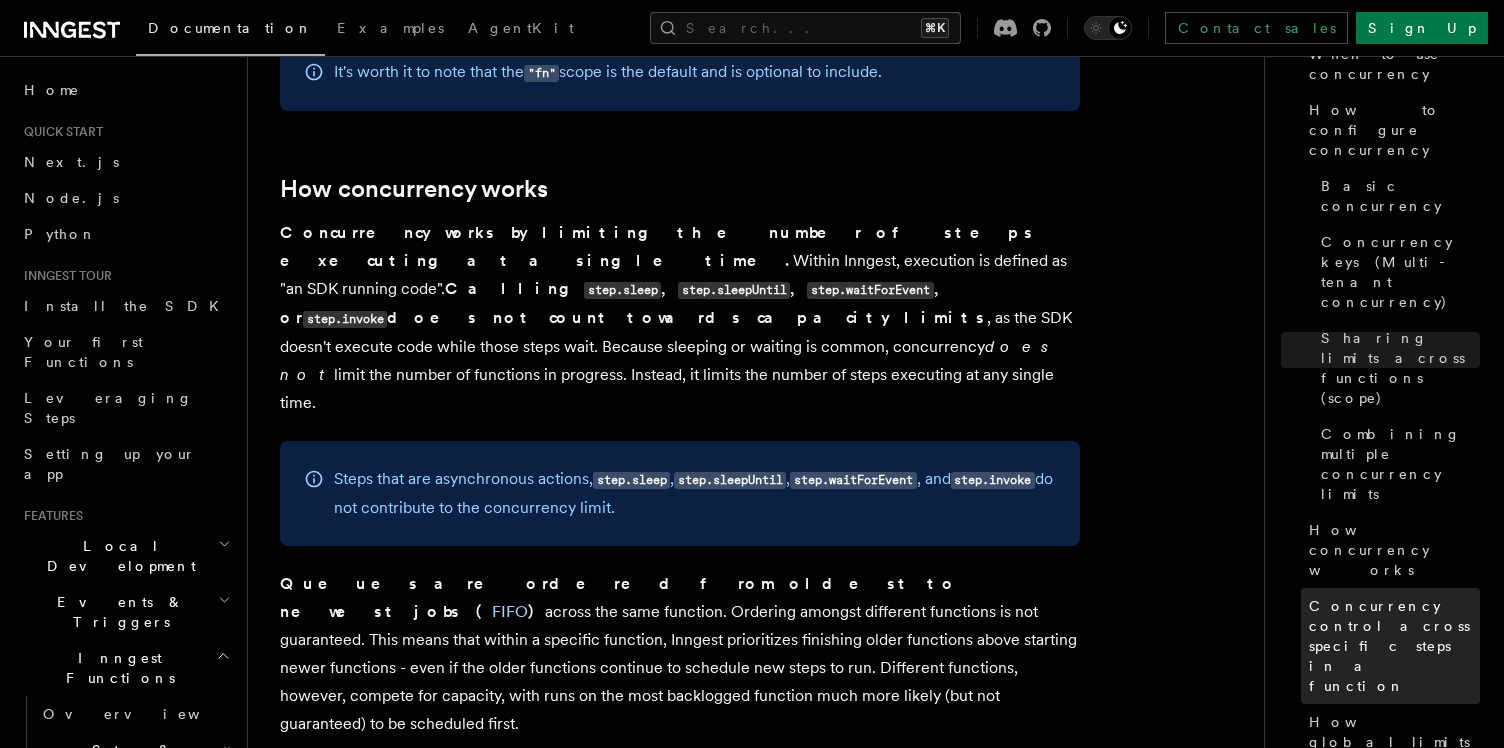 click on "Concurrency control across specific steps in a function" at bounding box center (1394, 646) 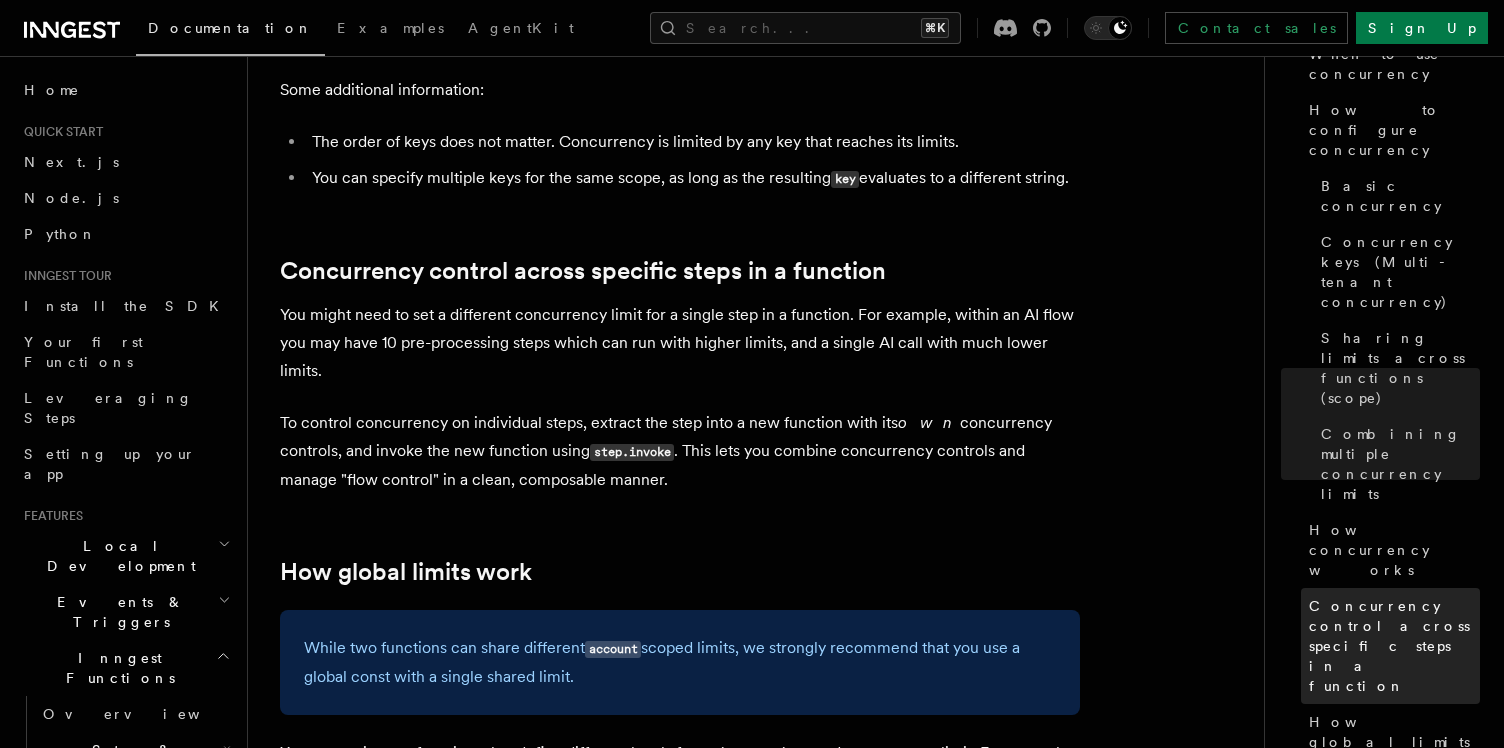 scroll, scrollTop: 4777, scrollLeft: 0, axis: vertical 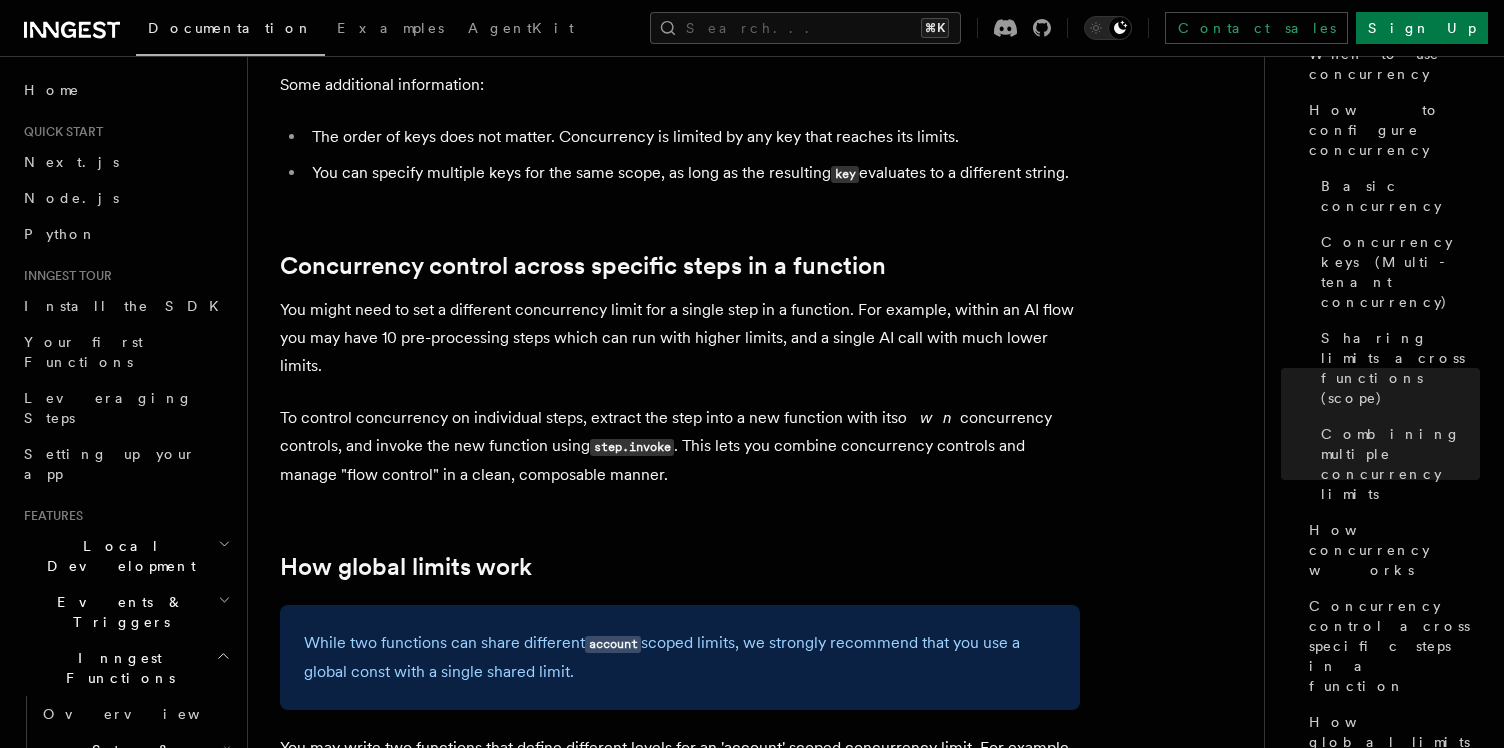 click on "Limitations" at bounding box center (1390, 798) 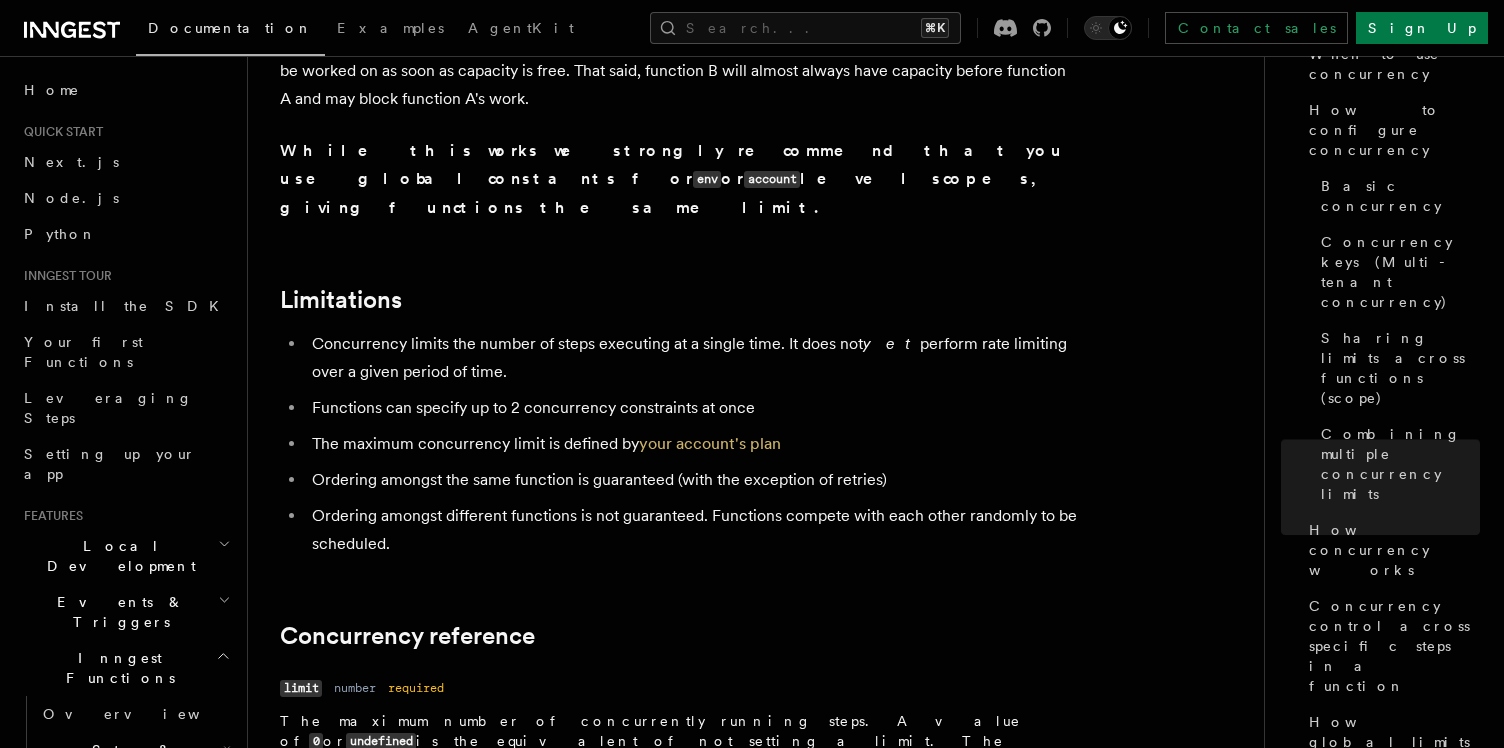 scroll, scrollTop: 6362, scrollLeft: 0, axis: vertical 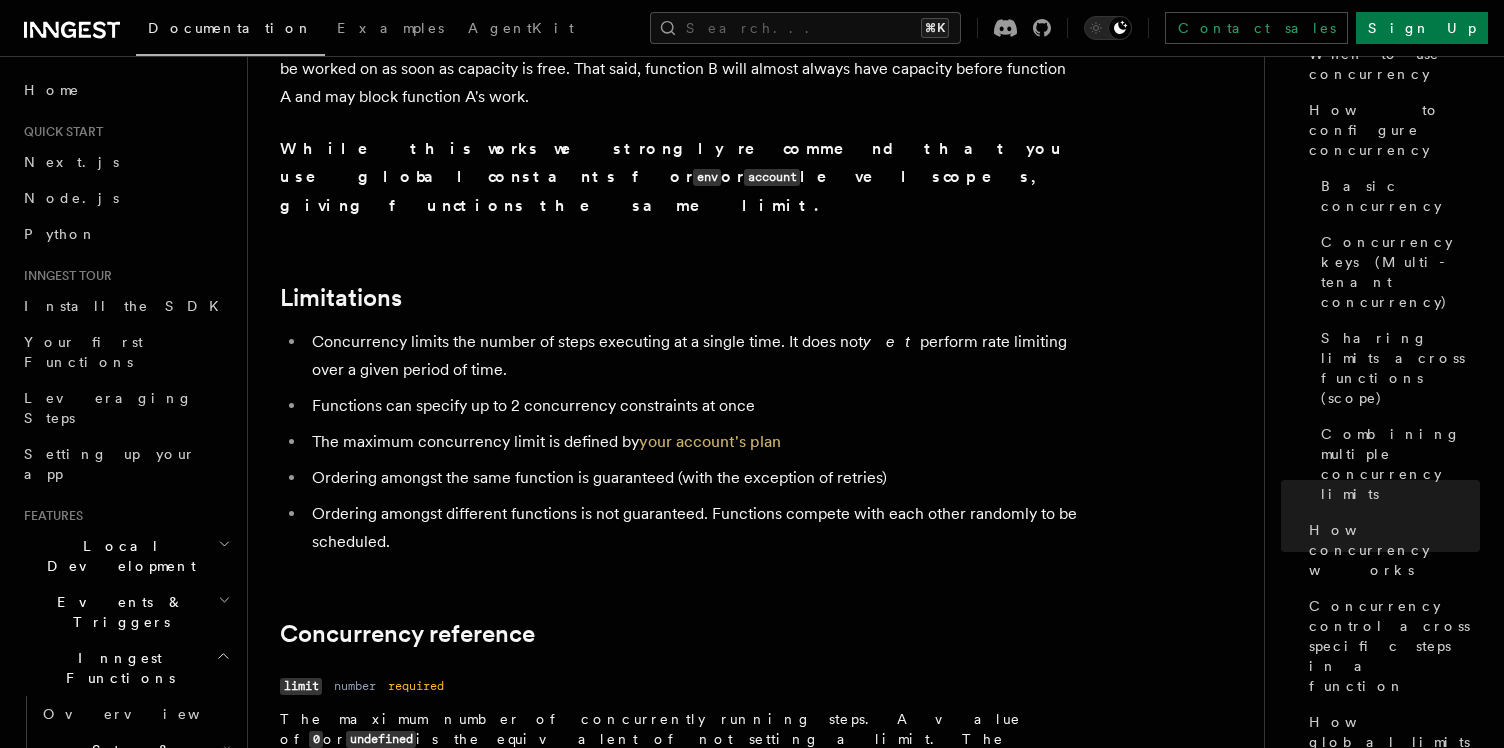 click on "Restricting parallel import jobs for a customer id" at bounding box center (1400, 986) 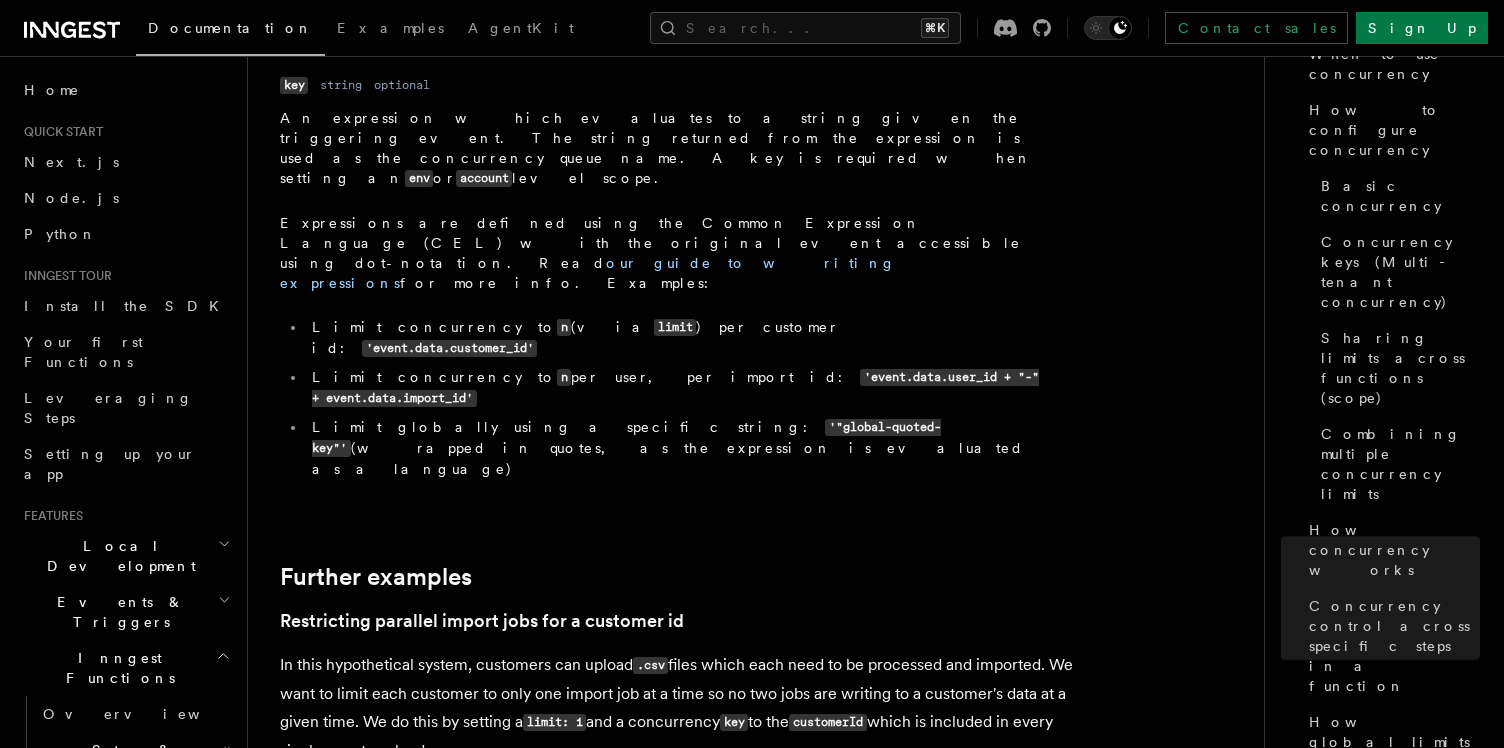scroll, scrollTop: 7574, scrollLeft: 0, axis: vertical 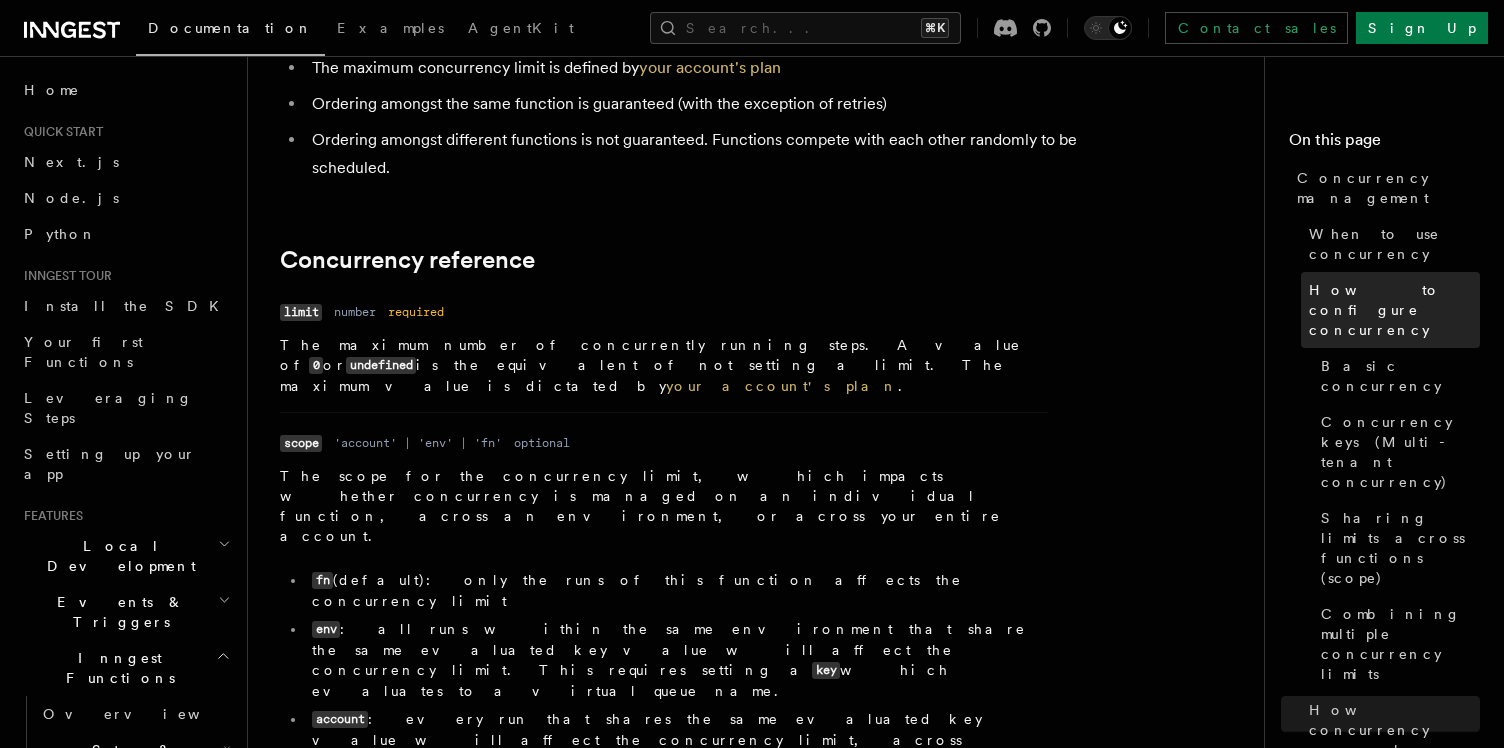 click on "How to configure concurrency" at bounding box center (1394, 310) 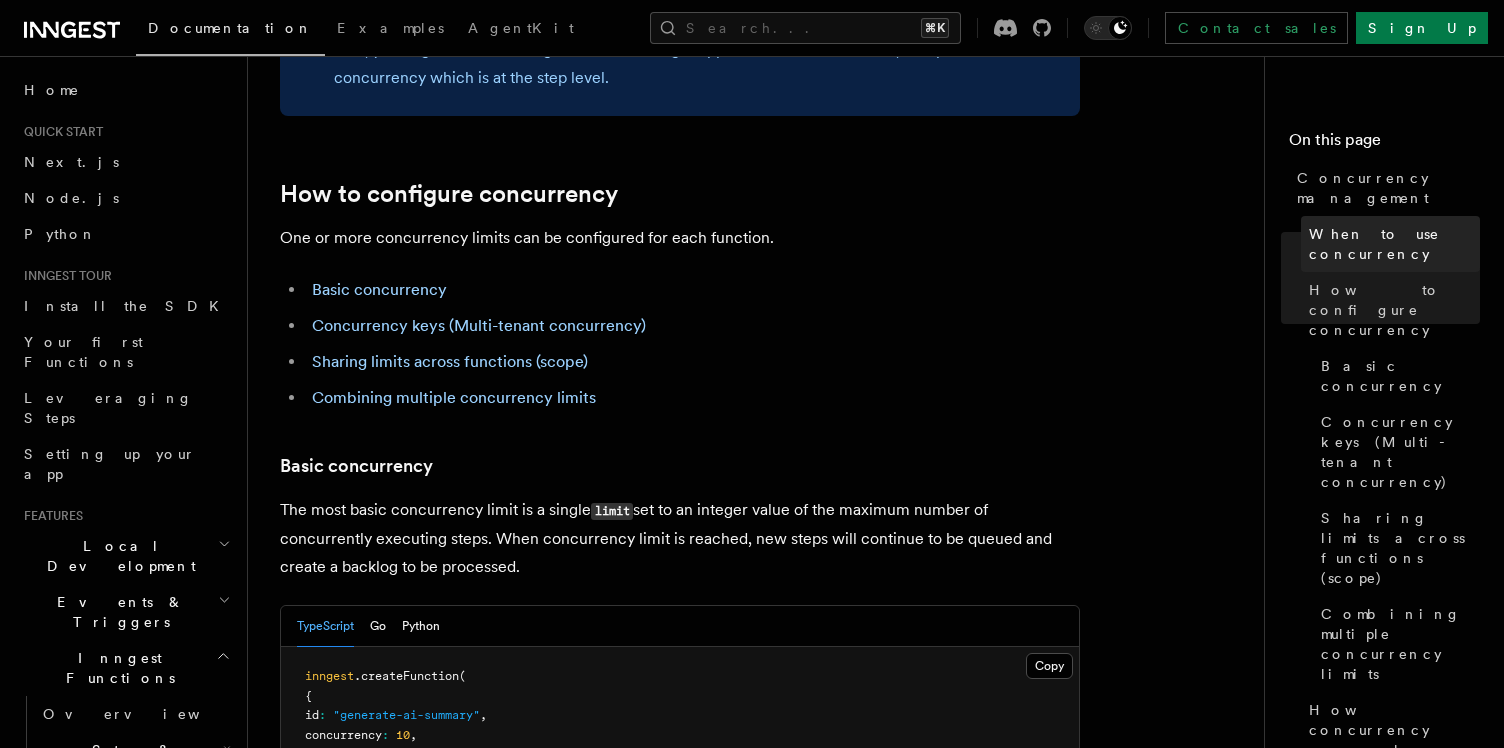 click on "When to use concurrency" at bounding box center (1394, 244) 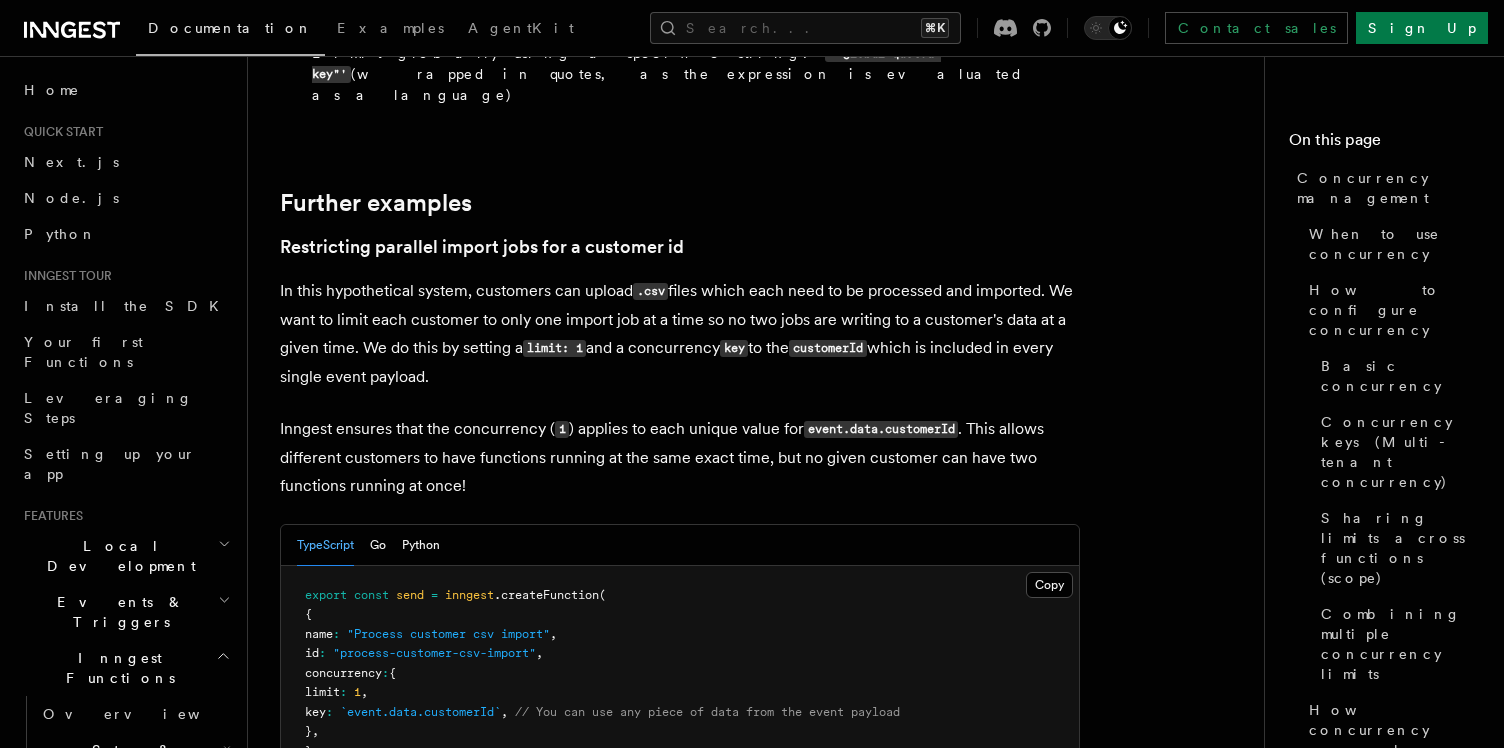 scroll, scrollTop: 8197, scrollLeft: 0, axis: vertical 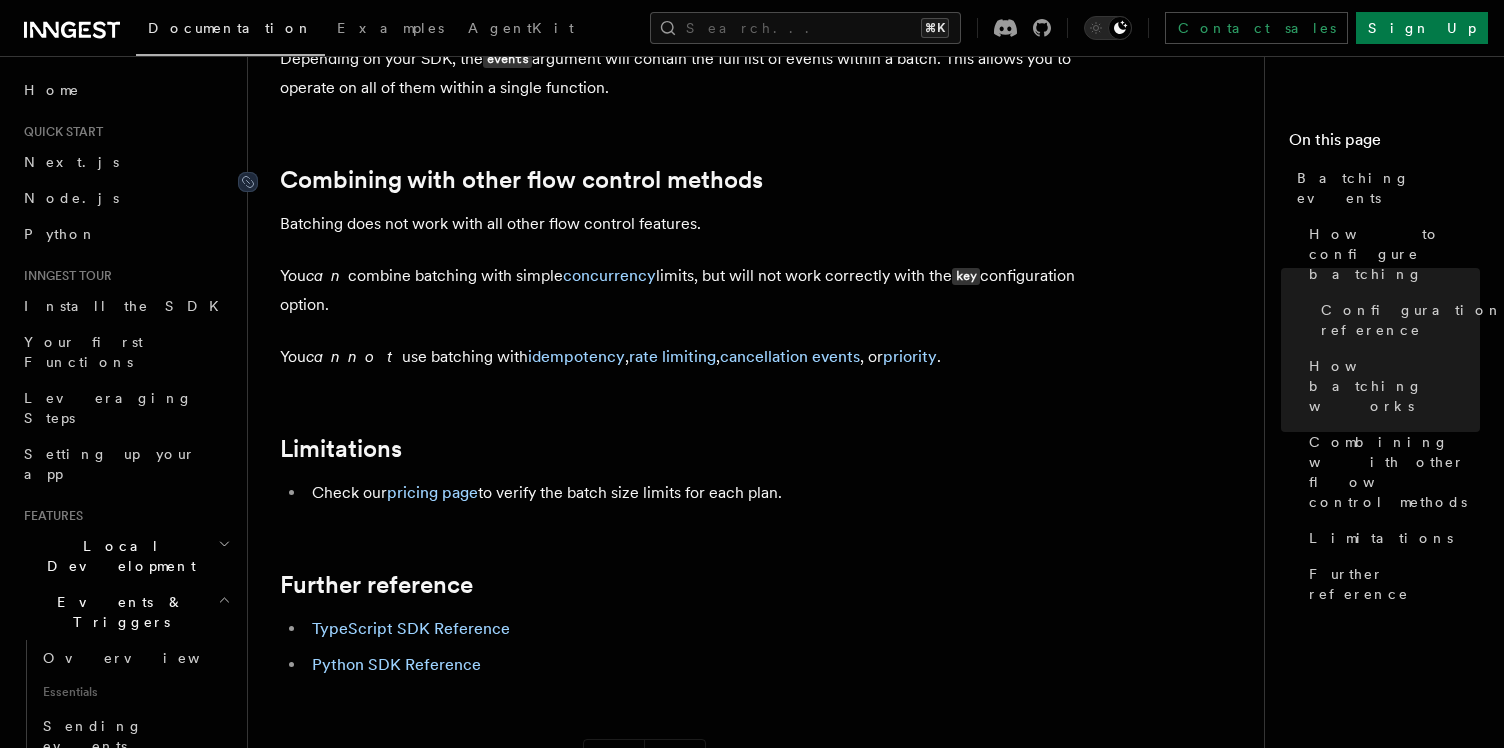 drag, startPoint x: 390, startPoint y: 312, endPoint x: 277, endPoint y: 184, distance: 170.7425 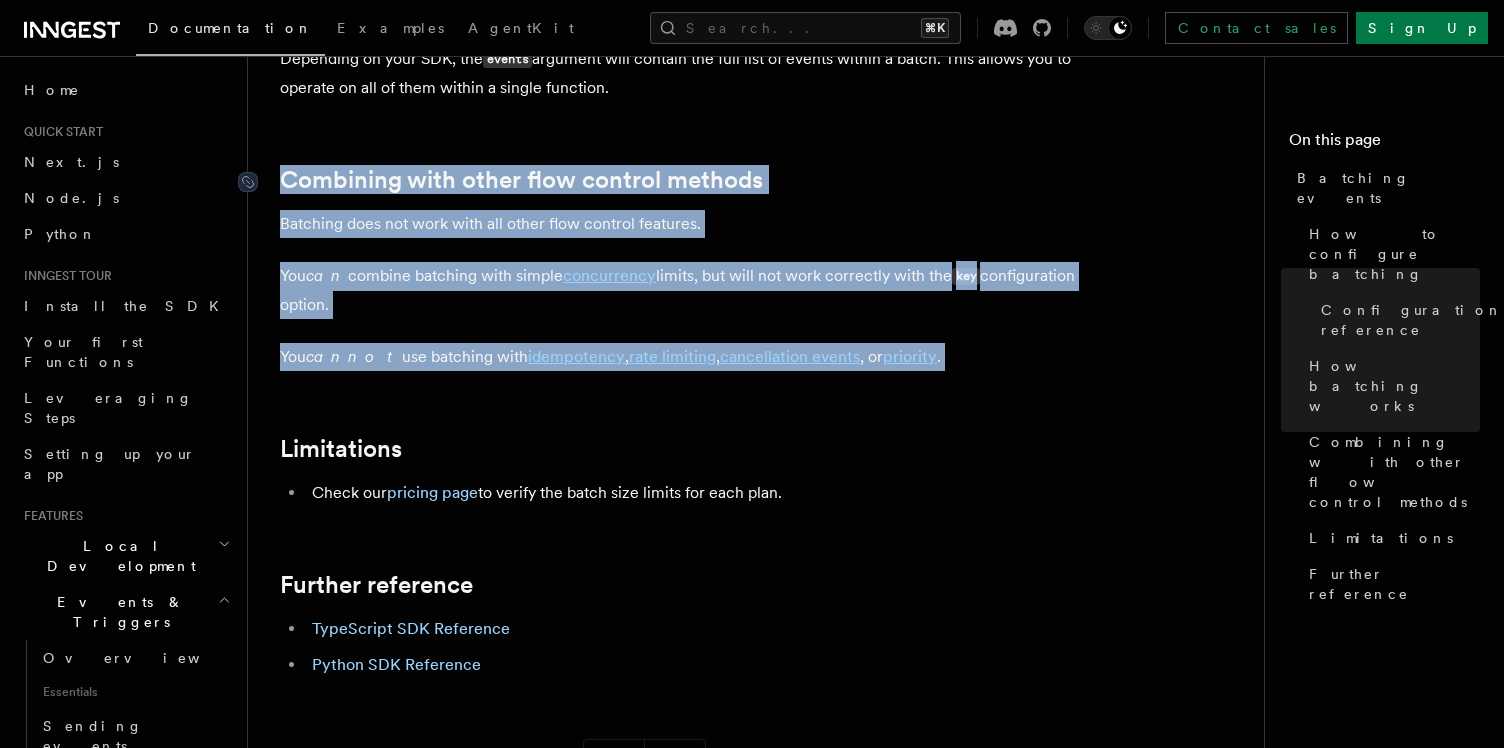 copy on "Combining with other flow control methods
Batching does not work with all other flow control features.
You  can  combine batching with simple  concurrency  limits, but will not work correctly with the  key  configuration option.
You  cannot  use batching with  idempotency ,  rate limiting ,  cancellation events , or  priority ." 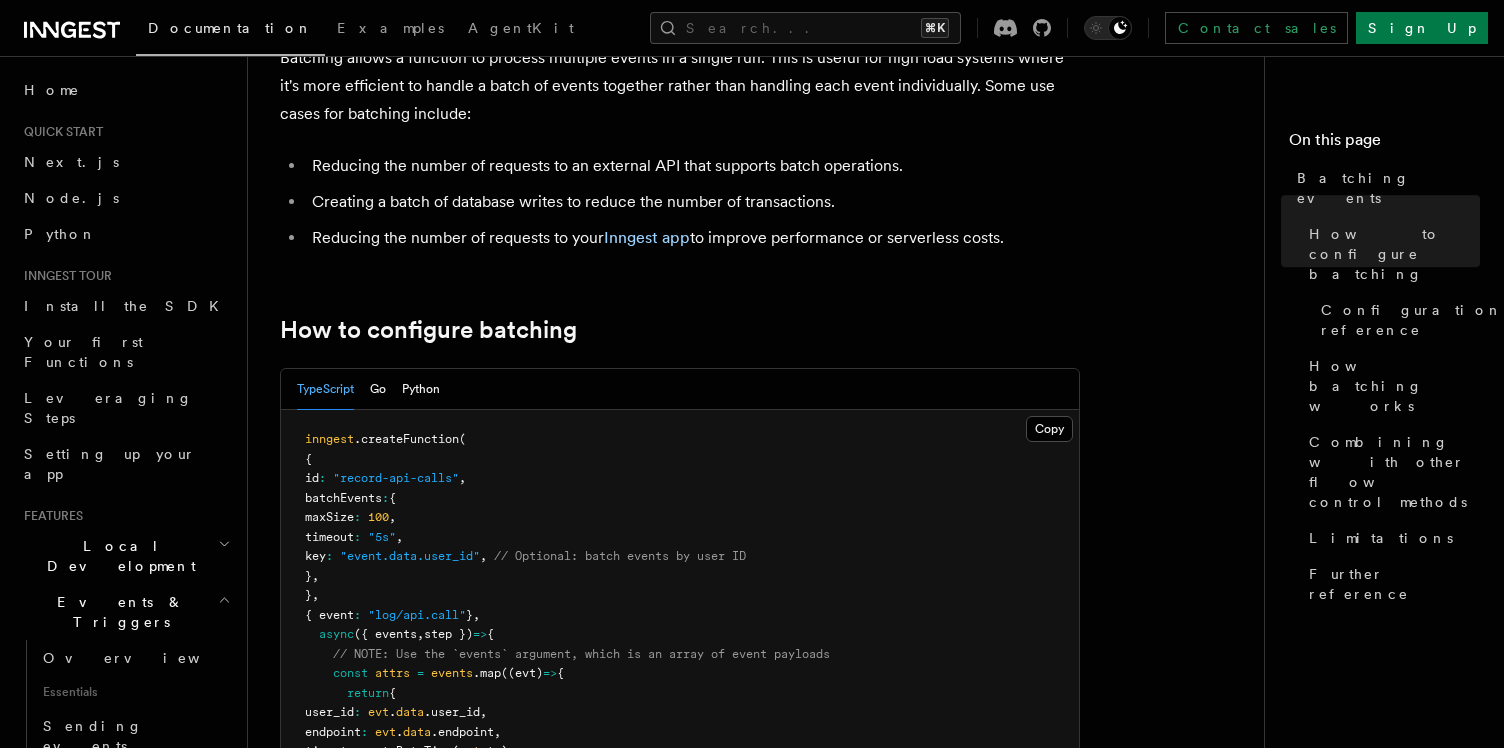 scroll, scrollTop: 0, scrollLeft: 0, axis: both 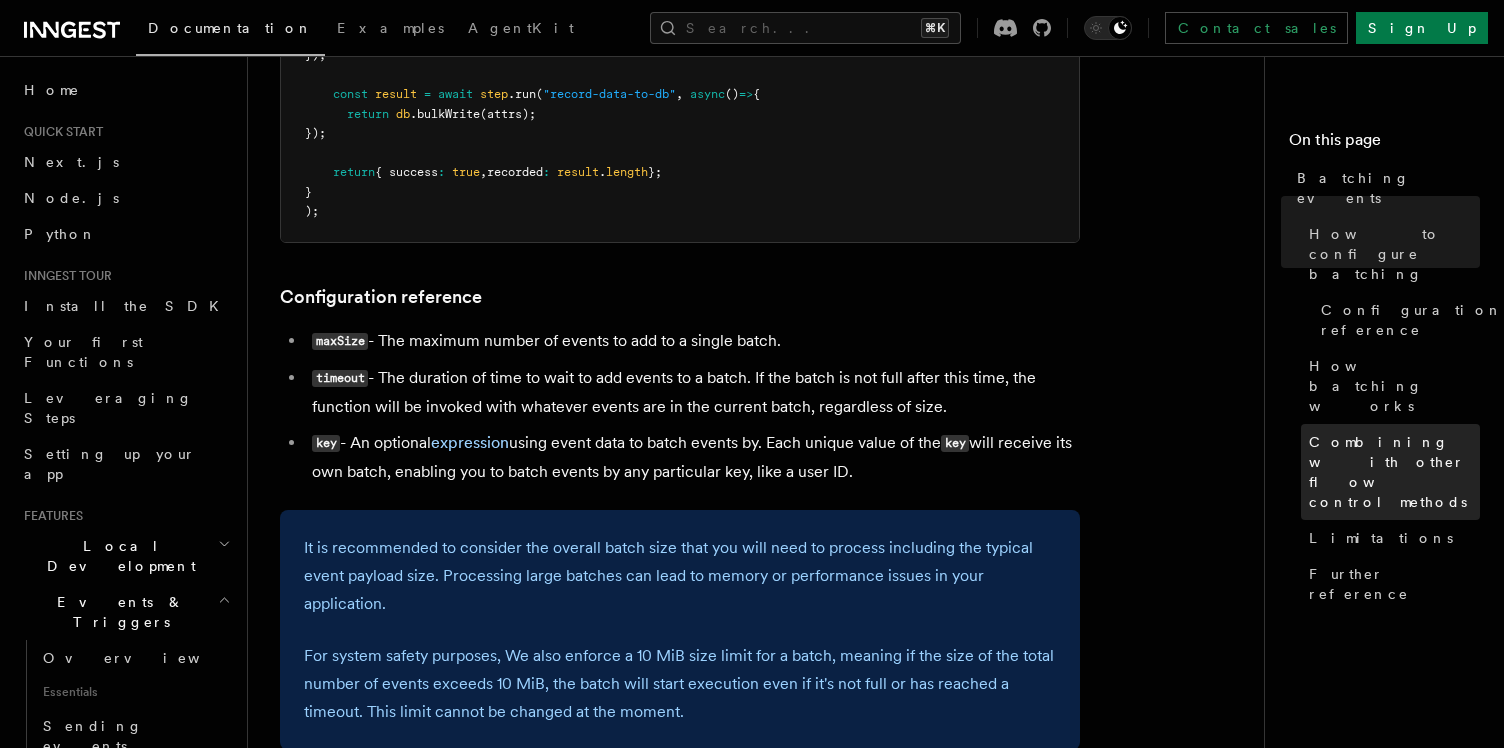 click on "Combining with other flow control methods" at bounding box center [1394, 472] 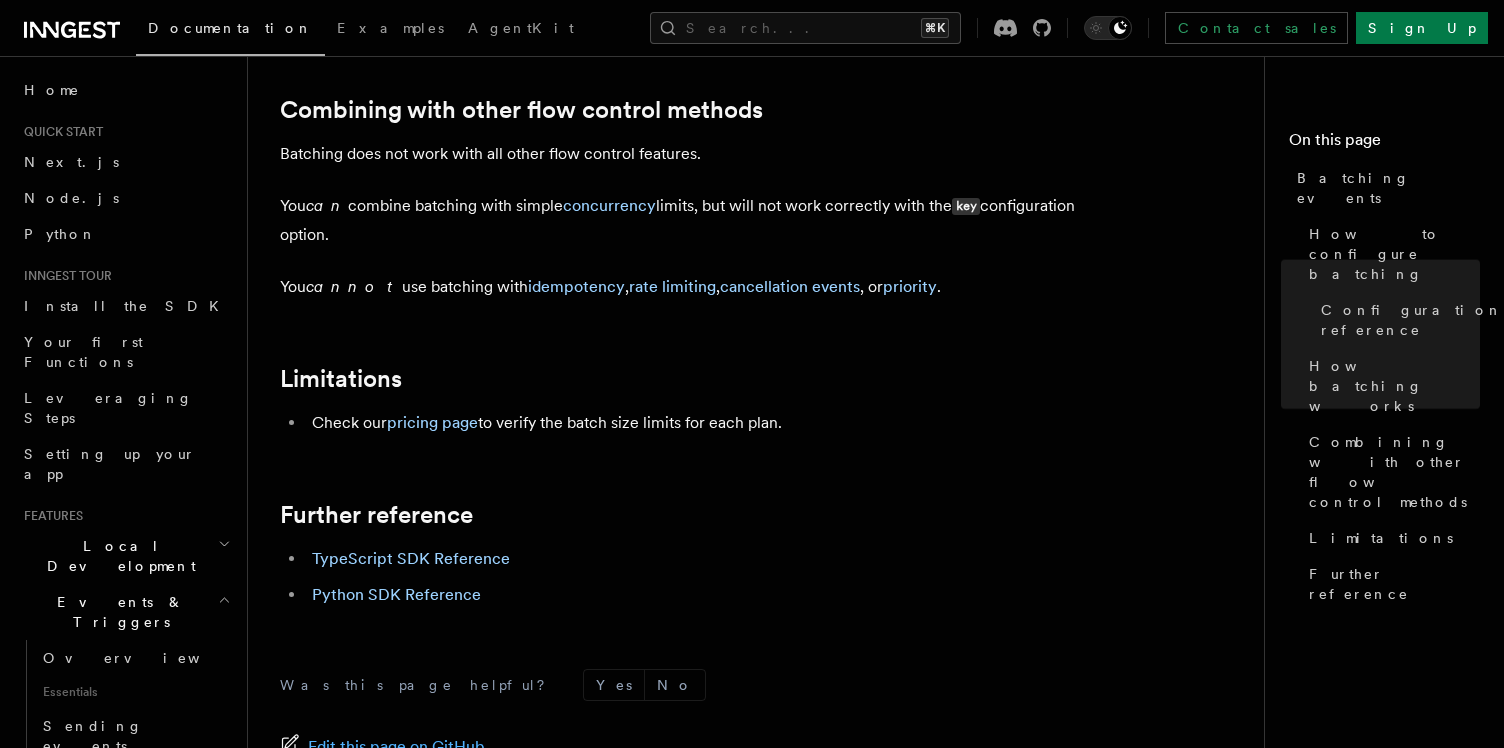 scroll, scrollTop: 1898, scrollLeft: 0, axis: vertical 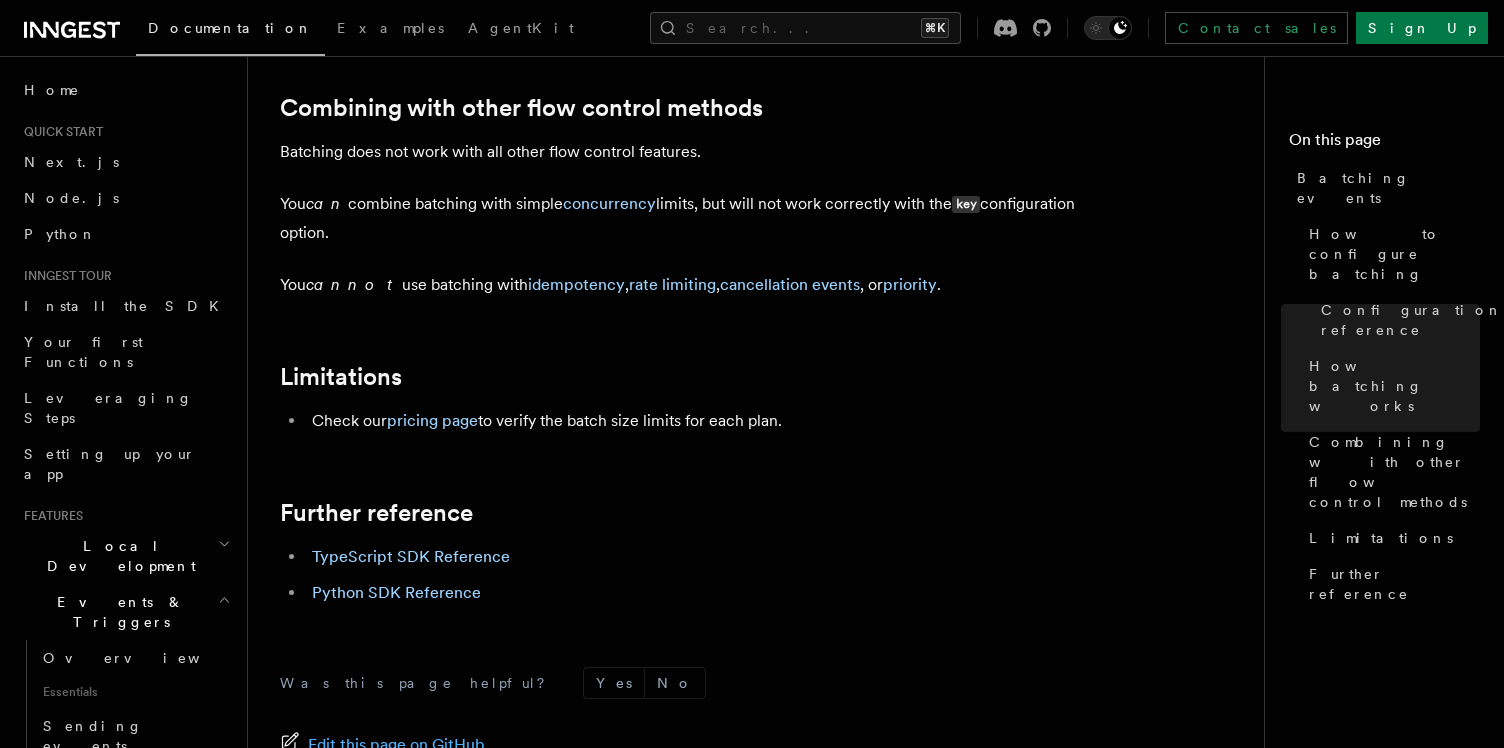 click on "Features Events & Triggers Batching events
Batching allows a function to process multiple events in a single run. This is useful for high load systems where it's more efficient to handle a batch of events together rather than handling each event individually. Some use cases for batching include:
Reducing the number of requests to an external API that supports batch operations.
Creating a batch of database writes to reduce the number of transactions.
Reducing the number of requests to your  Inngest app  to improve performance or serverless costs.
How to configure batching
TypeScript Go Python Copy Copied inngest .createFunction (
{
id :   "record-api-calls" ,
batchEvents :  {
maxSize :   100 ,
timeout :   "5s" ,
key :   "event.data.user_id" ,   // Optional: batch events by user ID
} ,
} ,
{ event :   "log/api.call"  } ,
async  ({ events ,  step })  =>  {
// NOTE: Use the `events` argument, which is an array of event payloads" at bounding box center (764, -405) 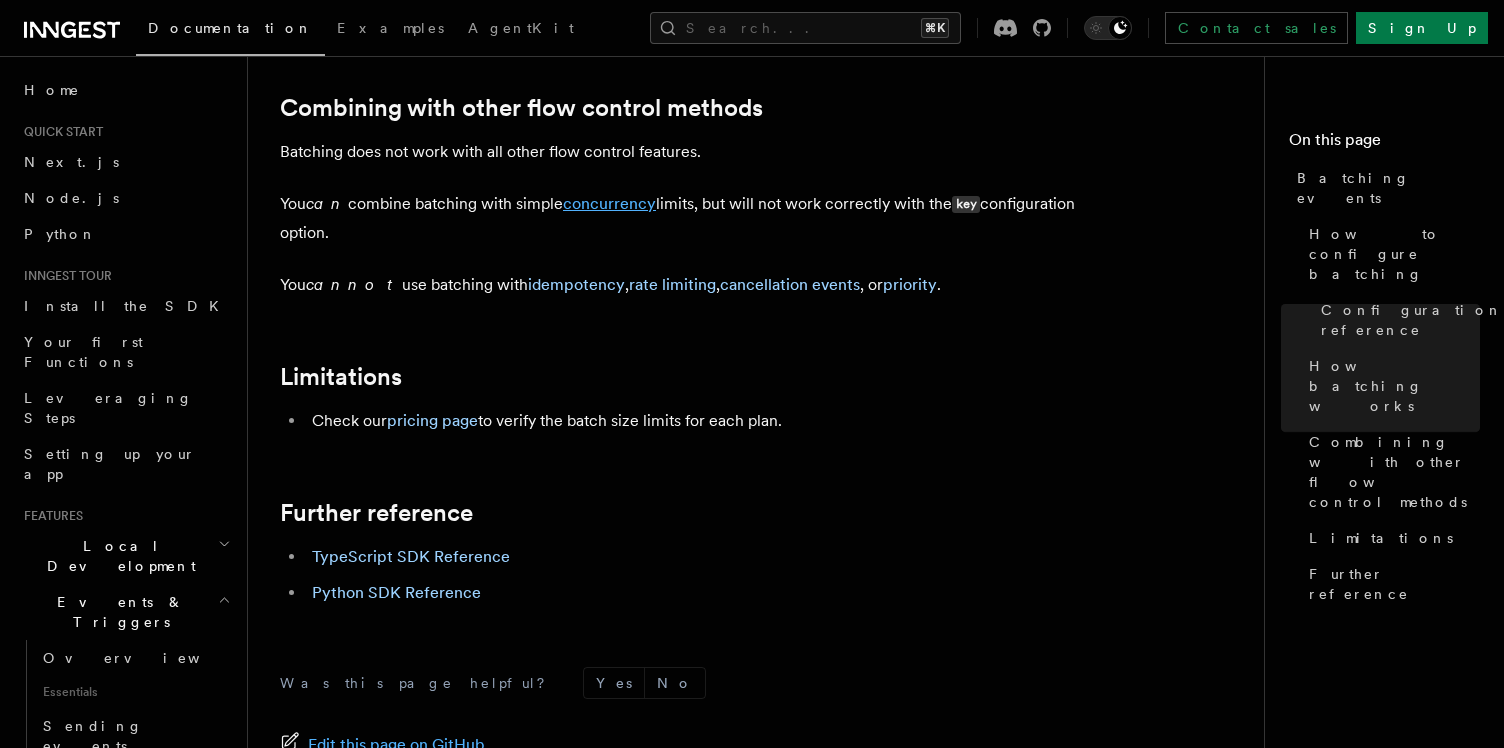 click on "concurrency" at bounding box center [609, 203] 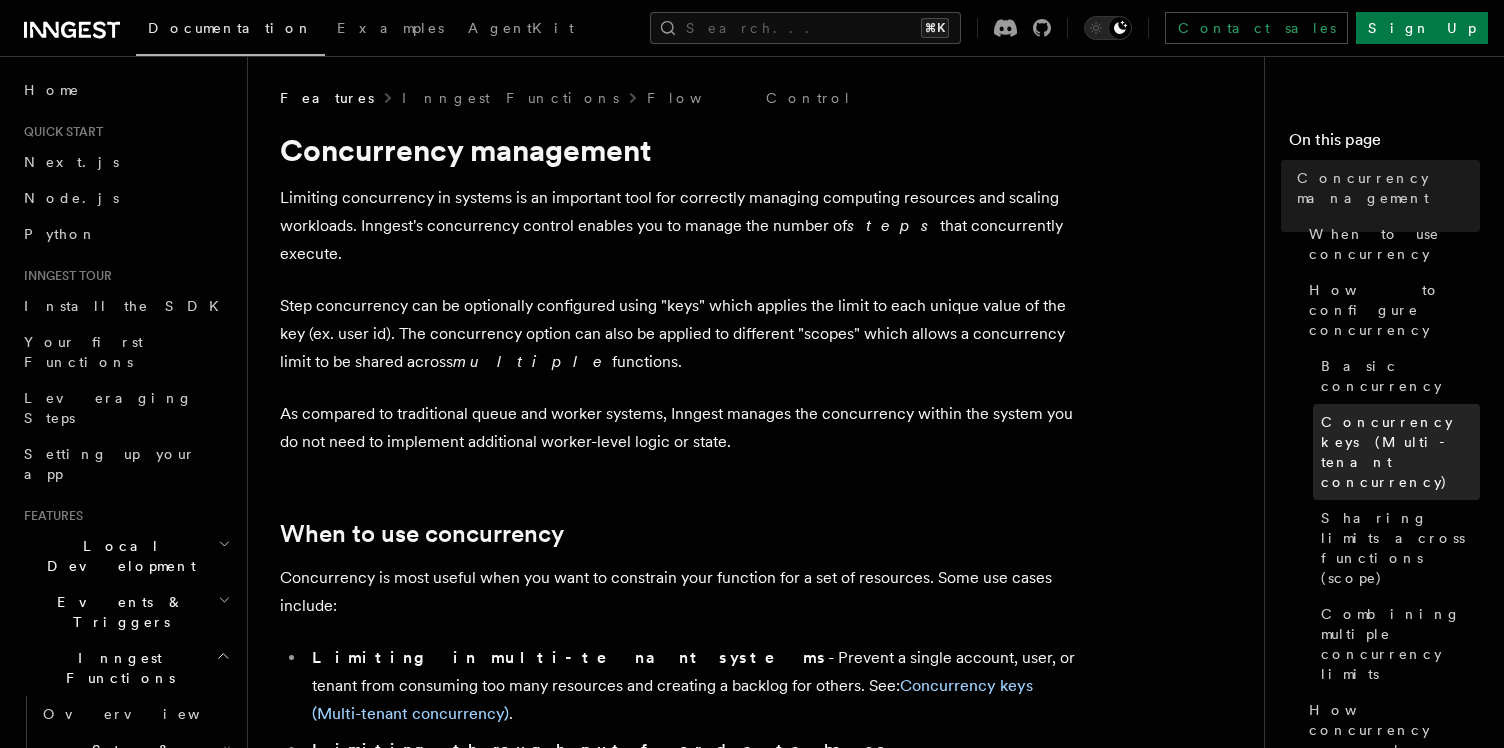 click on "Concurrency keys (Multi-tenant concurrency)" at bounding box center (1400, 452) 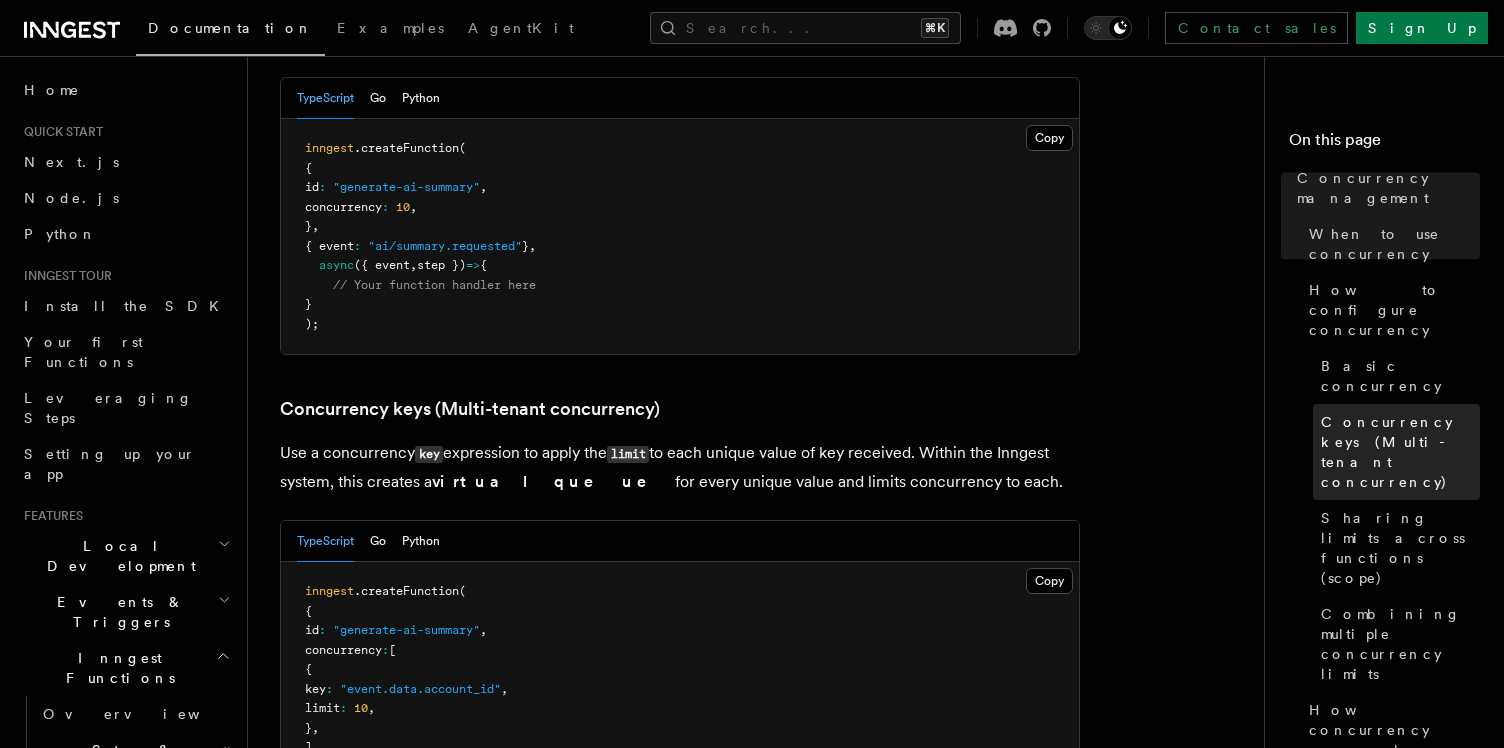 click on "Concurrency keys (Multi-tenant concurrency)" at bounding box center [1396, 452] 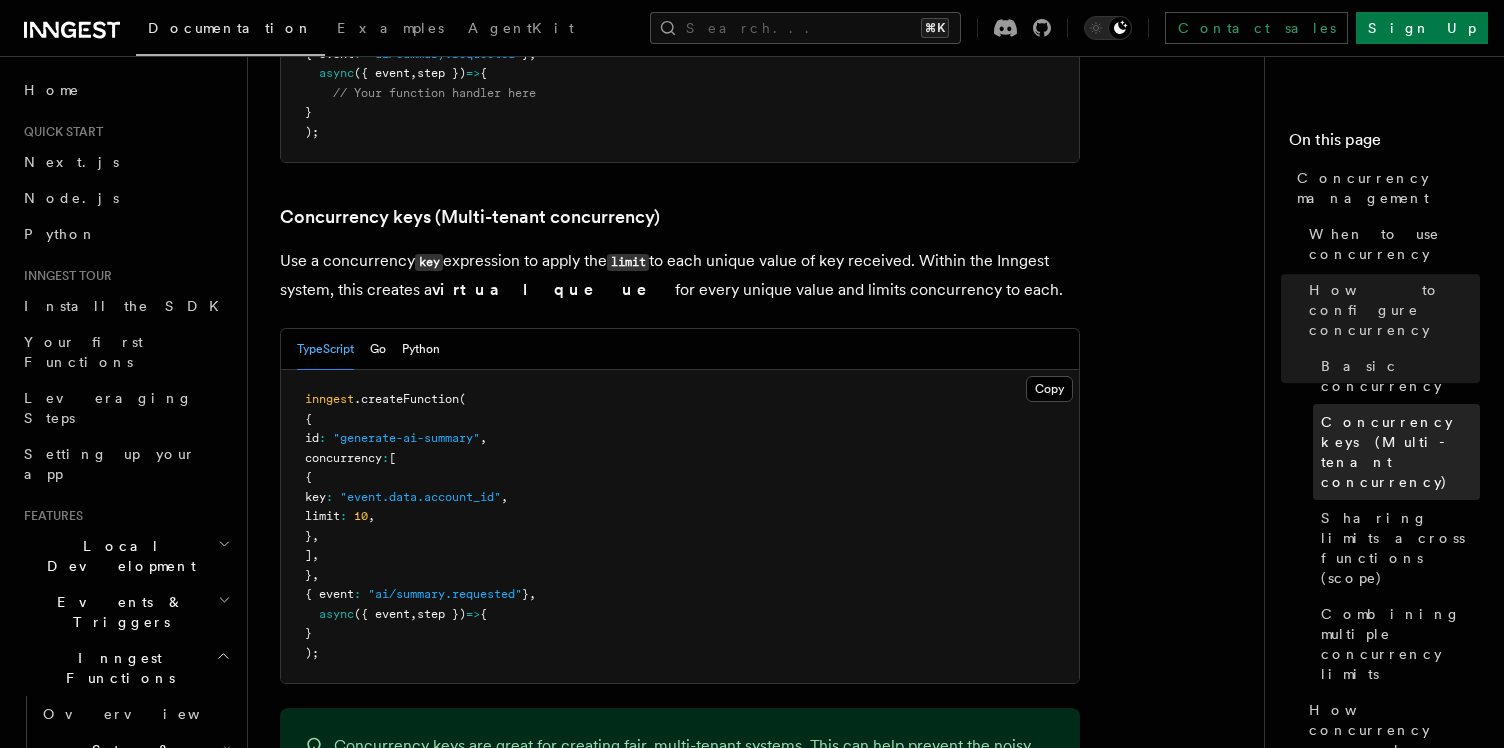 scroll, scrollTop: 1731, scrollLeft: 0, axis: vertical 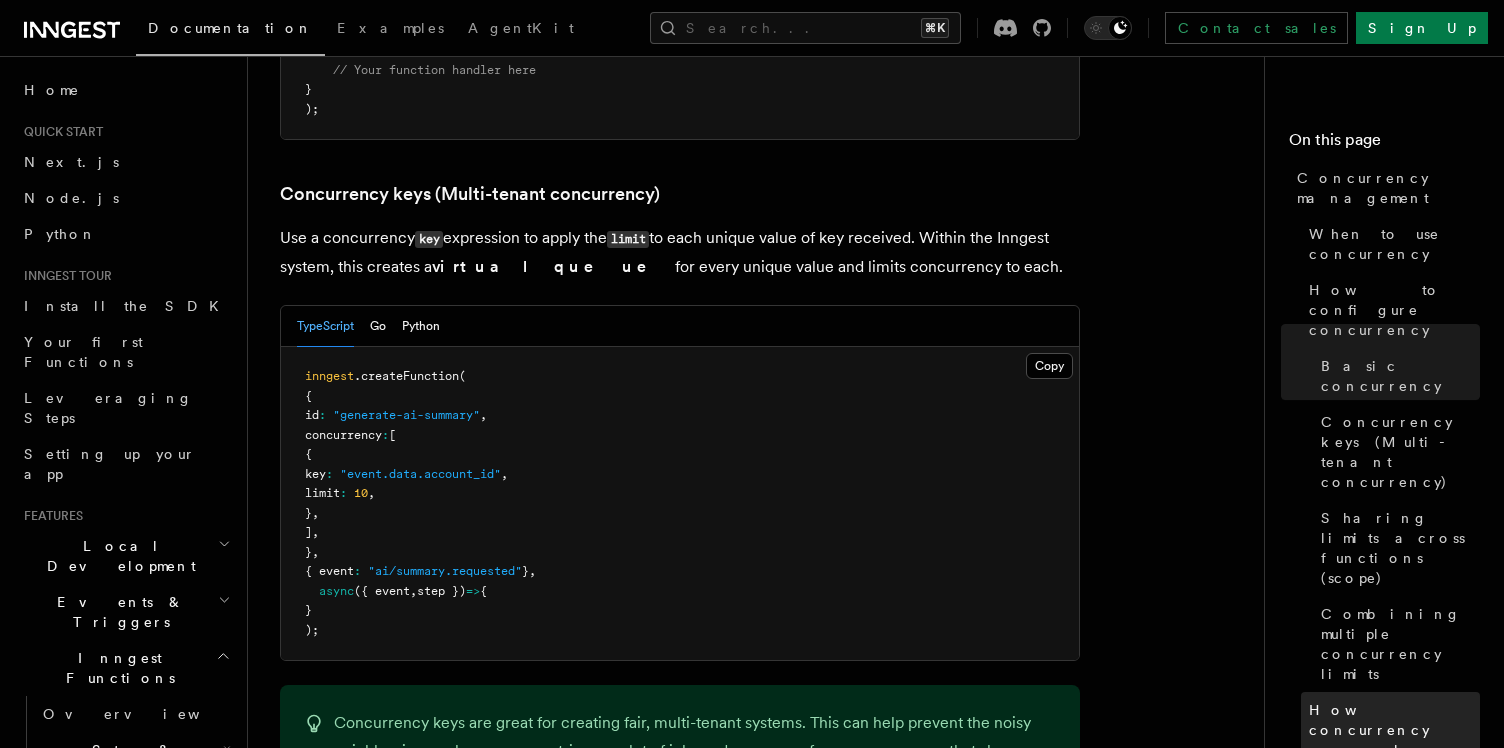 click on "How concurrency works" at bounding box center [1394, 730] 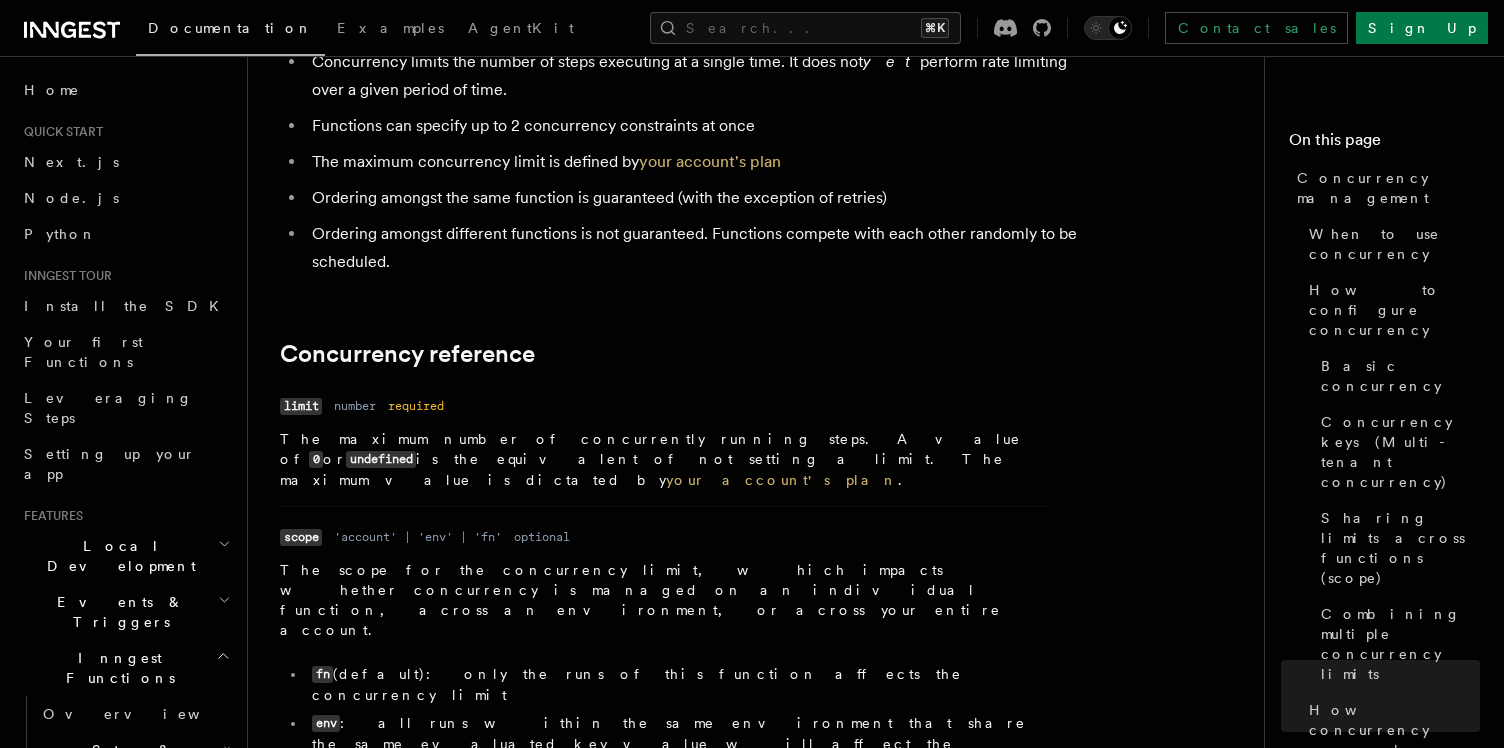 scroll, scrollTop: 6665, scrollLeft: 0, axis: vertical 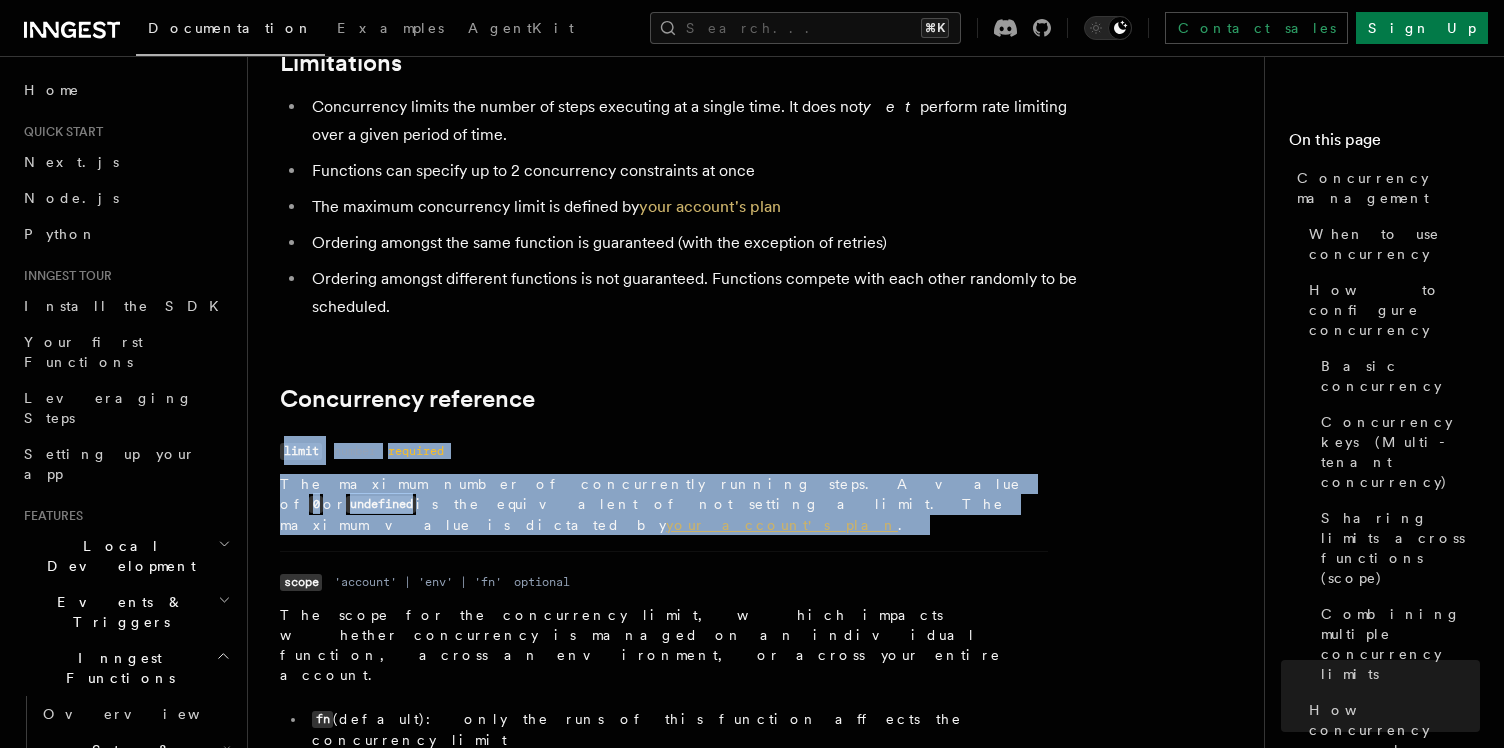 drag, startPoint x: 296, startPoint y: 344, endPoint x: 278, endPoint y: 252, distance: 93.74433 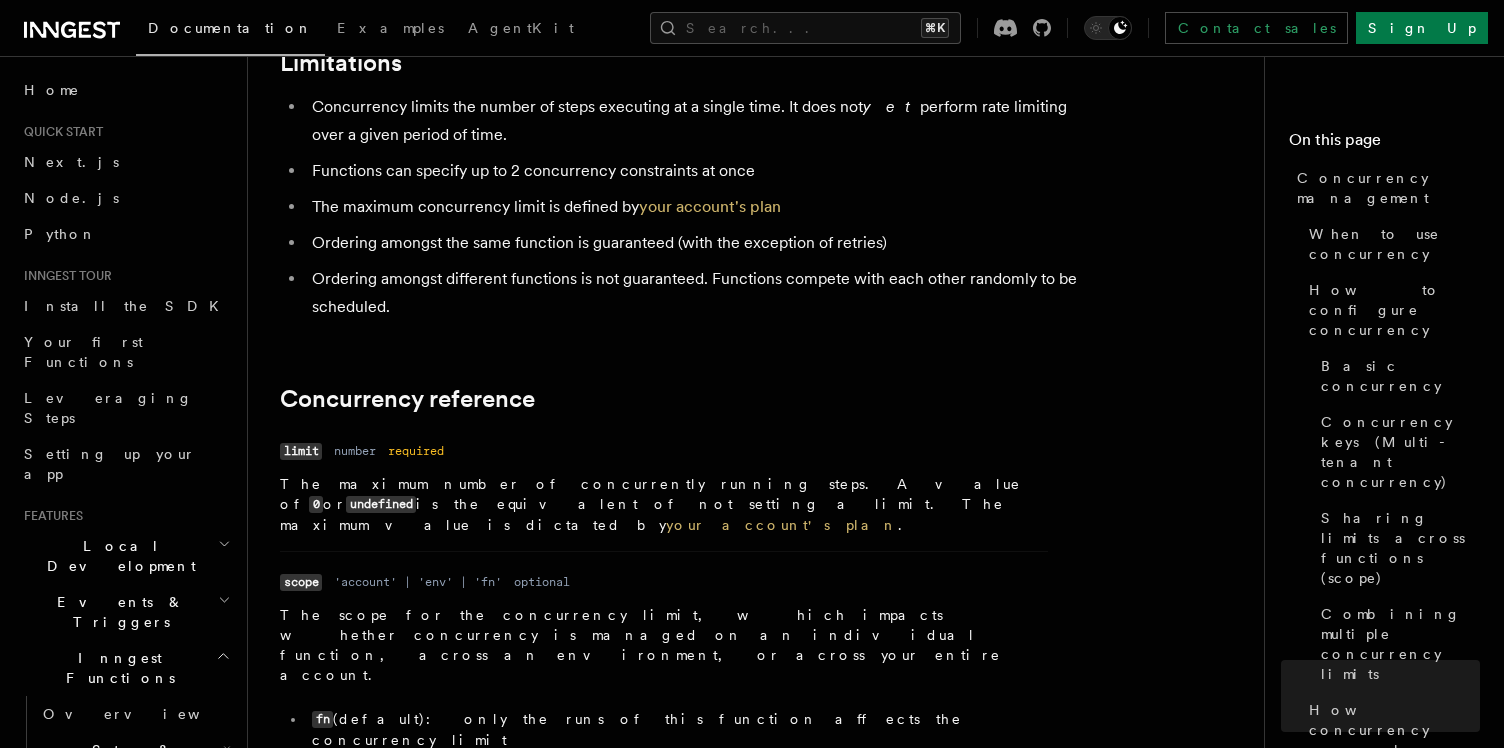 click on "Features Inngest Functions Flow Control Concurrency management
Limiting concurrency in systems is an important tool for correctly managing computing resources and scaling workloads. Inngest's concurrency control enables you to manage the number of  steps  that concurrently execute.
Step concurrency can be optionally configured using "keys" which applies the limit to each unique value of the key (ex. user id). The concurrency option can also be applied to different "scopes" which allows a concurrency limit to be shared across  multiple  functions.
As compared to traditional queue and worker systems, Inngest manages the concurrency within the system you do not need to implement additional worker-level logic or state.
When to use concurrency
Concurrency is most useful when you want to constrain your function for a set of resources. Some use cases include:
Limiting in multi-tenant systems Concurrency keys (Multi-tenant concurrency) .
Limiting throughput for database operations .
." at bounding box center [796, -1871] 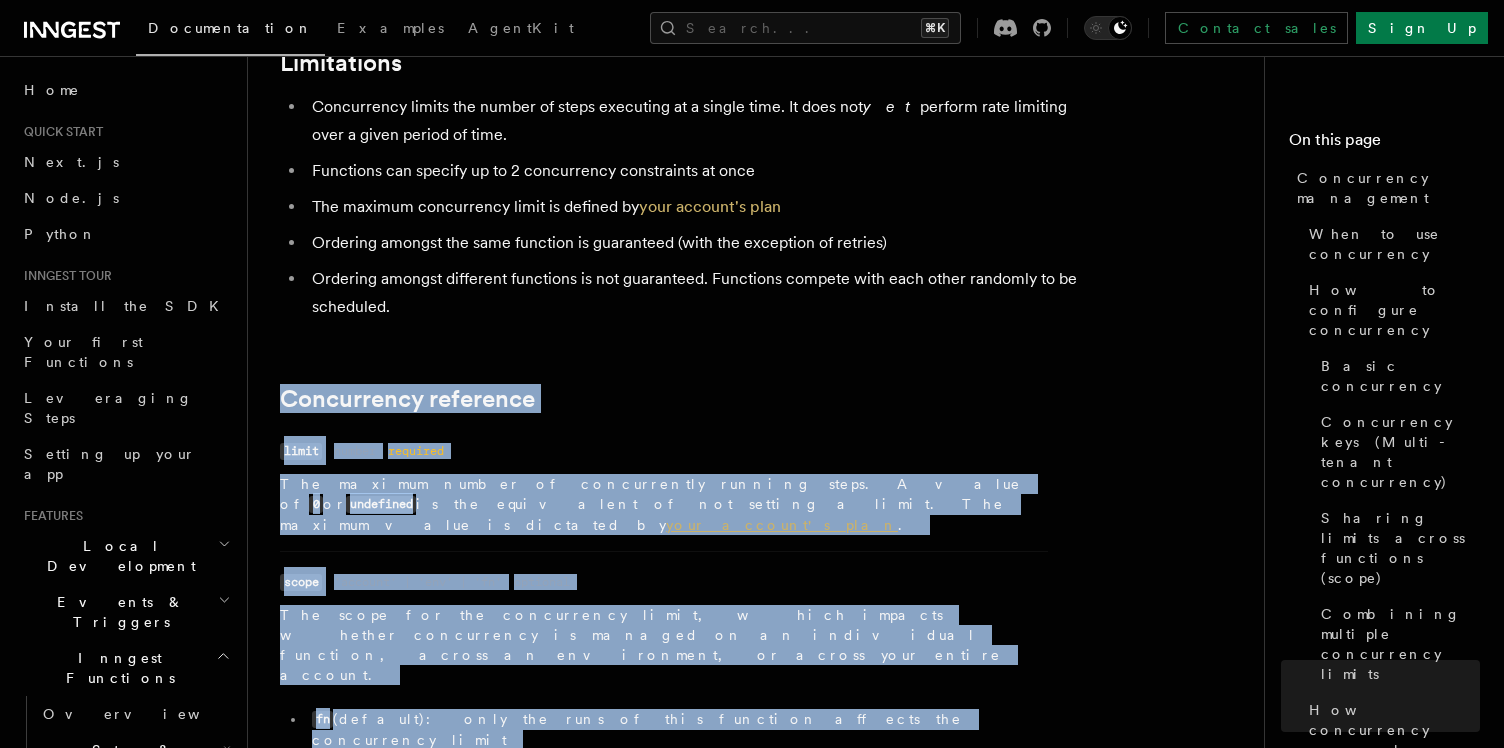 drag, startPoint x: 272, startPoint y: 182, endPoint x: 435, endPoint y: 668, distance: 512.6061 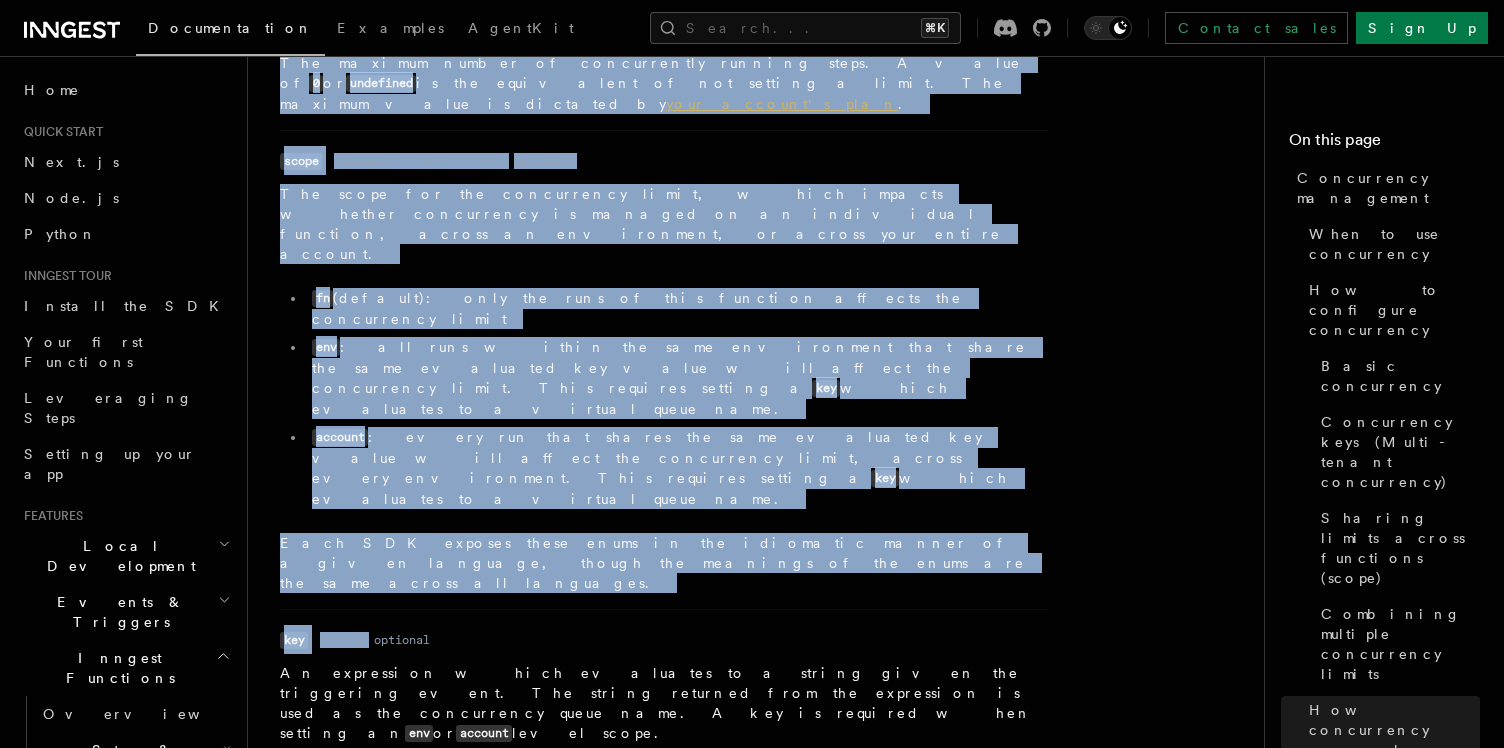 scroll, scrollTop: 7026, scrollLeft: 0, axis: vertical 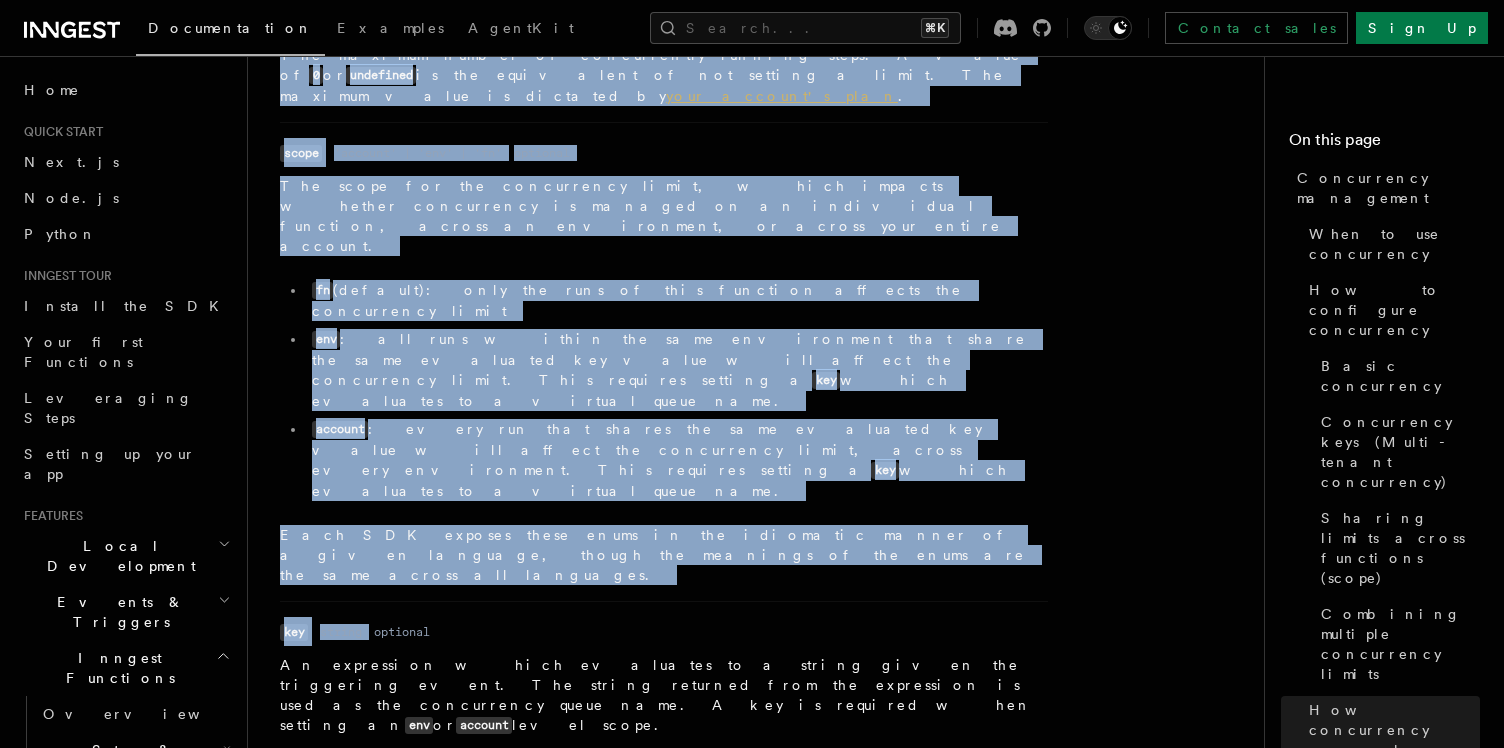 click on "Features Inngest Functions Flow Control Concurrency management
Limiting concurrency in systems is an important tool for correctly managing computing resources and scaling workloads. Inngest's concurrency control enables you to manage the number of  steps  that concurrently execute.
Step concurrency can be optionally configured using "keys" which applies the limit to each unique value of the key (ex. user id). The concurrency option can also be applied to different "scopes" which allows a concurrency limit to be shared across  multiple  functions.
As compared to traditional queue and worker systems, Inngest manages the concurrency within the system you do not need to implement additional worker-level logic or state.
When to use concurrency
Concurrency is most useful when you want to constrain your function for a set of resources. Some use cases include:
Limiting in multi-tenant systems Concurrency keys (Multi-tenant concurrency) .
Limiting throughput for database operations .
." at bounding box center [764, -2256] 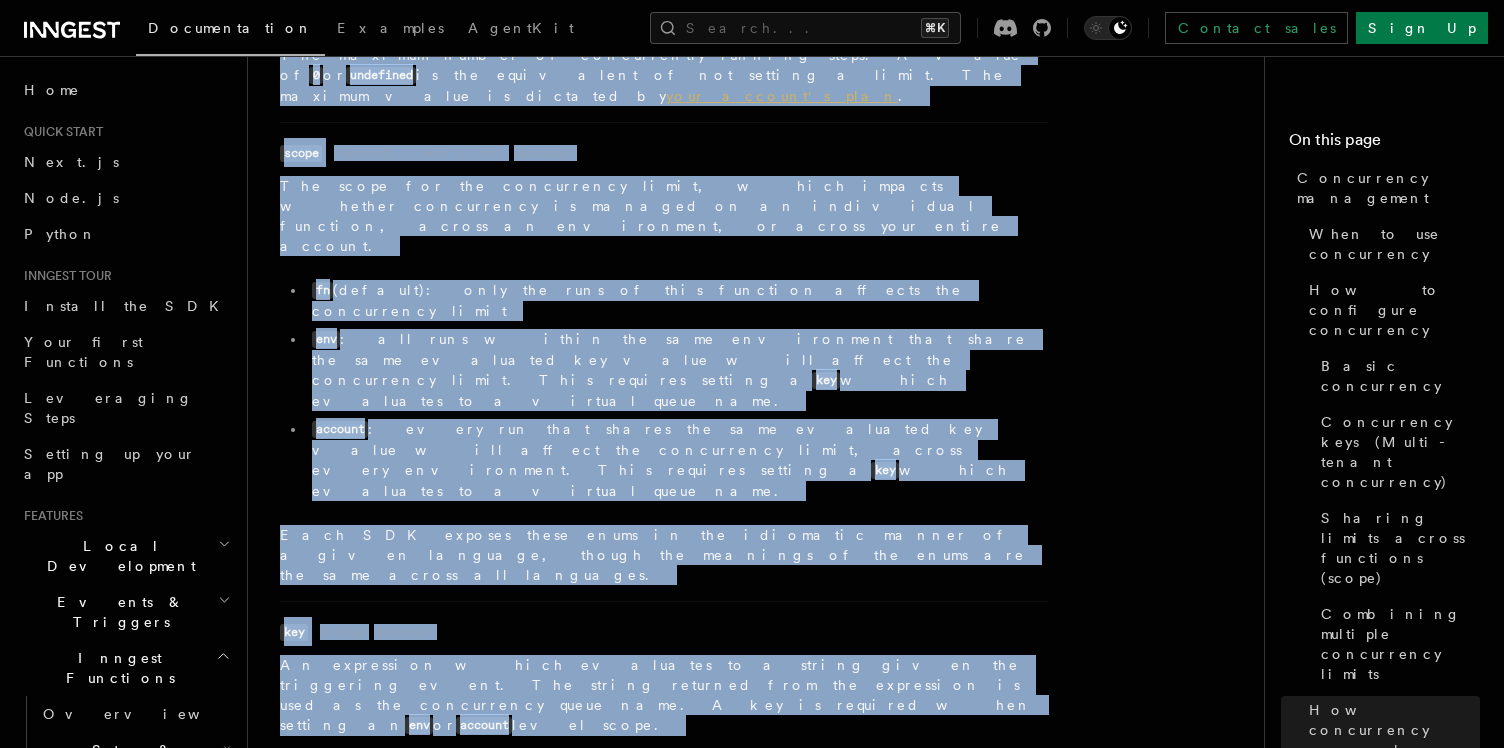 copy on "Concurrency reference
Name limit Type number Required required Description The maximum number of concurrently running steps.
A value of  0  or  undefined  is the equivalent of not setting a limit.
The maximum value is dictated by  your account's plan . Name scope Type 'account' | 'env' | 'fn' Required optional Description The scope for the concurrency limit, which impacts whether concurrency is managed on an individual function, across an environment, or across your entire account.
fn  (default):  only the runs of this function affects the concurrency limit
env :  all runs within the same environment that share the same evaluated key value will affect the concurrency limit.  This requires setting a  key  which evaluates to a virtual queue name.
account :  every run that shares the same evaluated key value will affect the concurrency limit, across every environment.  This requires setting a  key  which evaluates to a virtual queue name.
Each SDK exposes these enums in the idiomatic manner of a giv..." 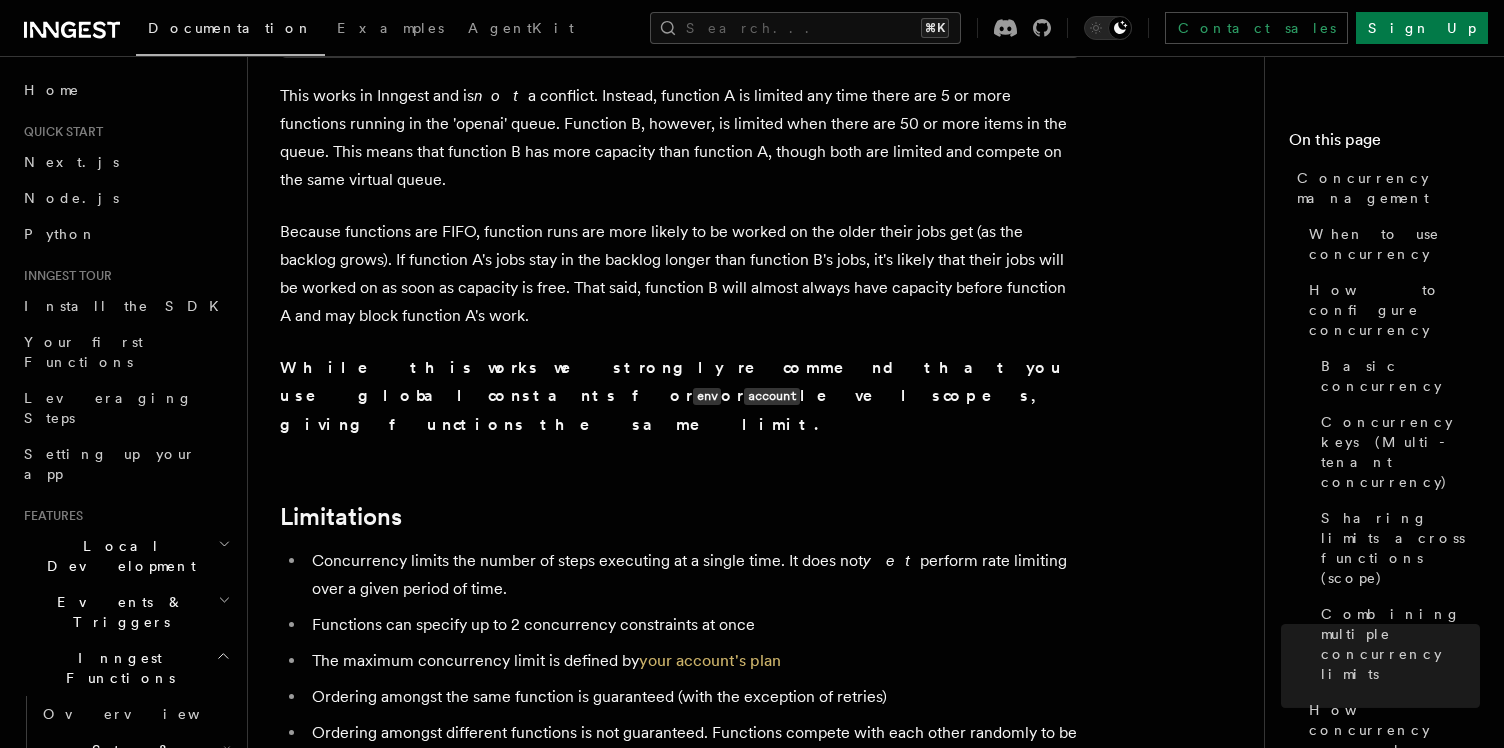 scroll, scrollTop: 6180, scrollLeft: 0, axis: vertical 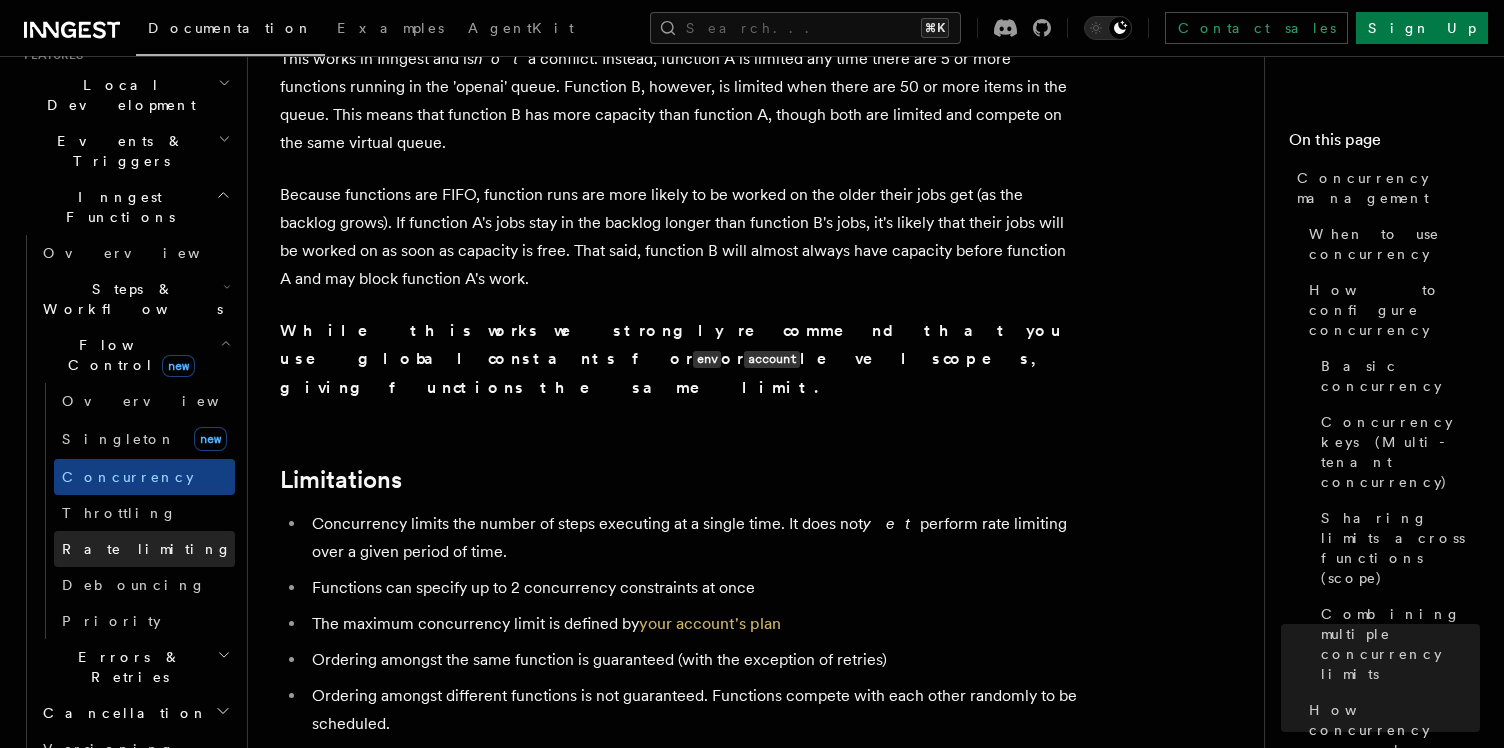 click on "Rate limiting" at bounding box center (144, 549) 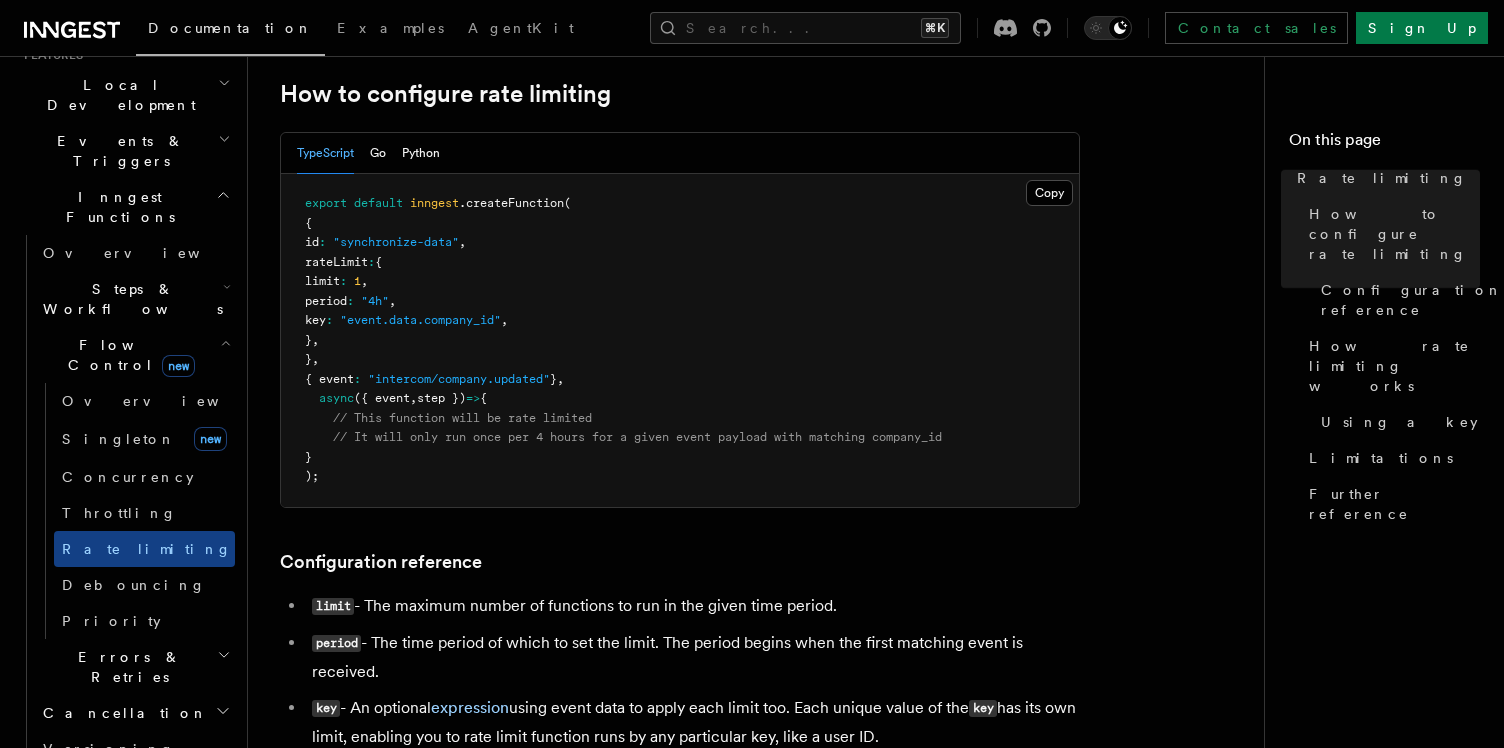 scroll, scrollTop: 530, scrollLeft: 0, axis: vertical 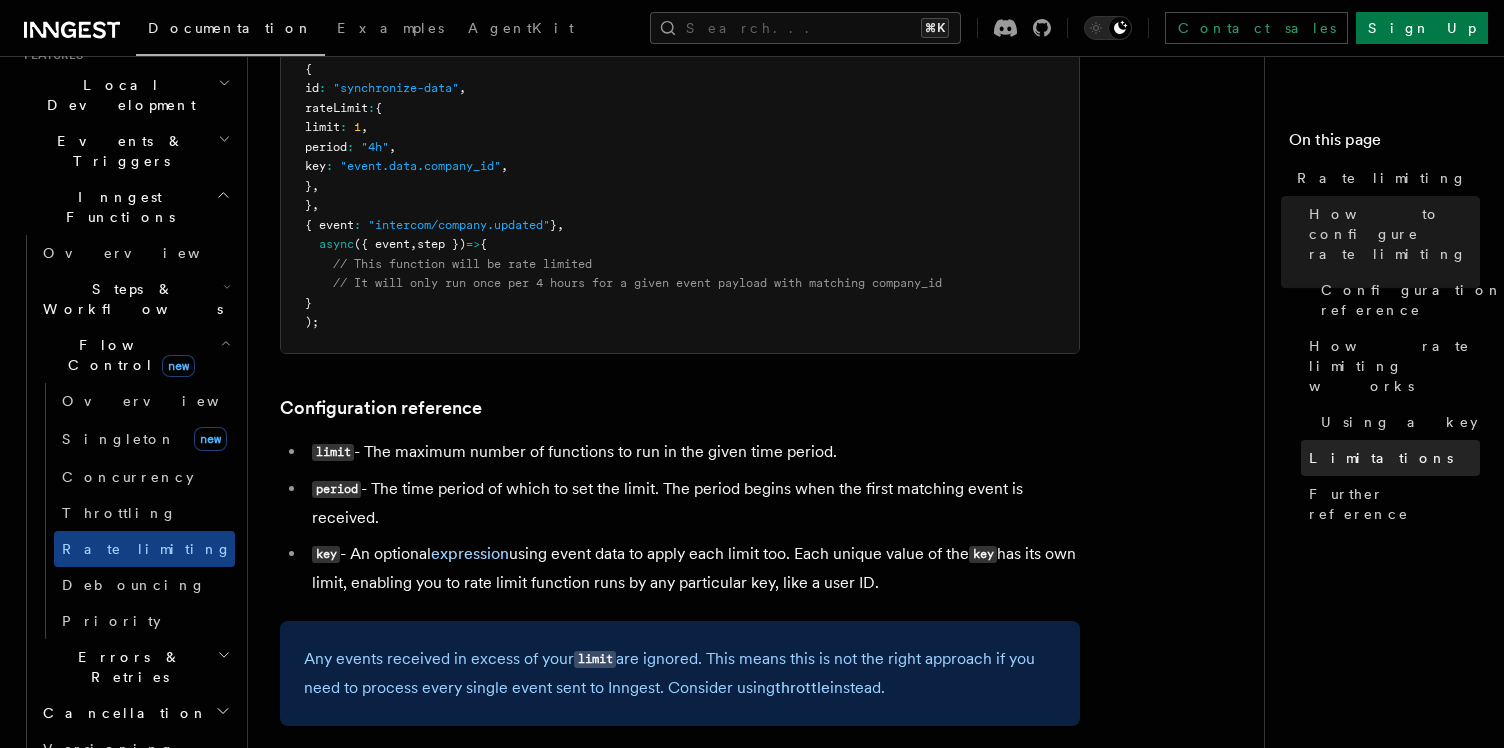 click on "Limitations" at bounding box center (1381, 458) 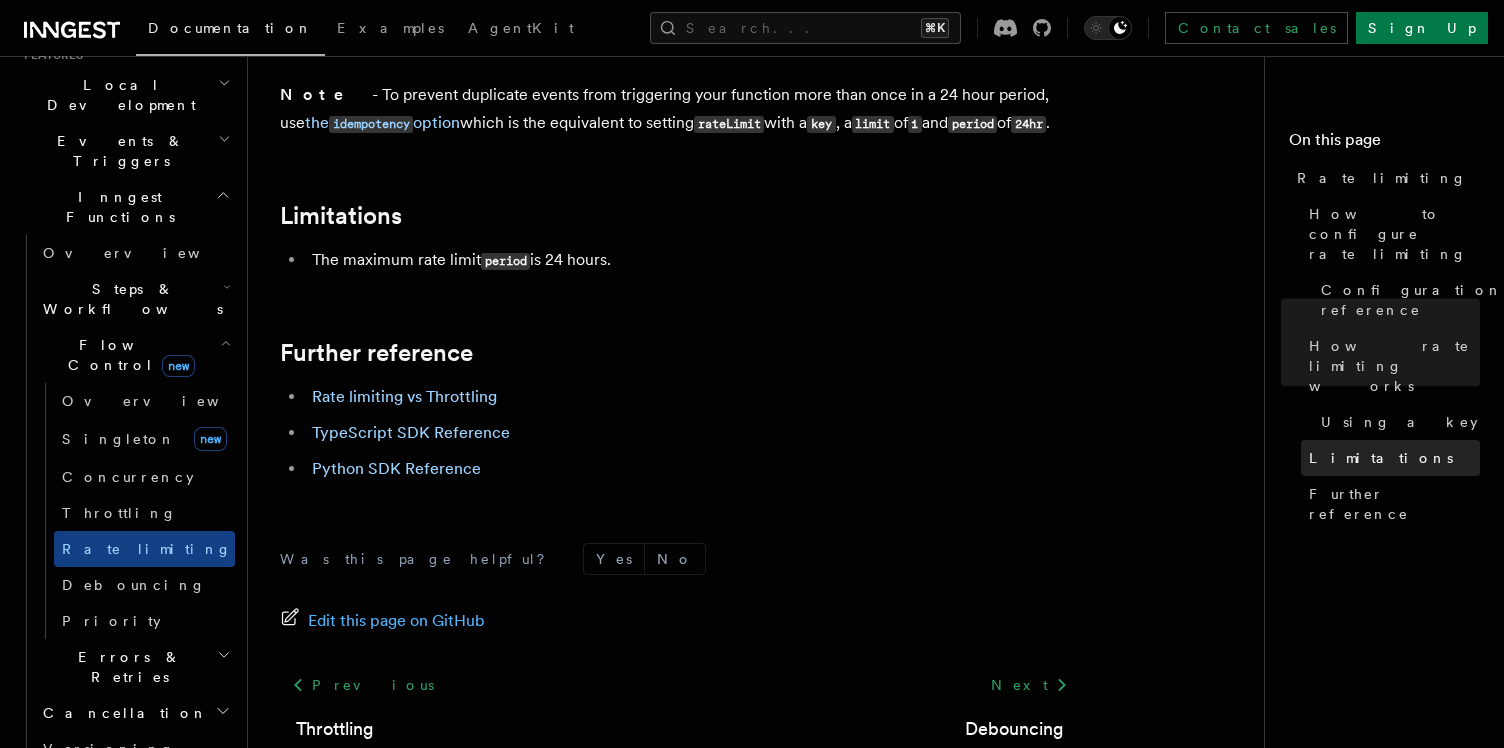 scroll, scrollTop: 3279, scrollLeft: 0, axis: vertical 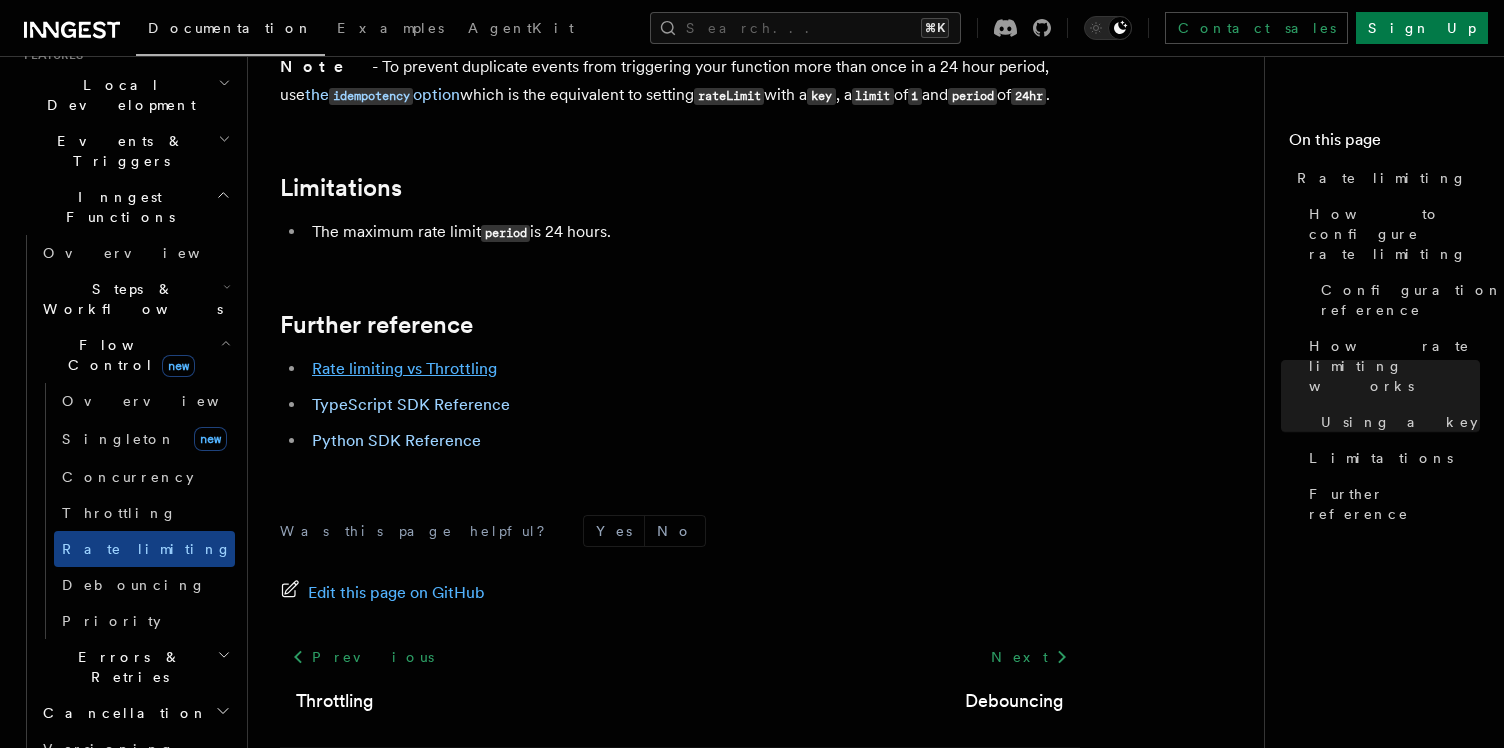 click on "Rate limiting vs Throttling" at bounding box center [404, 368] 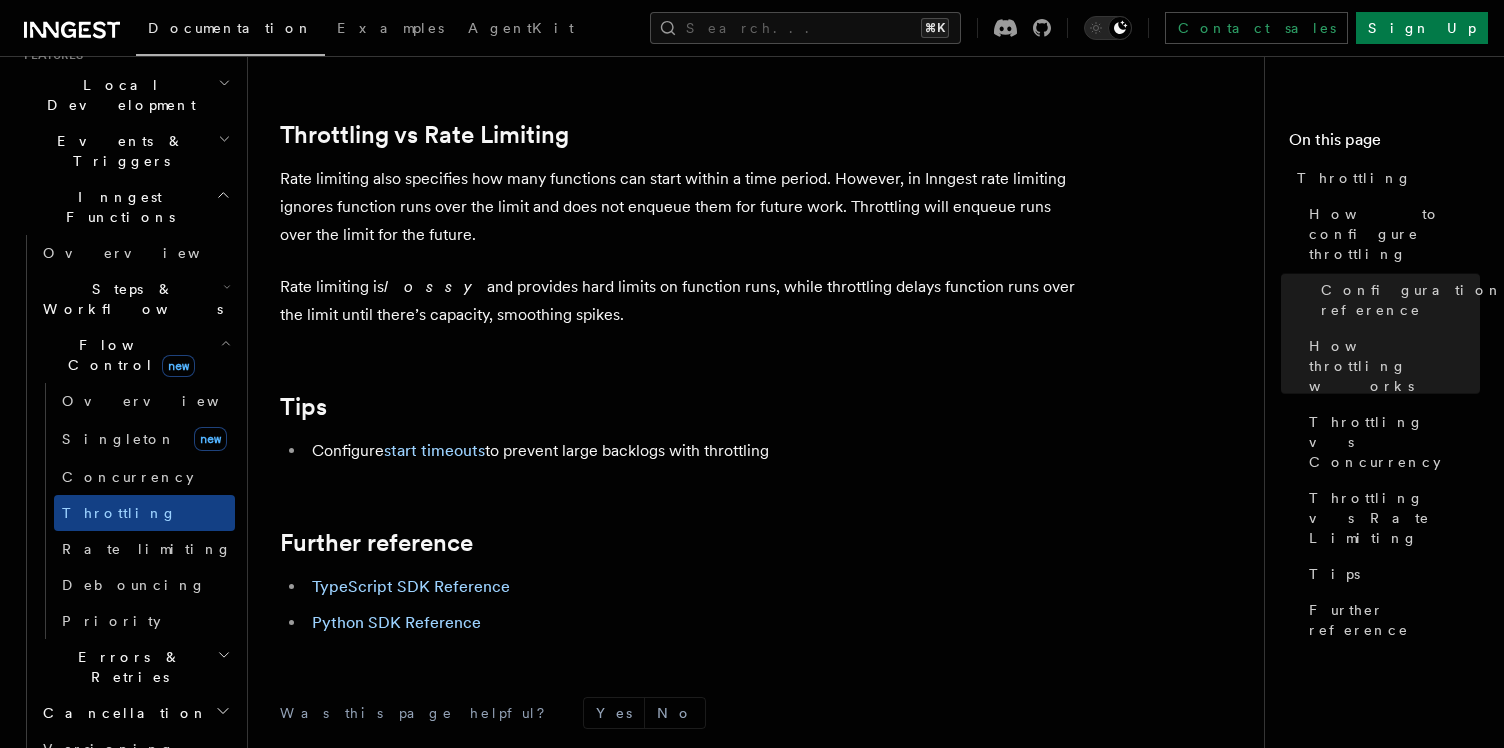 scroll, scrollTop: 2144, scrollLeft: 0, axis: vertical 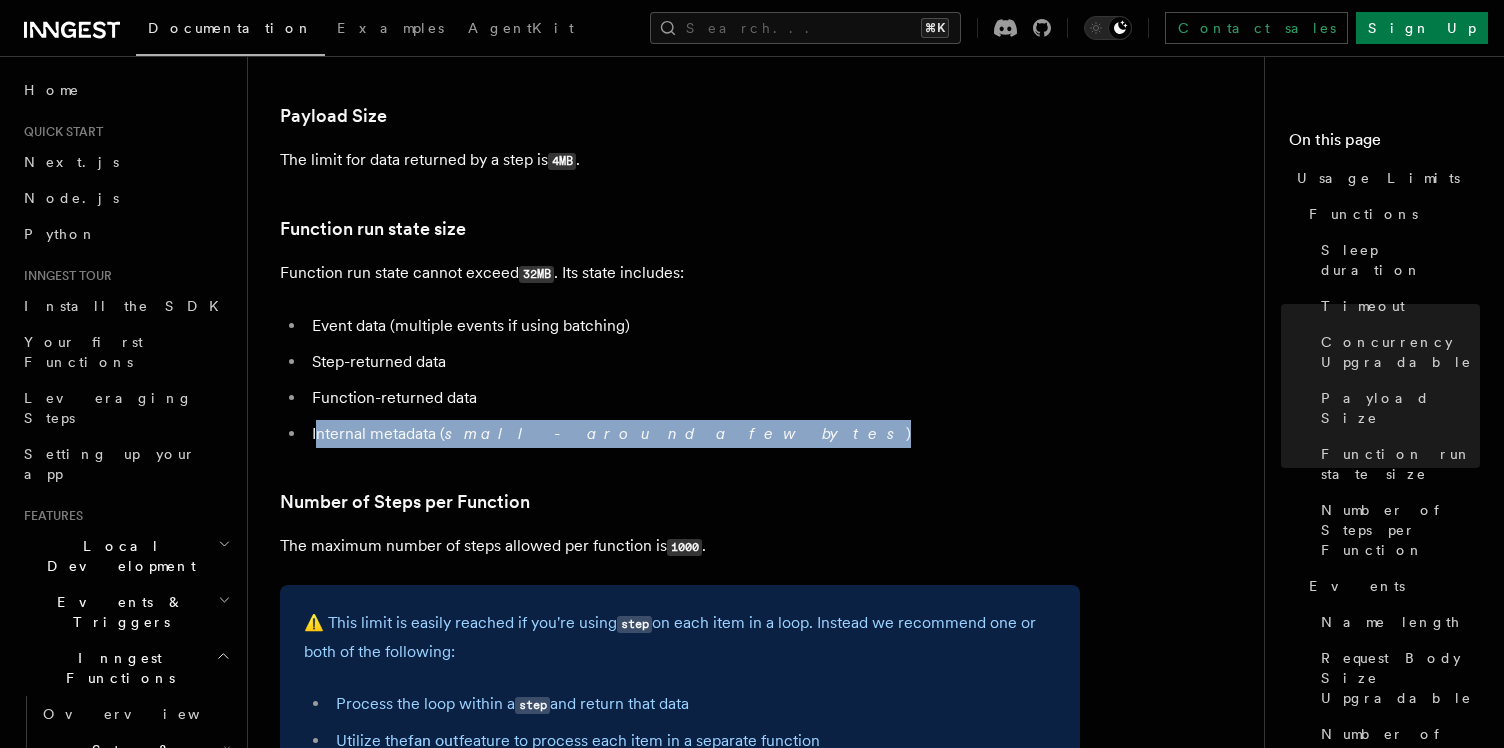 drag, startPoint x: 647, startPoint y: 433, endPoint x: 315, endPoint y: 440, distance: 332.0738 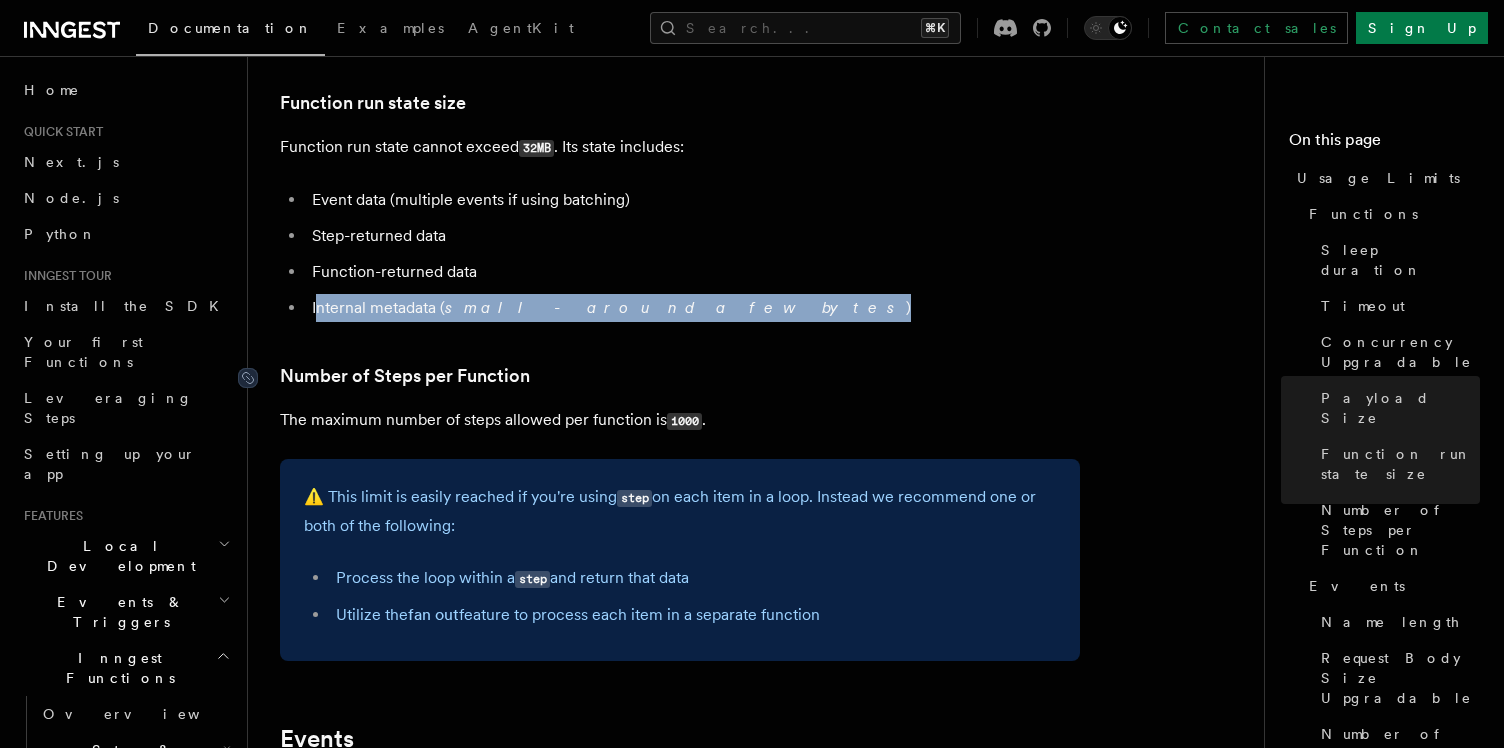 scroll, scrollTop: 984, scrollLeft: 0, axis: vertical 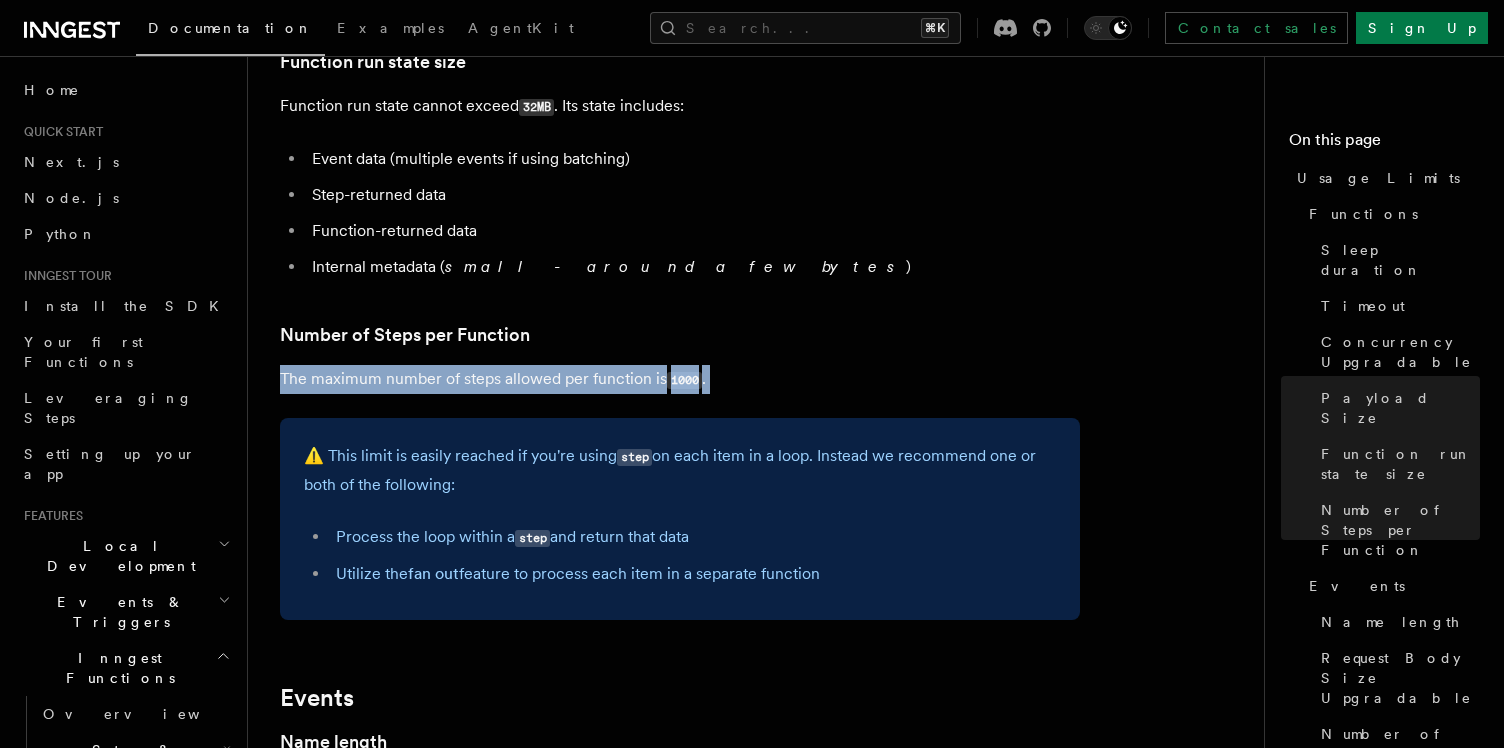 drag, startPoint x: 277, startPoint y: 385, endPoint x: 818, endPoint y: 421, distance: 542.1965 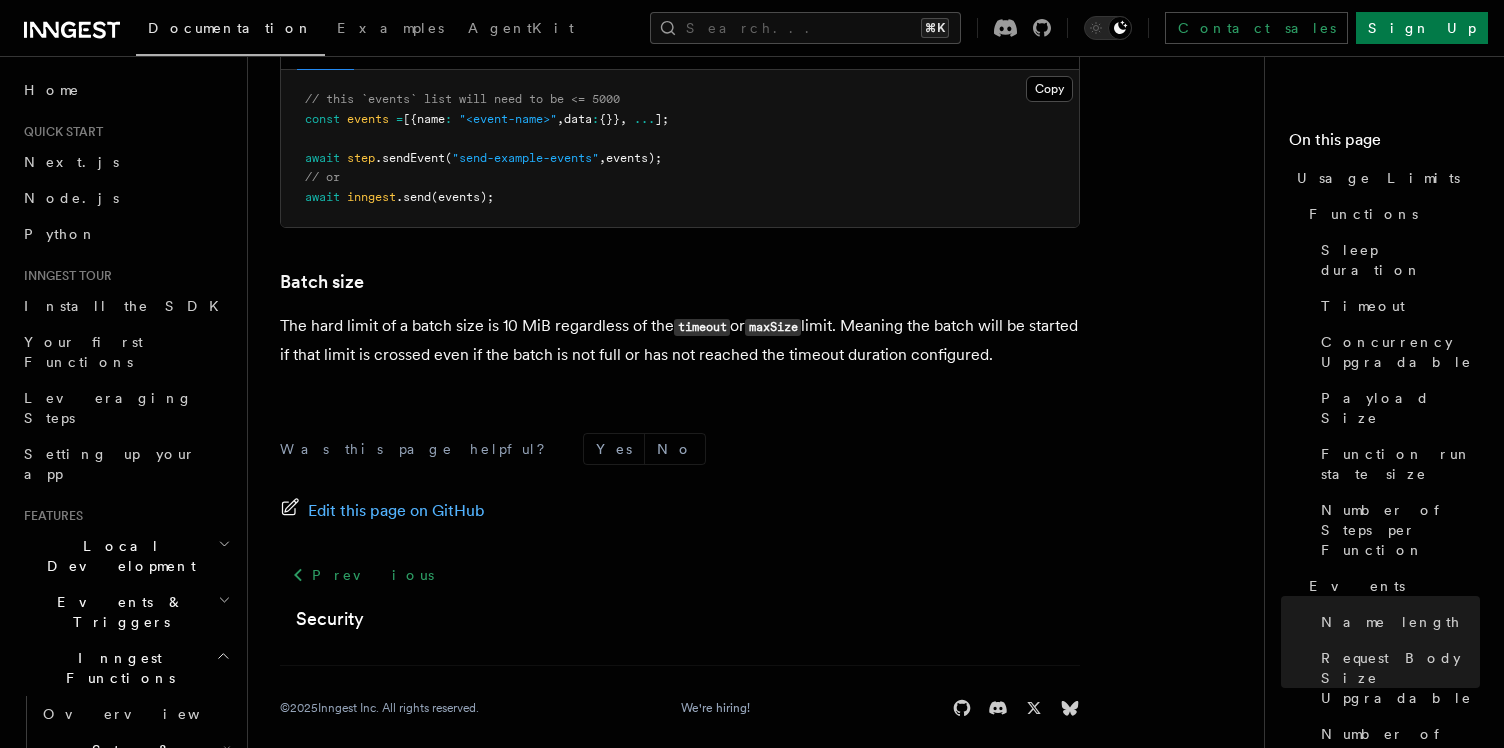scroll, scrollTop: 2090, scrollLeft: 0, axis: vertical 